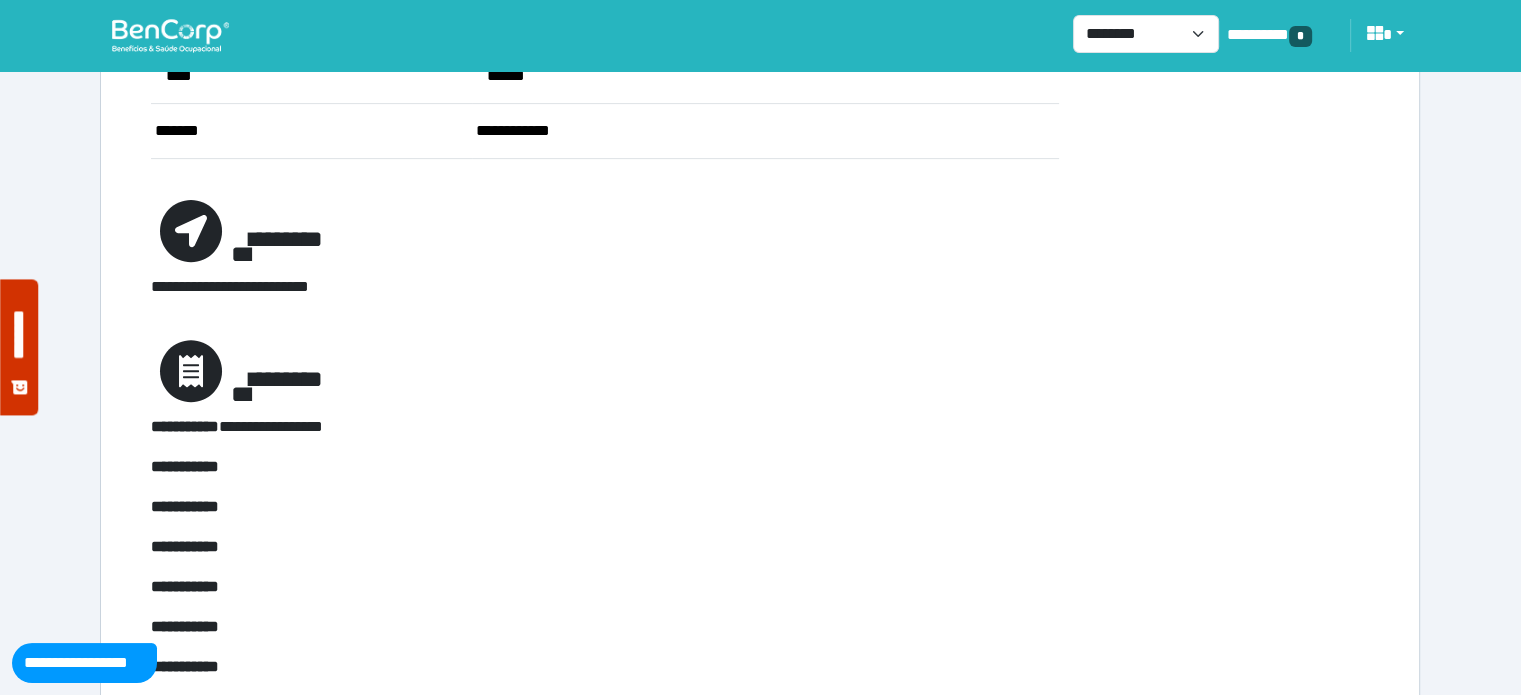 scroll, scrollTop: 734, scrollLeft: 0, axis: vertical 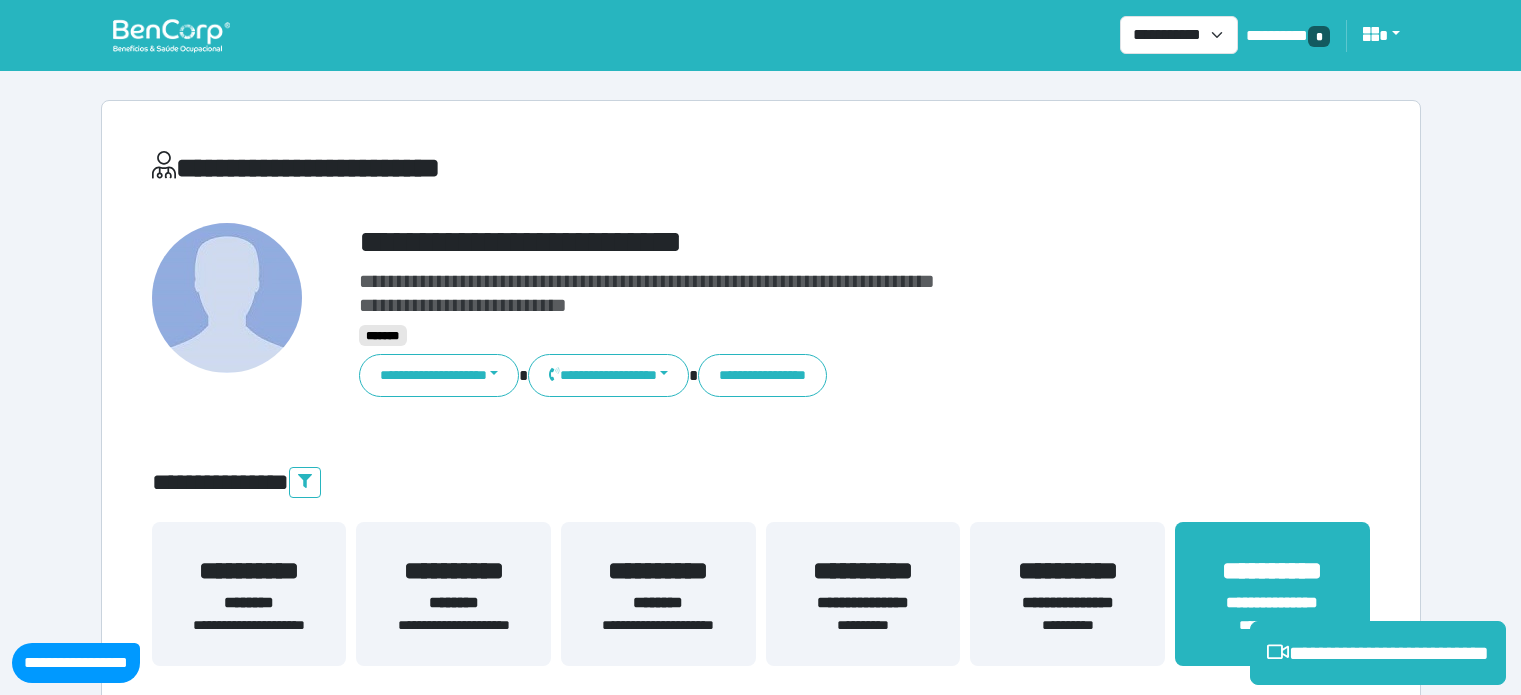 select on "**********" 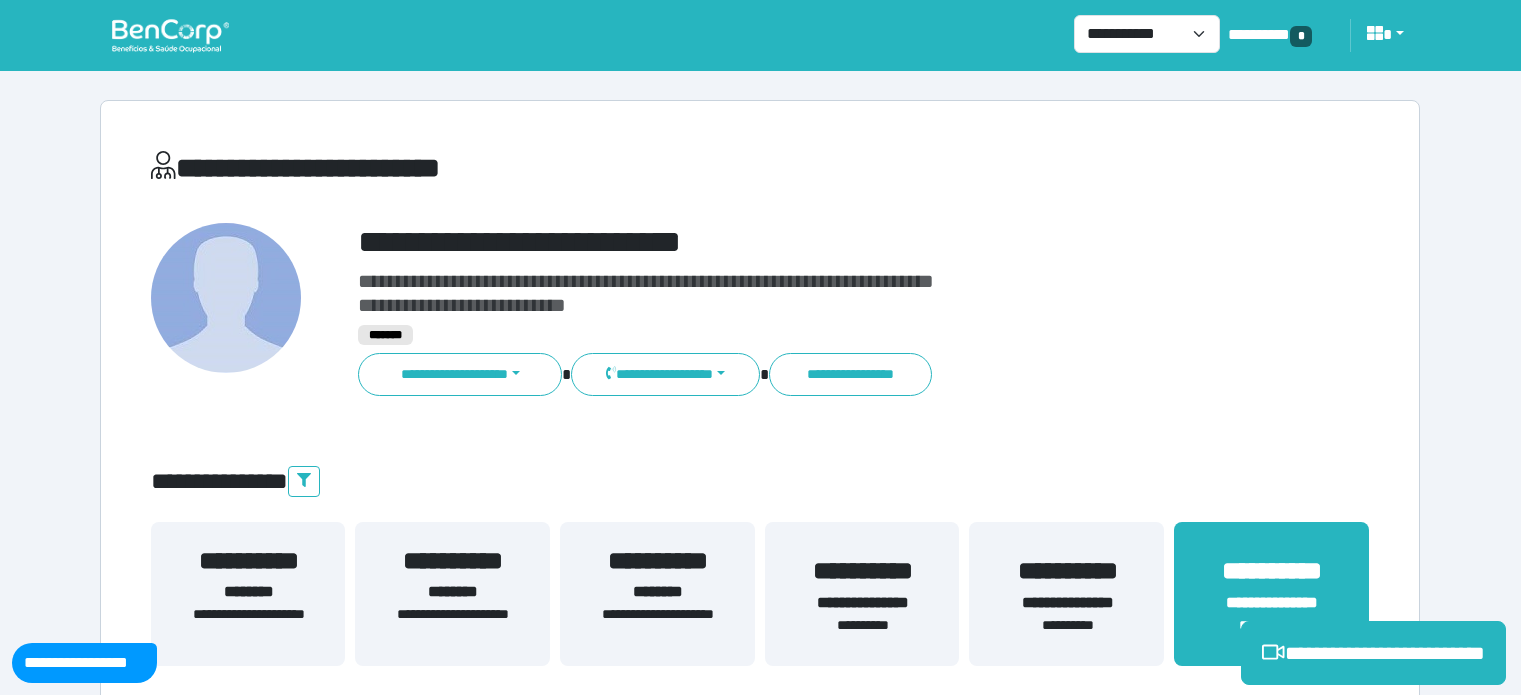 click on "**********" at bounding box center (812, 242) 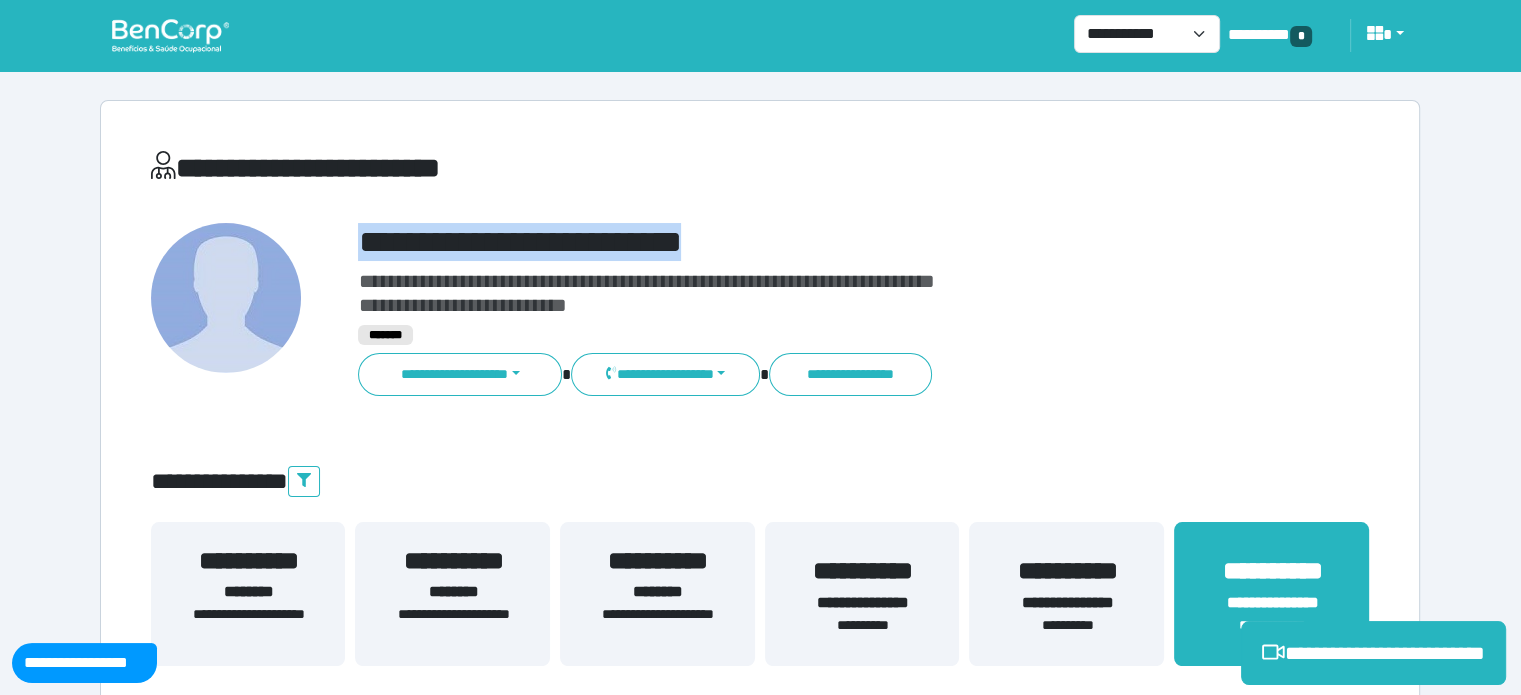 scroll, scrollTop: 0, scrollLeft: 0, axis: both 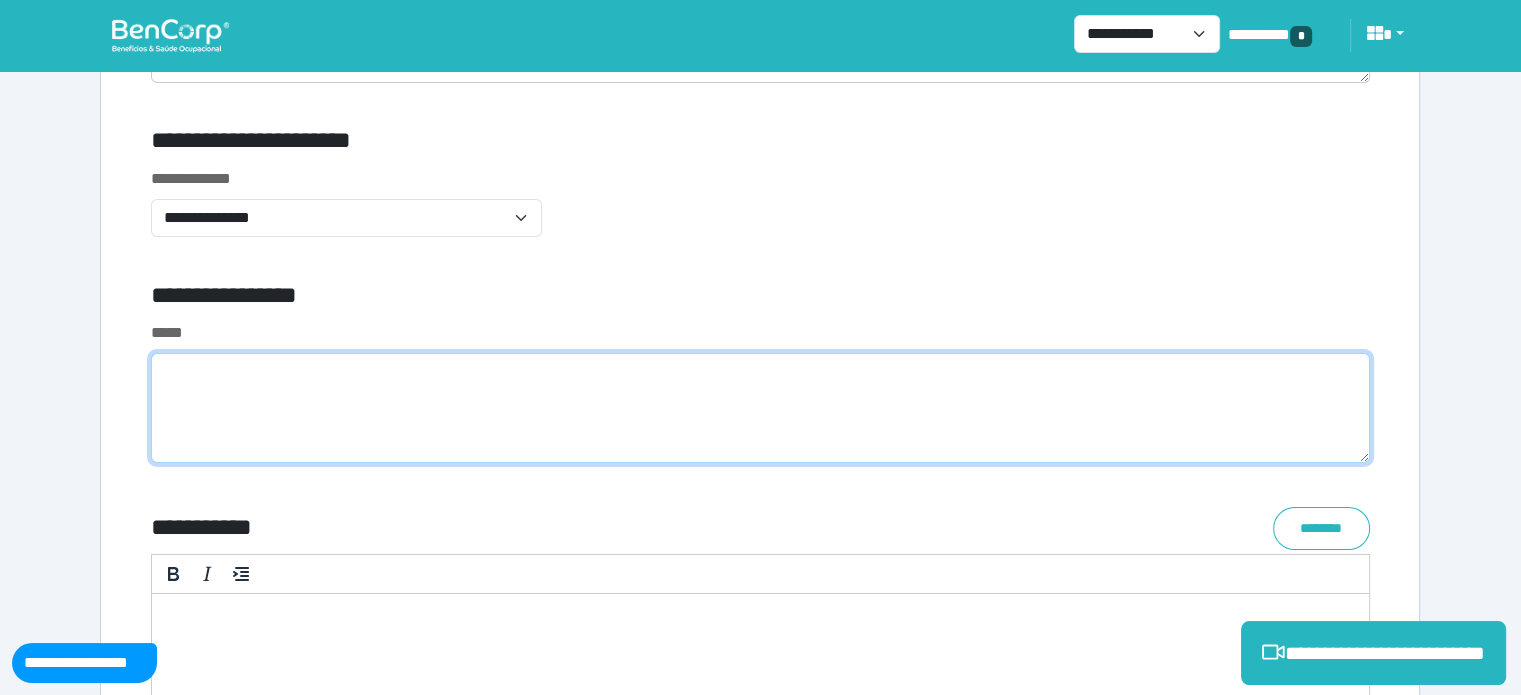 click at bounding box center [760, 408] 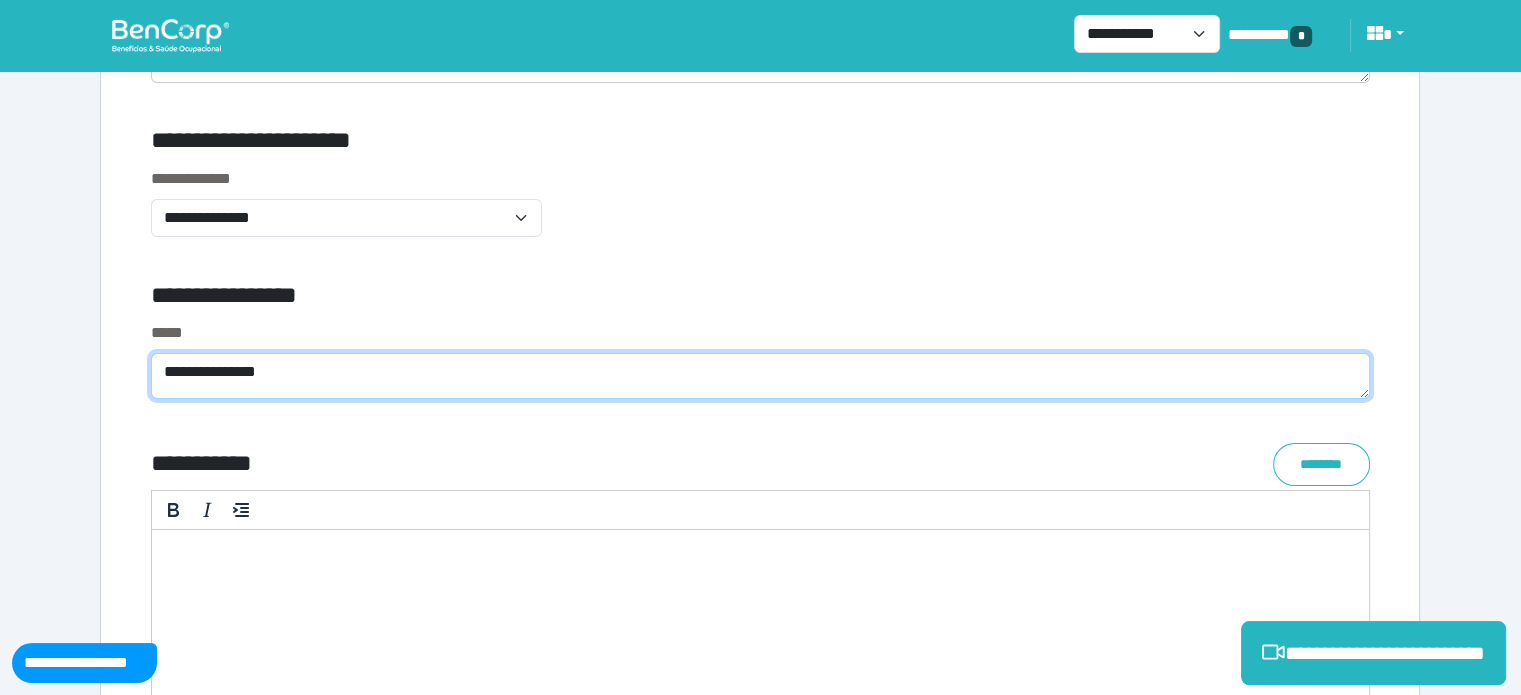 click on "**********" at bounding box center [760, 376] 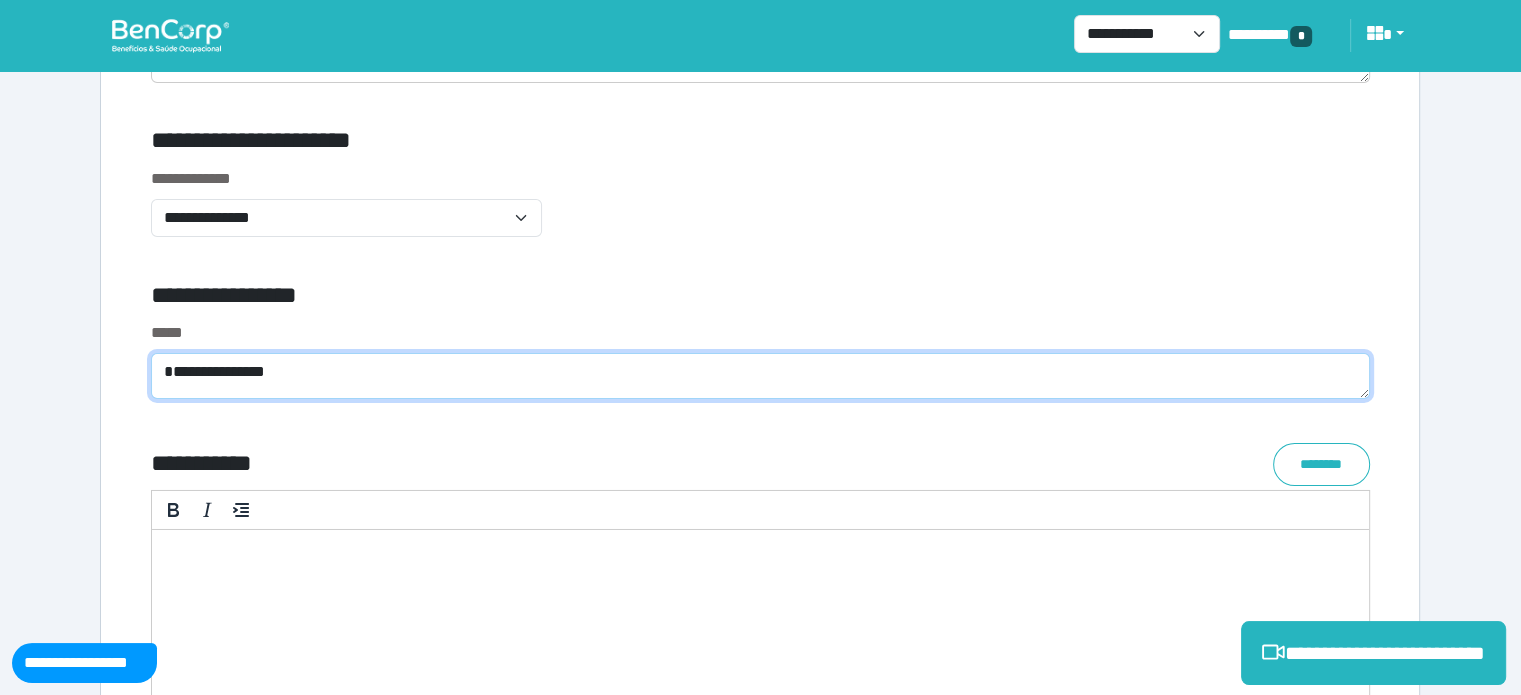 scroll, scrollTop: 0, scrollLeft: 0, axis: both 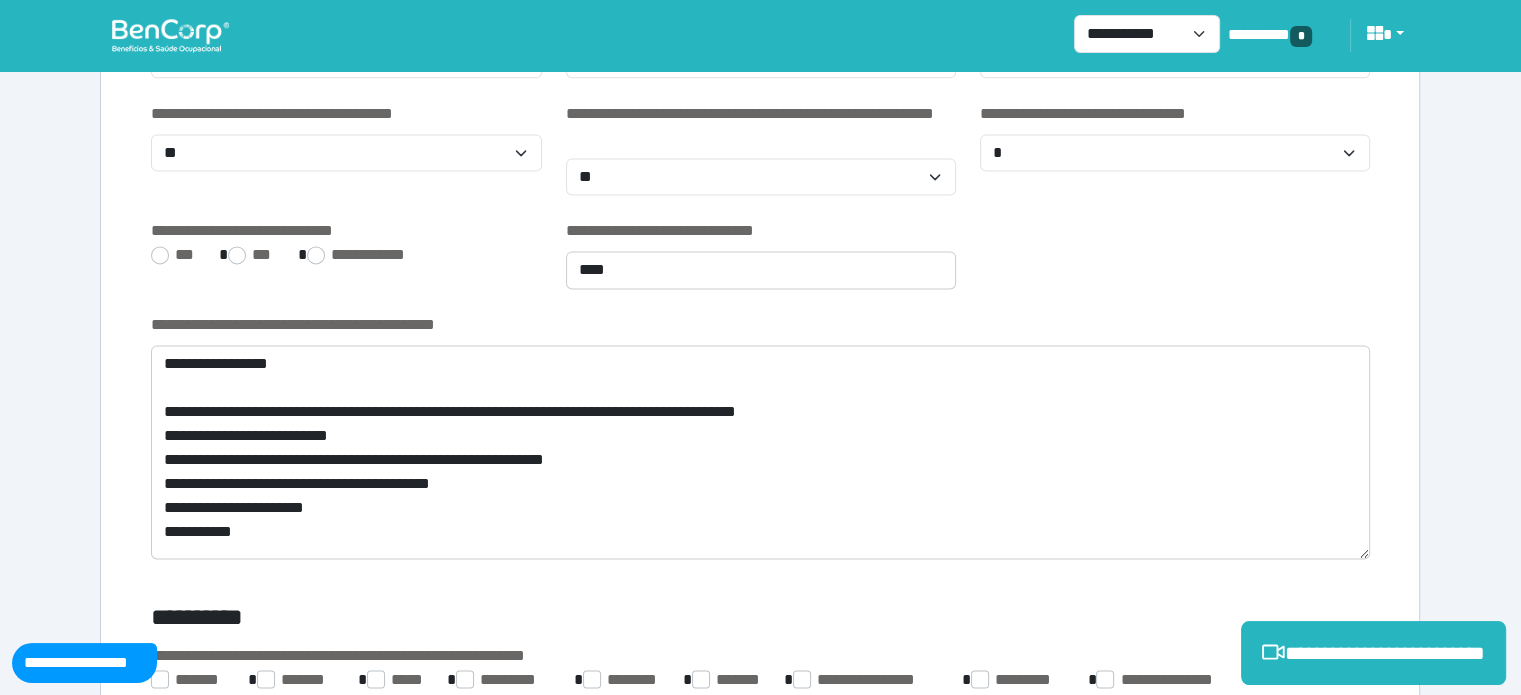 type on "**********" 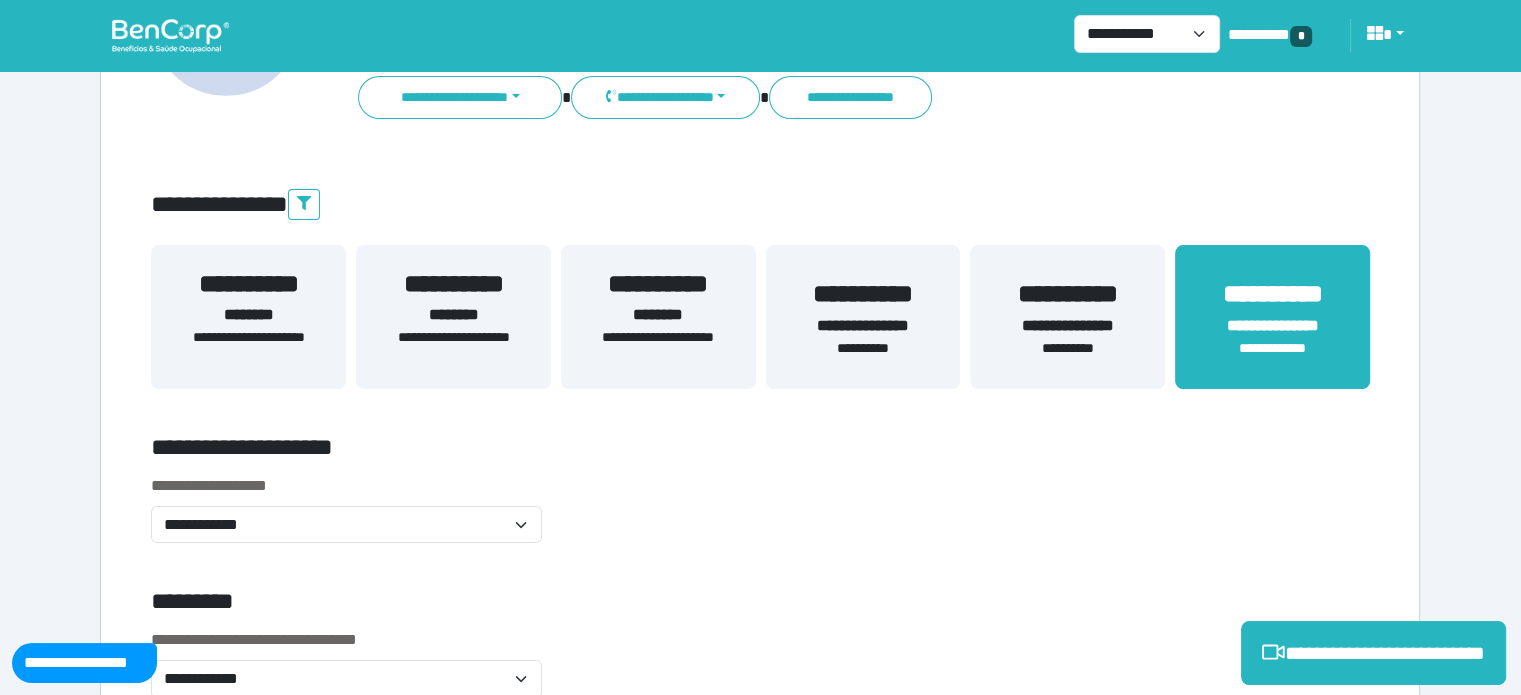 scroll, scrollTop: 0, scrollLeft: 0, axis: both 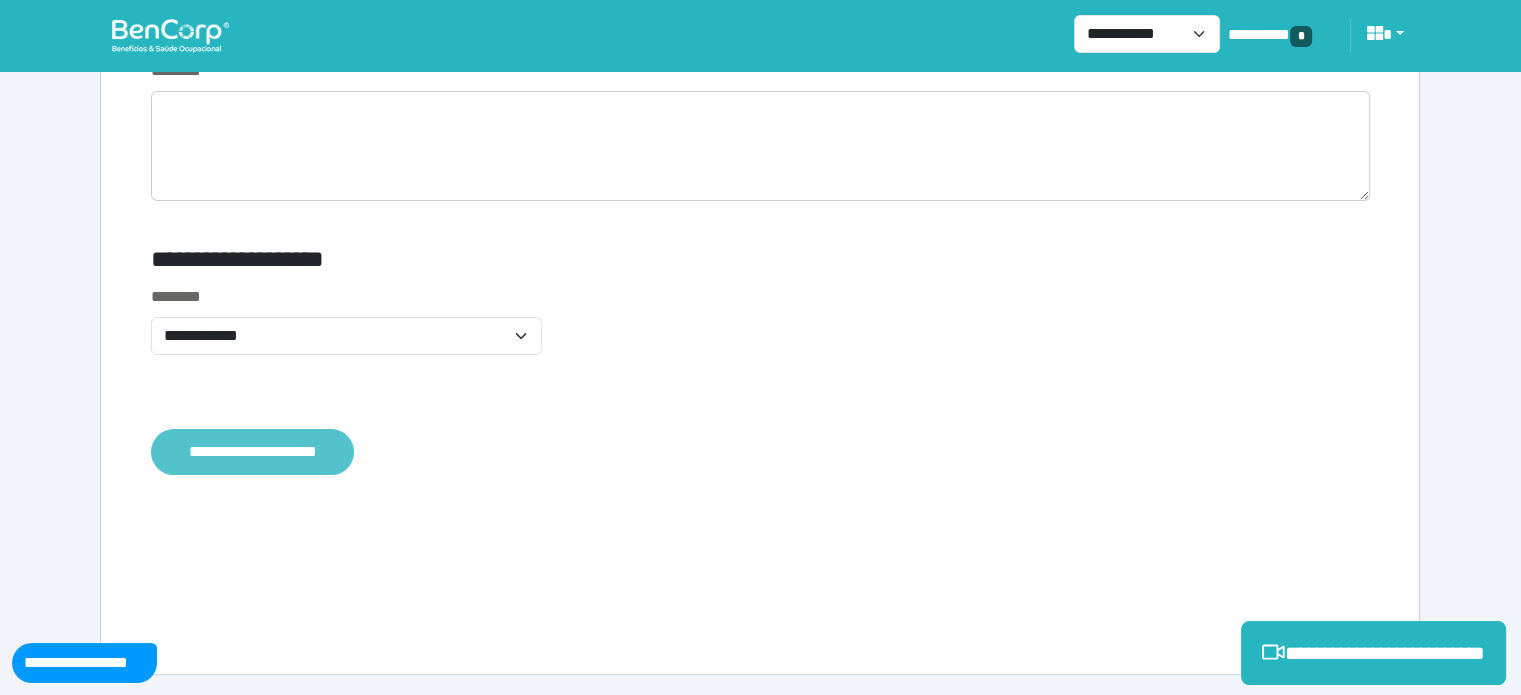 click on "**********" at bounding box center (252, 452) 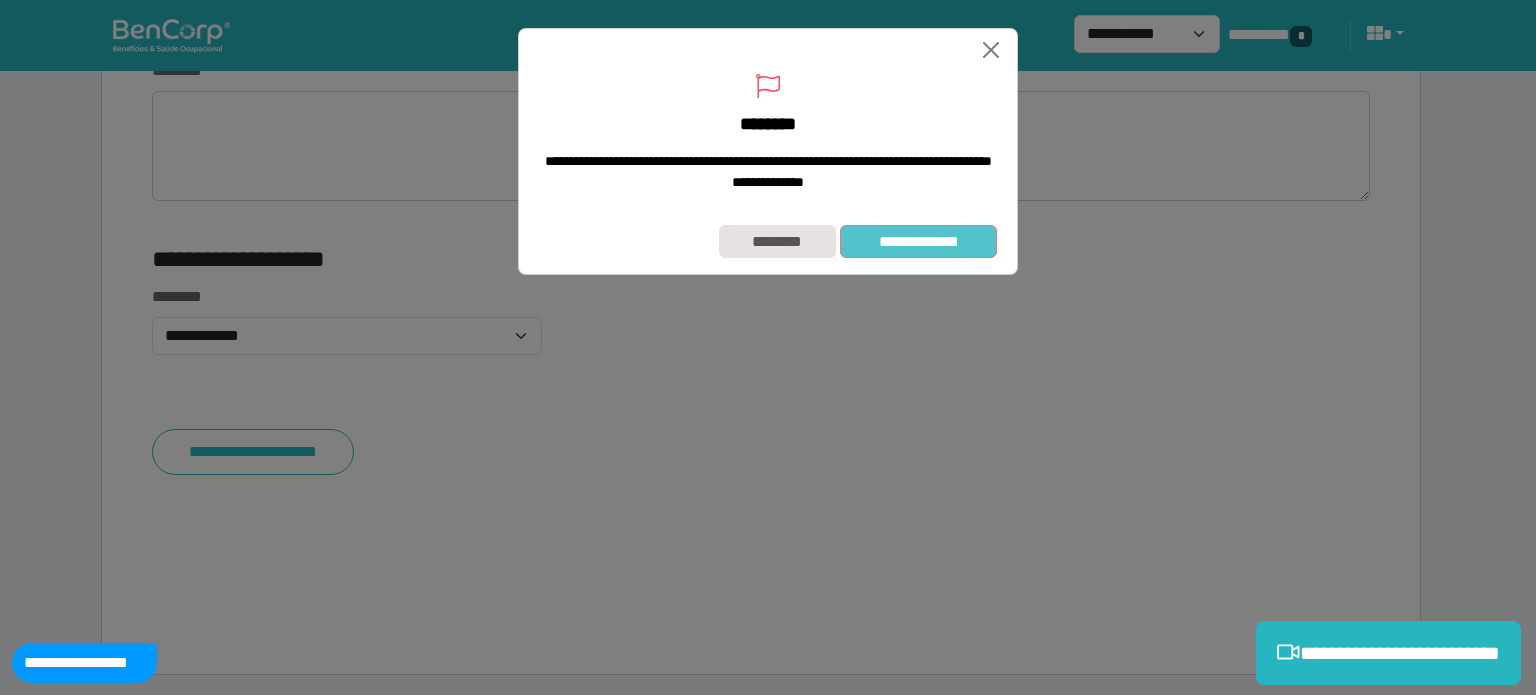 click on "**********" at bounding box center (918, 242) 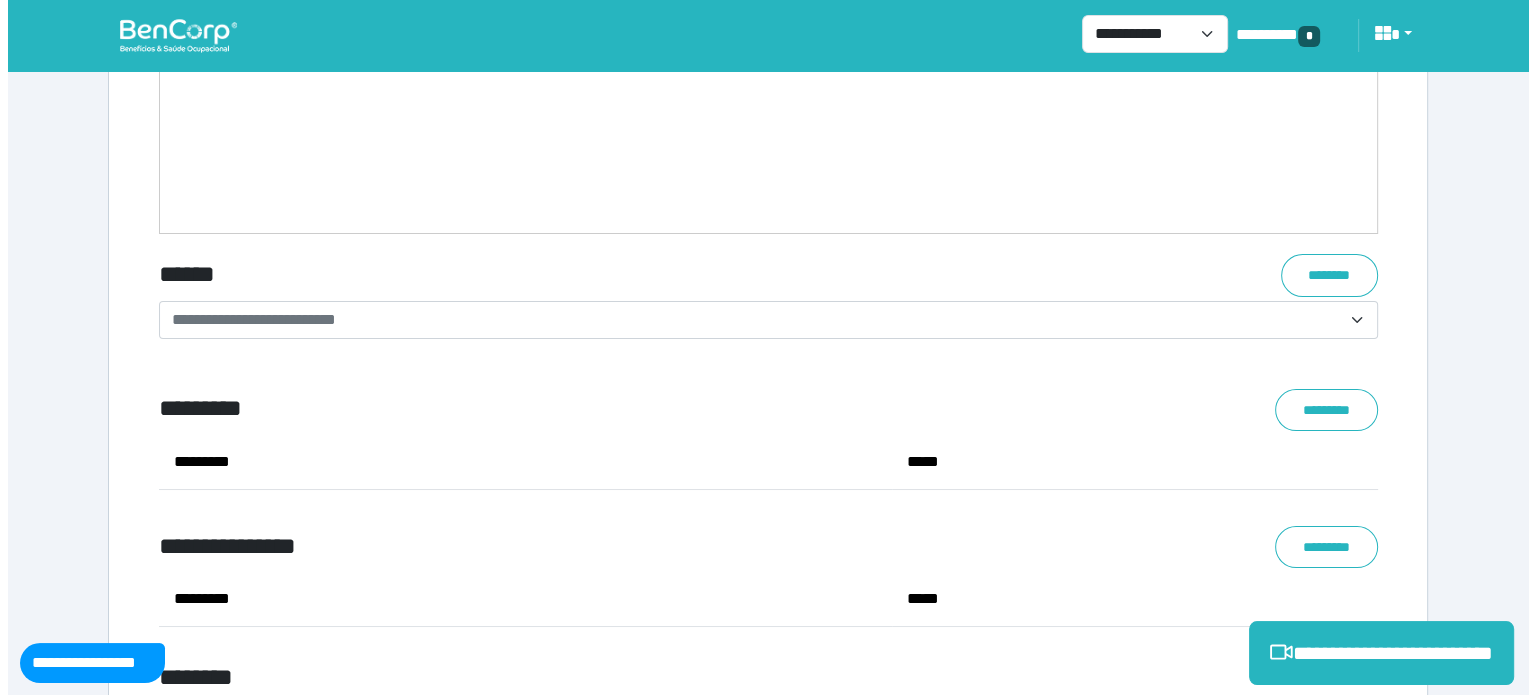 scroll, scrollTop: 8035, scrollLeft: 0, axis: vertical 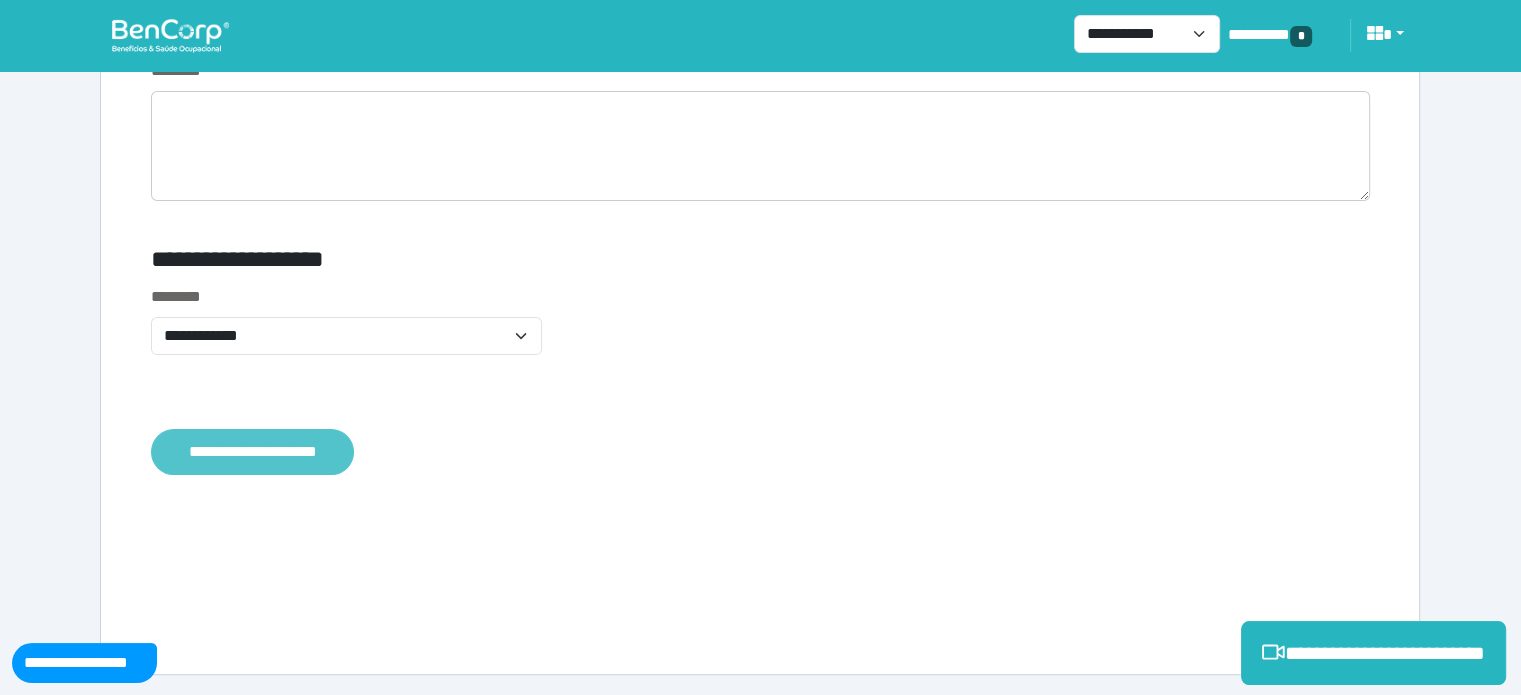 click on "**********" at bounding box center [252, 452] 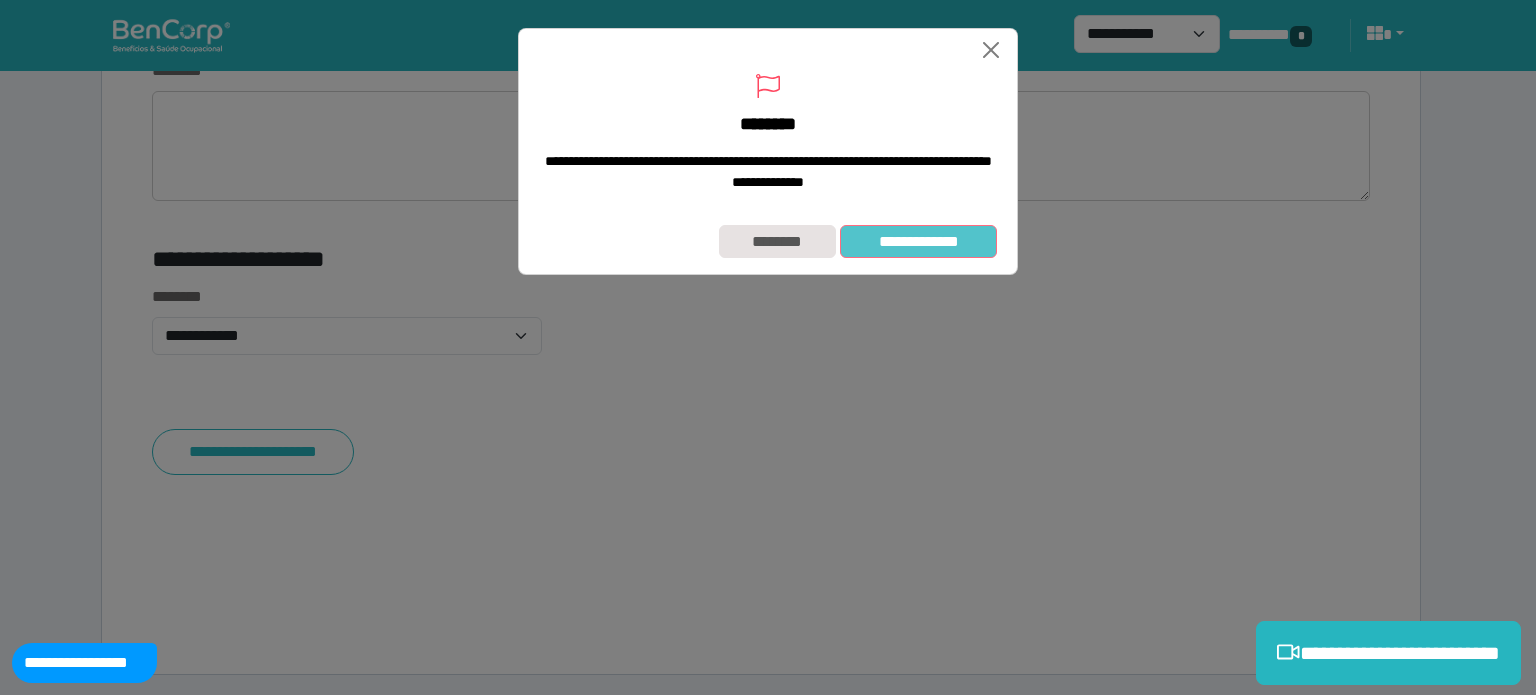 click on "**********" at bounding box center (918, 242) 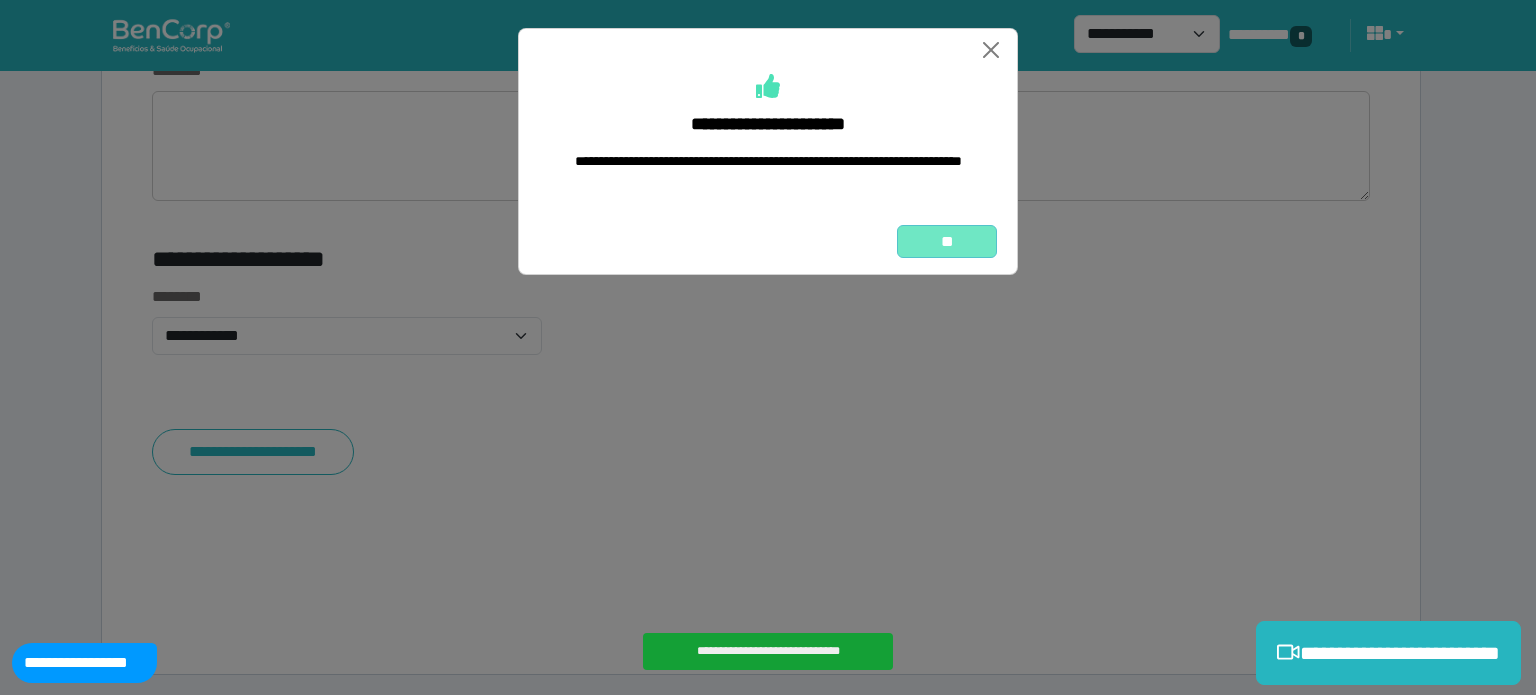 click on "**" at bounding box center [947, 242] 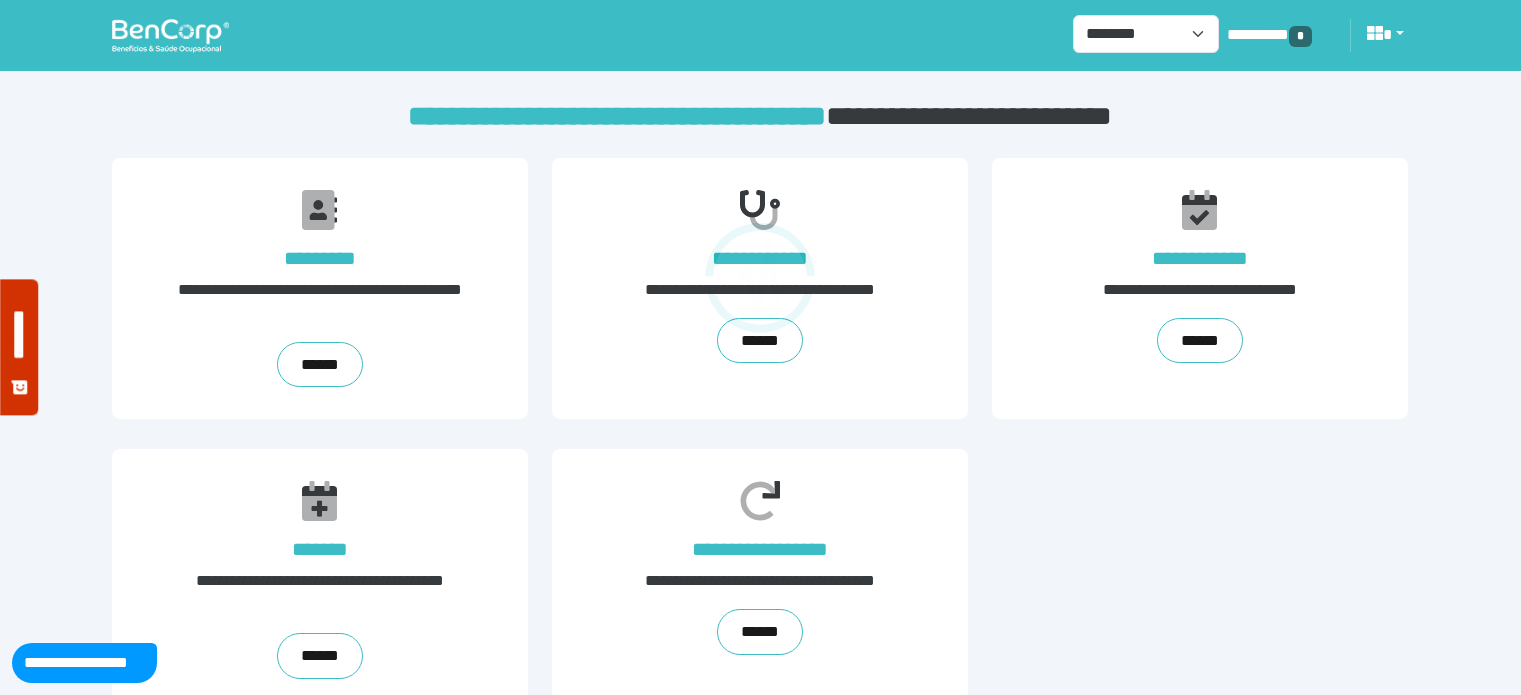 scroll, scrollTop: 0, scrollLeft: 0, axis: both 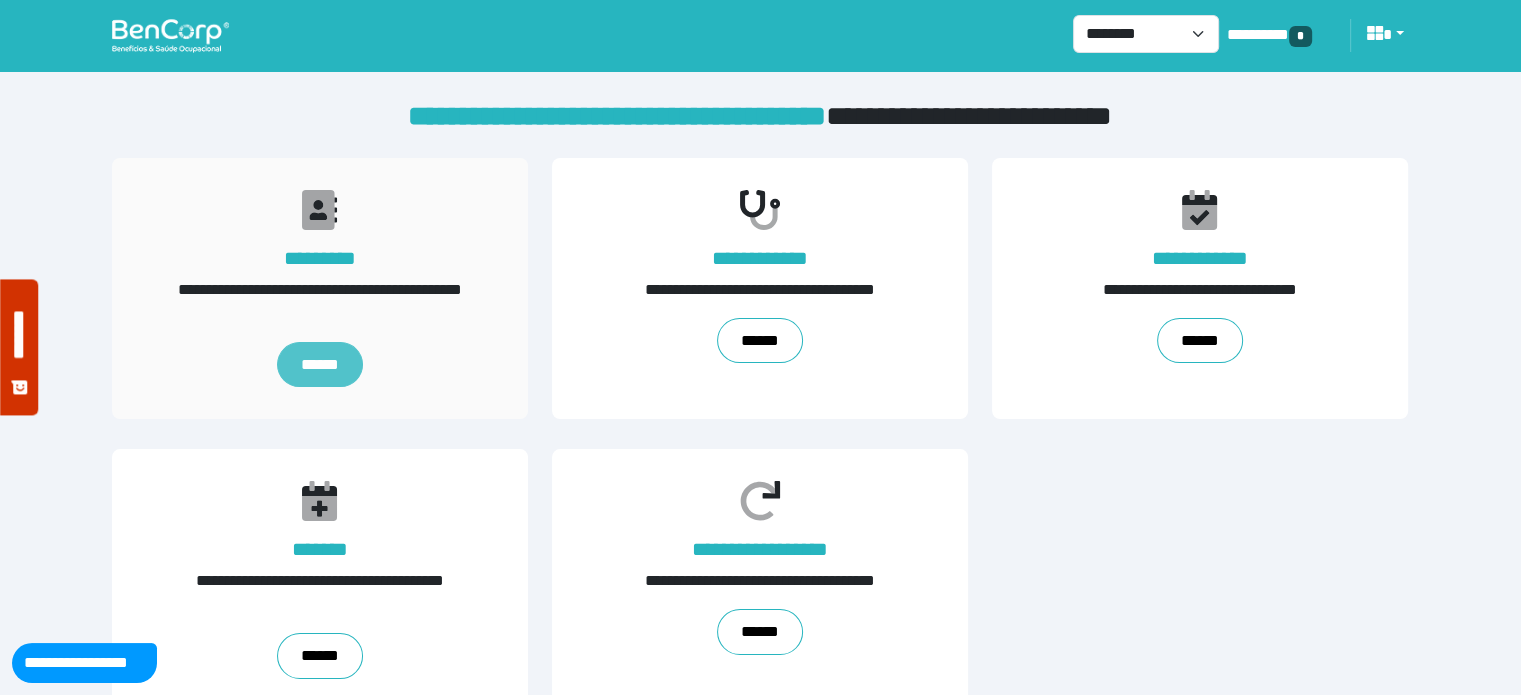 click on "******" at bounding box center (320, 365) 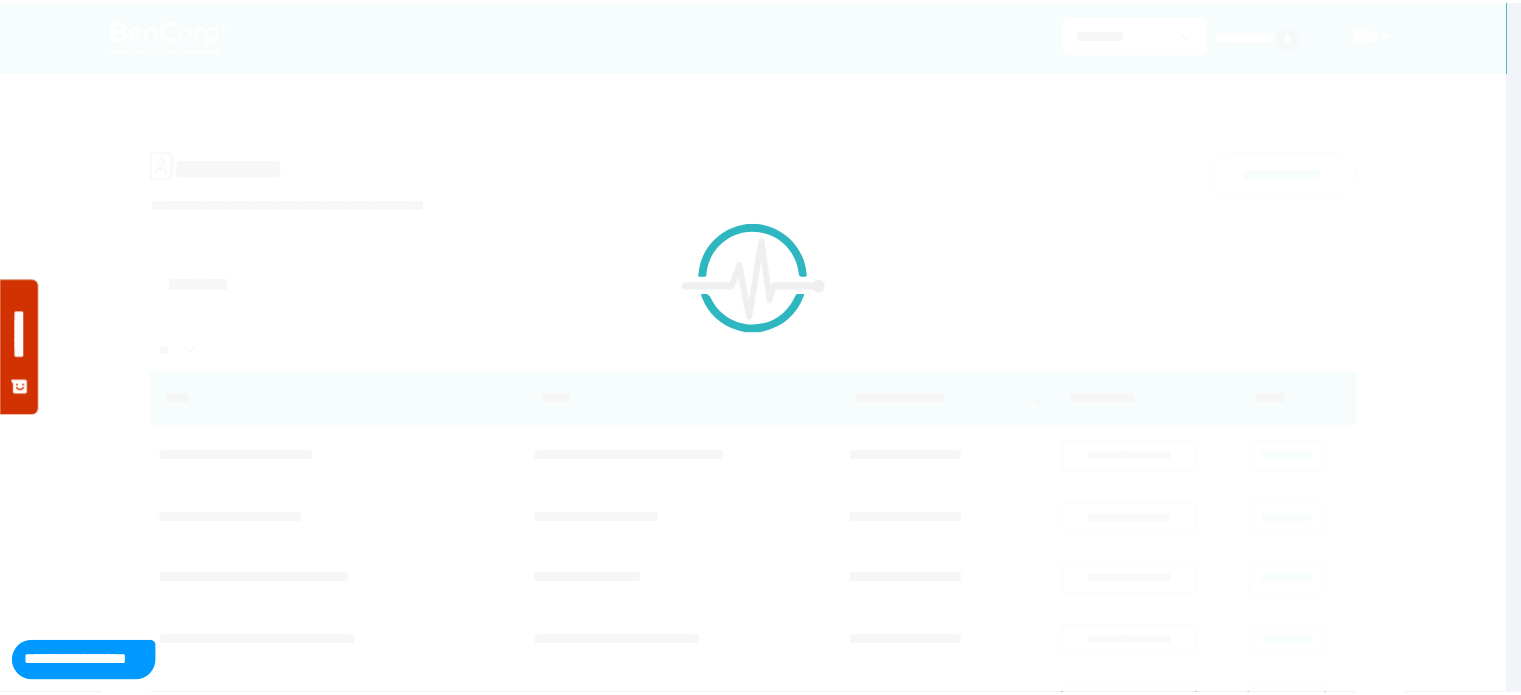 scroll, scrollTop: 0, scrollLeft: 0, axis: both 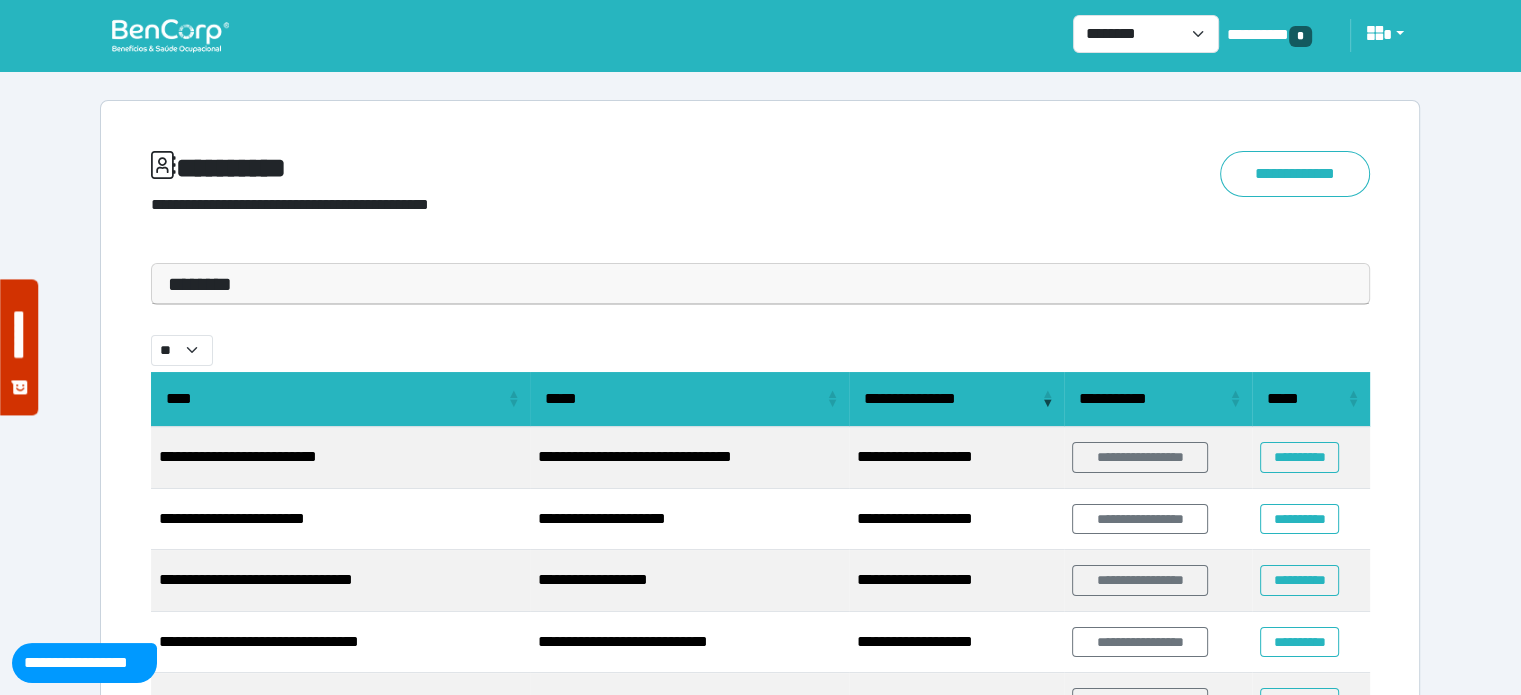 click on "********" at bounding box center (760, 284) 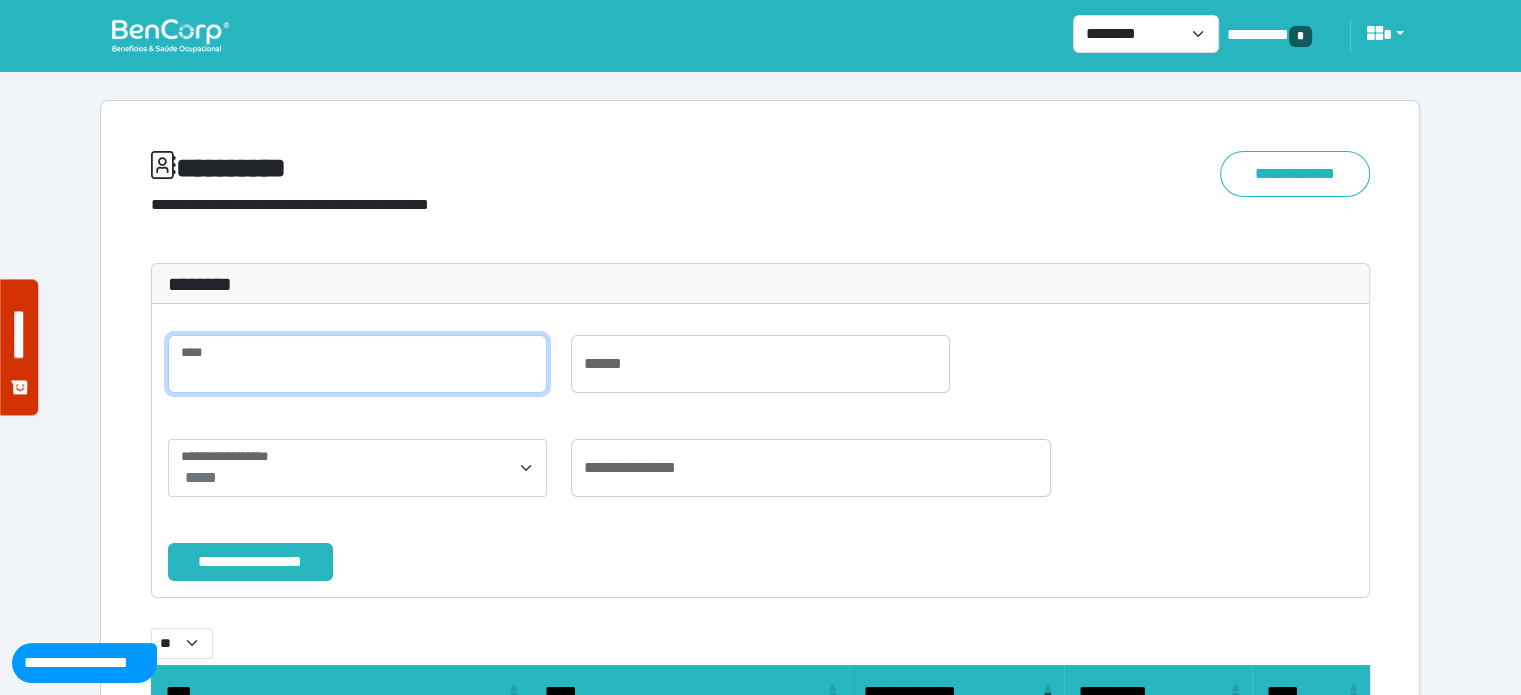 click at bounding box center [357, 364] 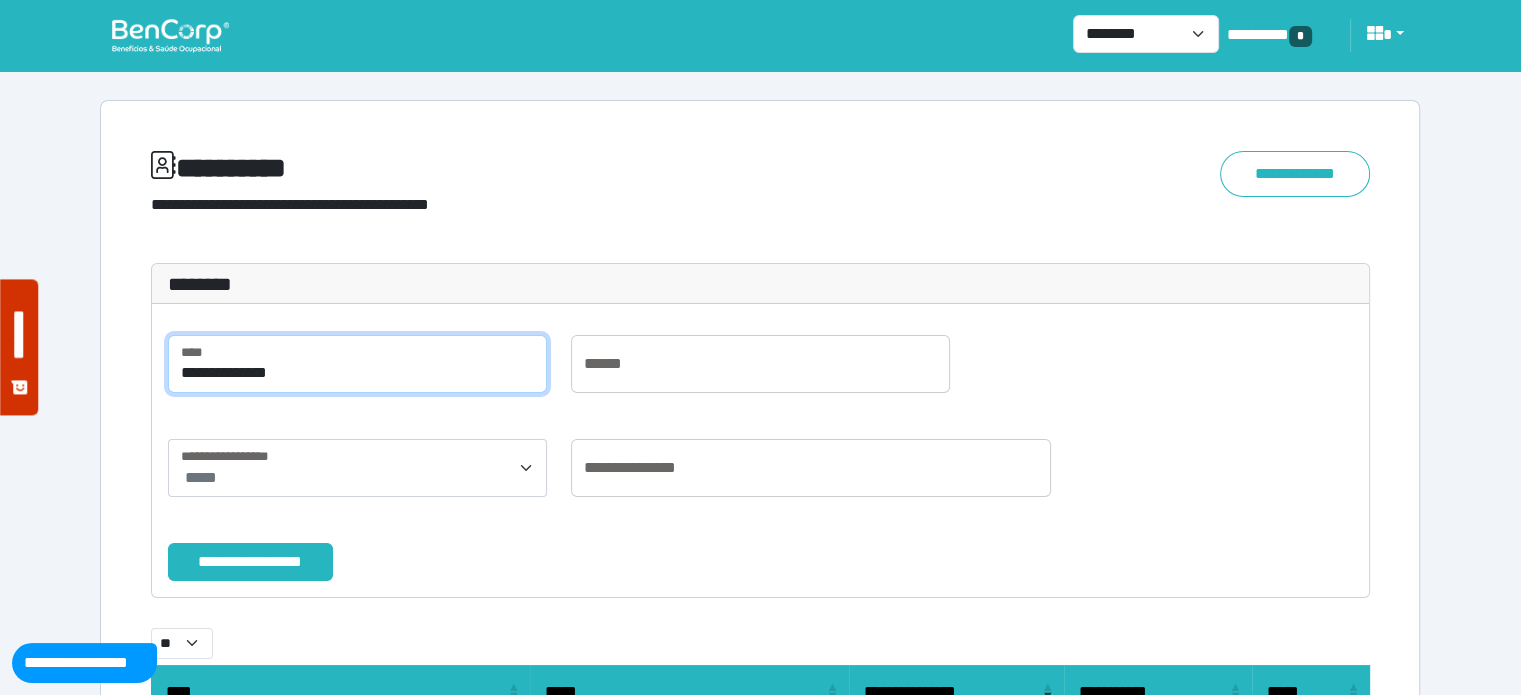 drag, startPoint x: 308, startPoint y: 380, endPoint x: 174, endPoint y: 373, distance: 134.18271 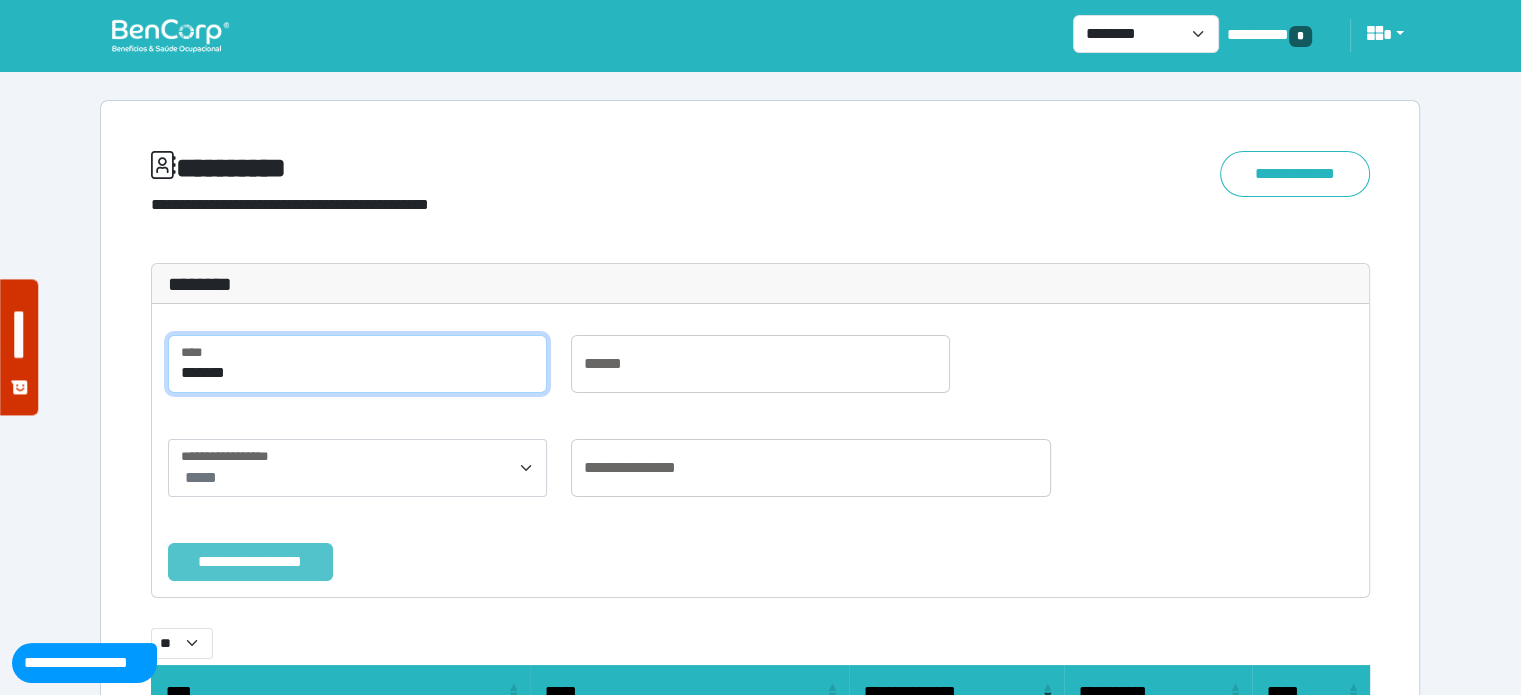 type on "*******" 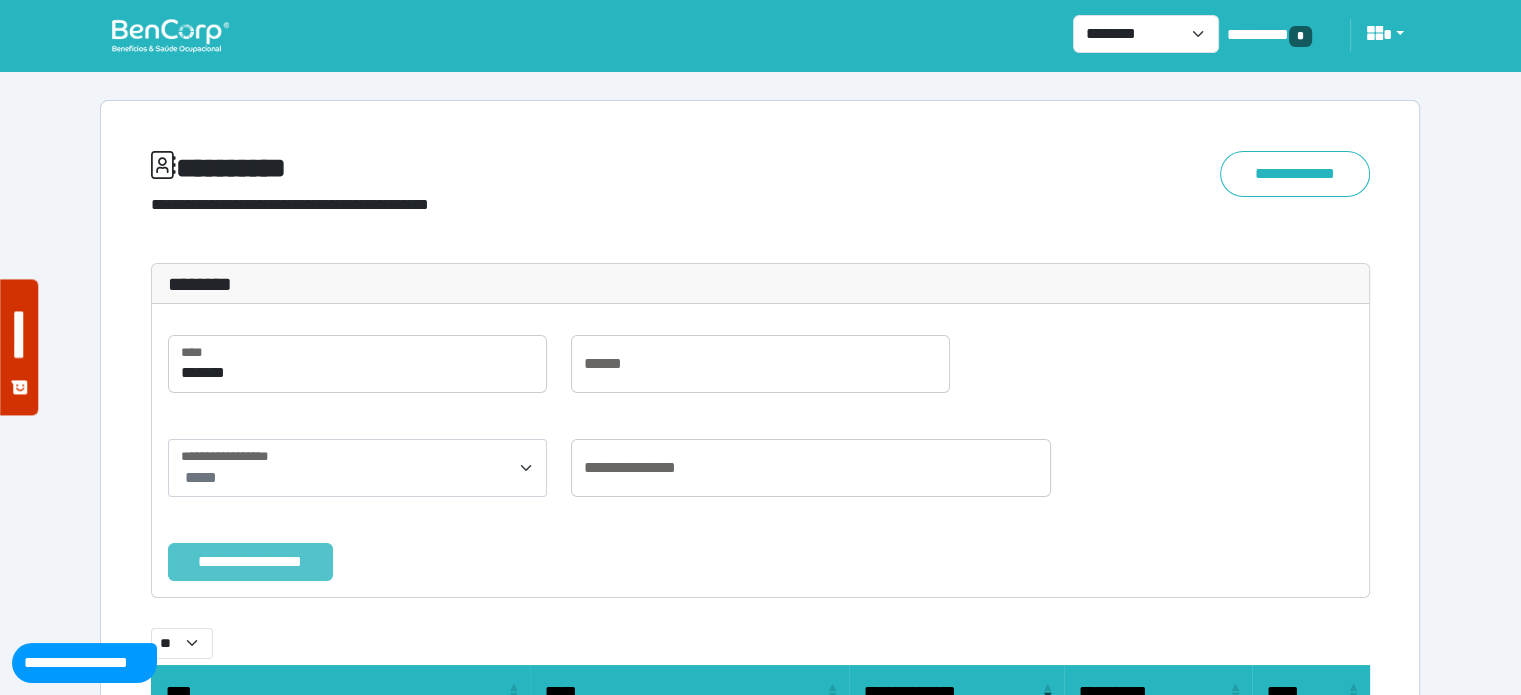 click on "**********" at bounding box center (250, 562) 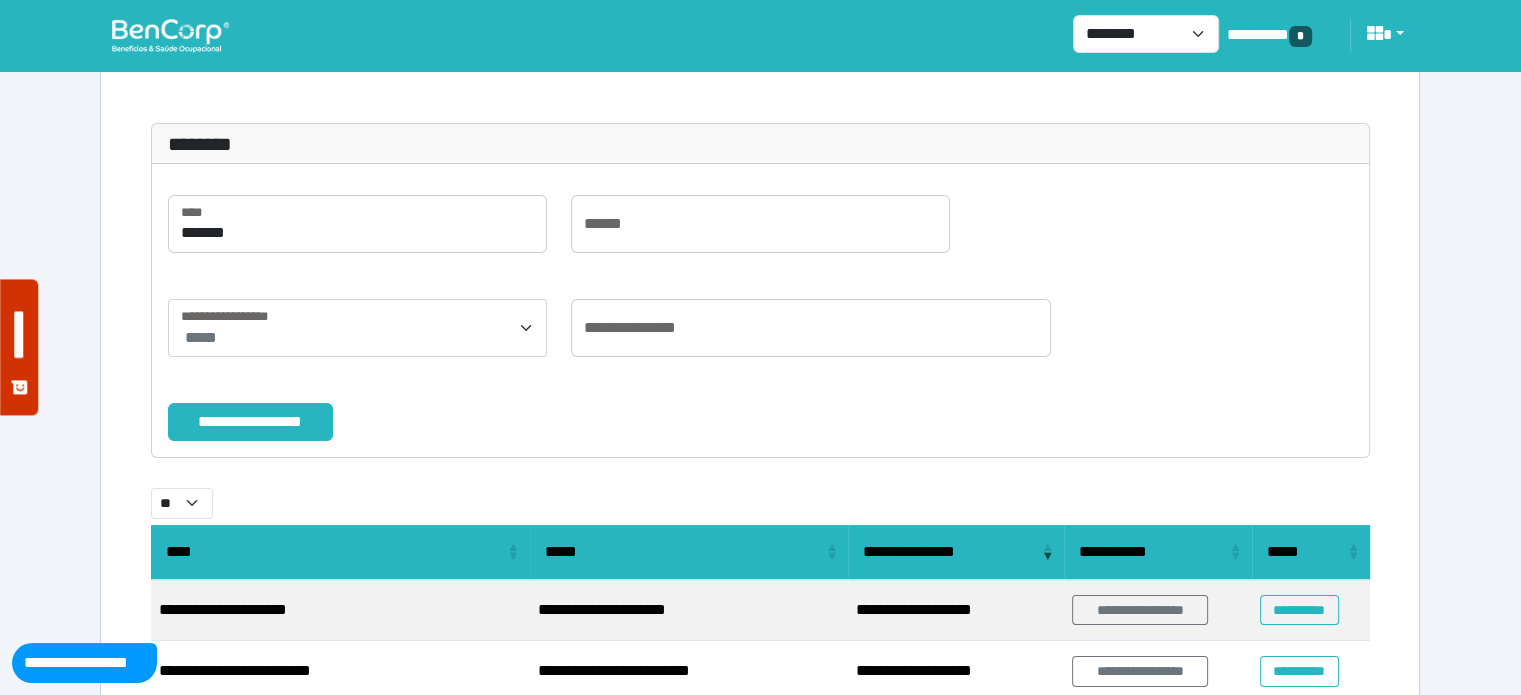 scroll, scrollTop: 264, scrollLeft: 0, axis: vertical 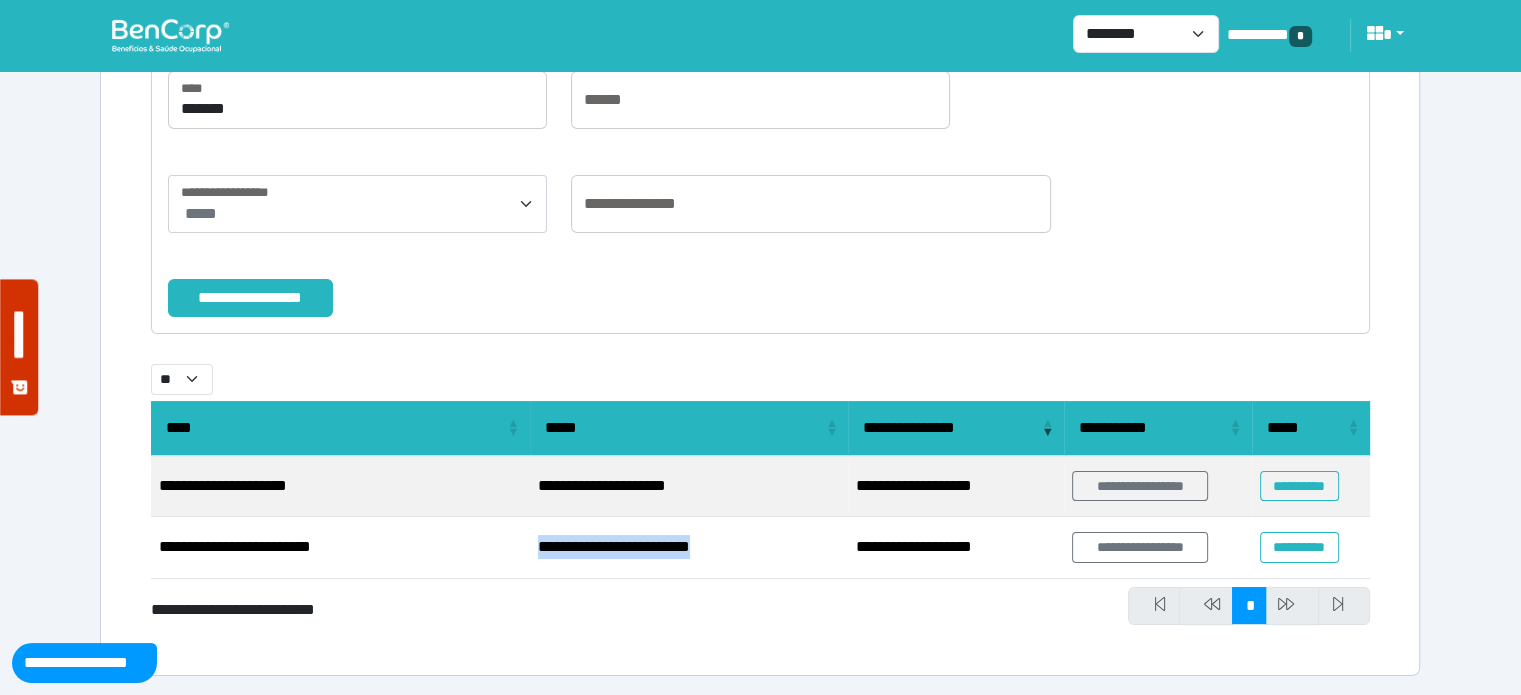 drag, startPoint x: 537, startPoint y: 546, endPoint x: 760, endPoint y: 544, distance: 223.00897 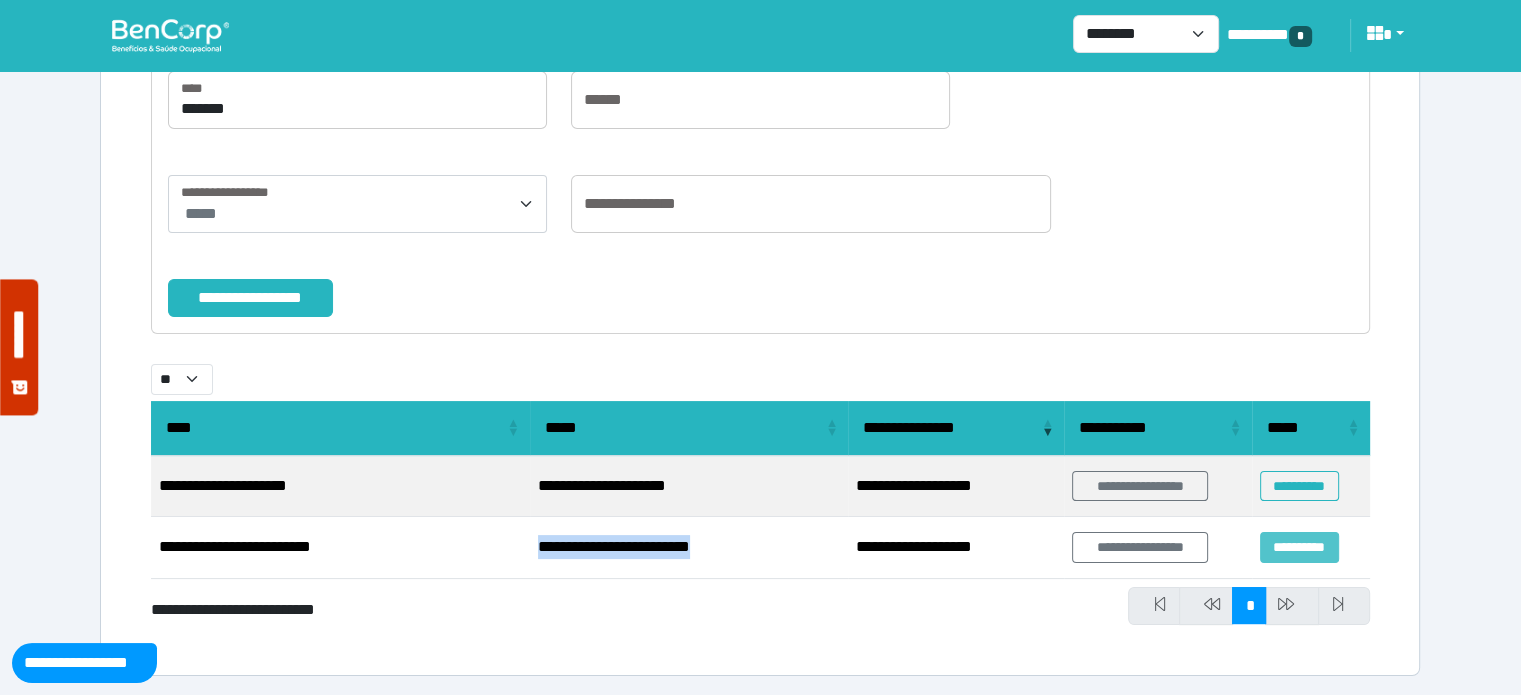 click on "**********" at bounding box center [1299, 547] 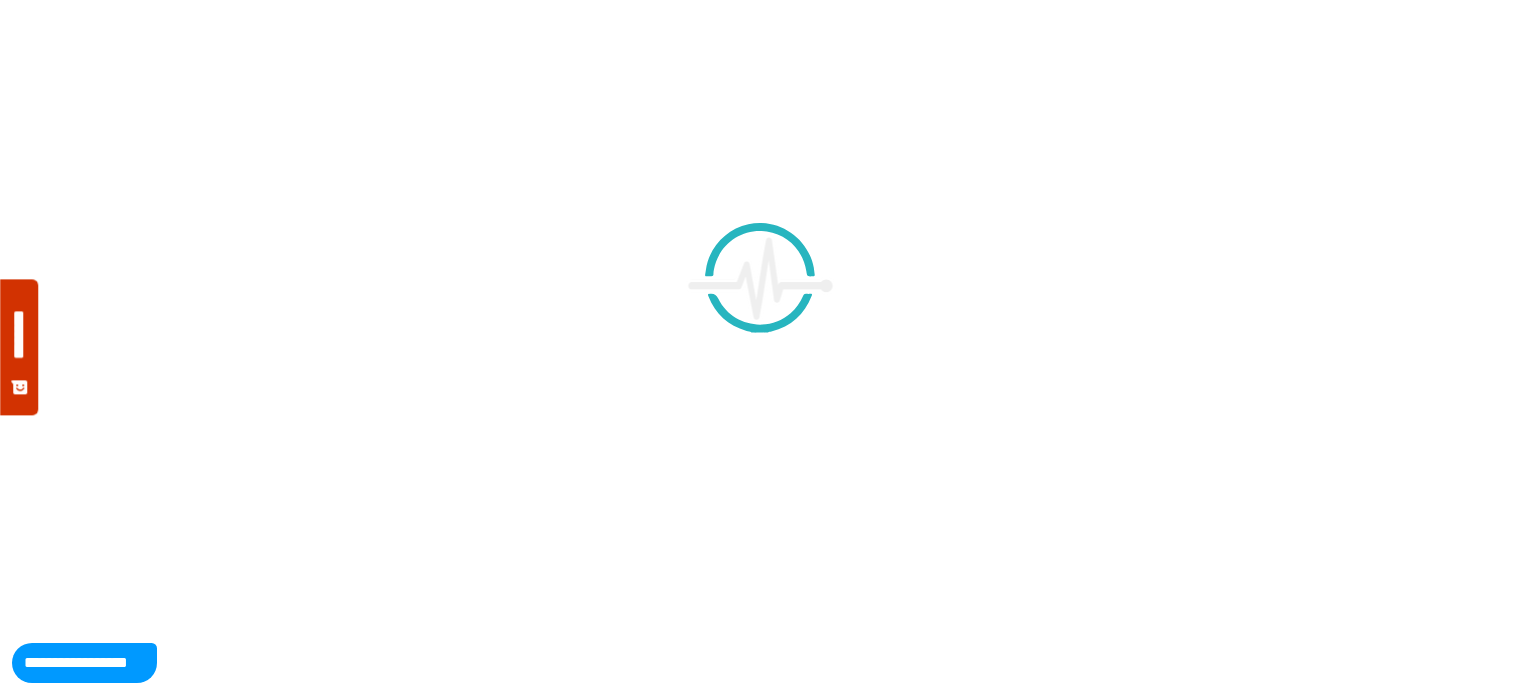 scroll, scrollTop: 0, scrollLeft: 0, axis: both 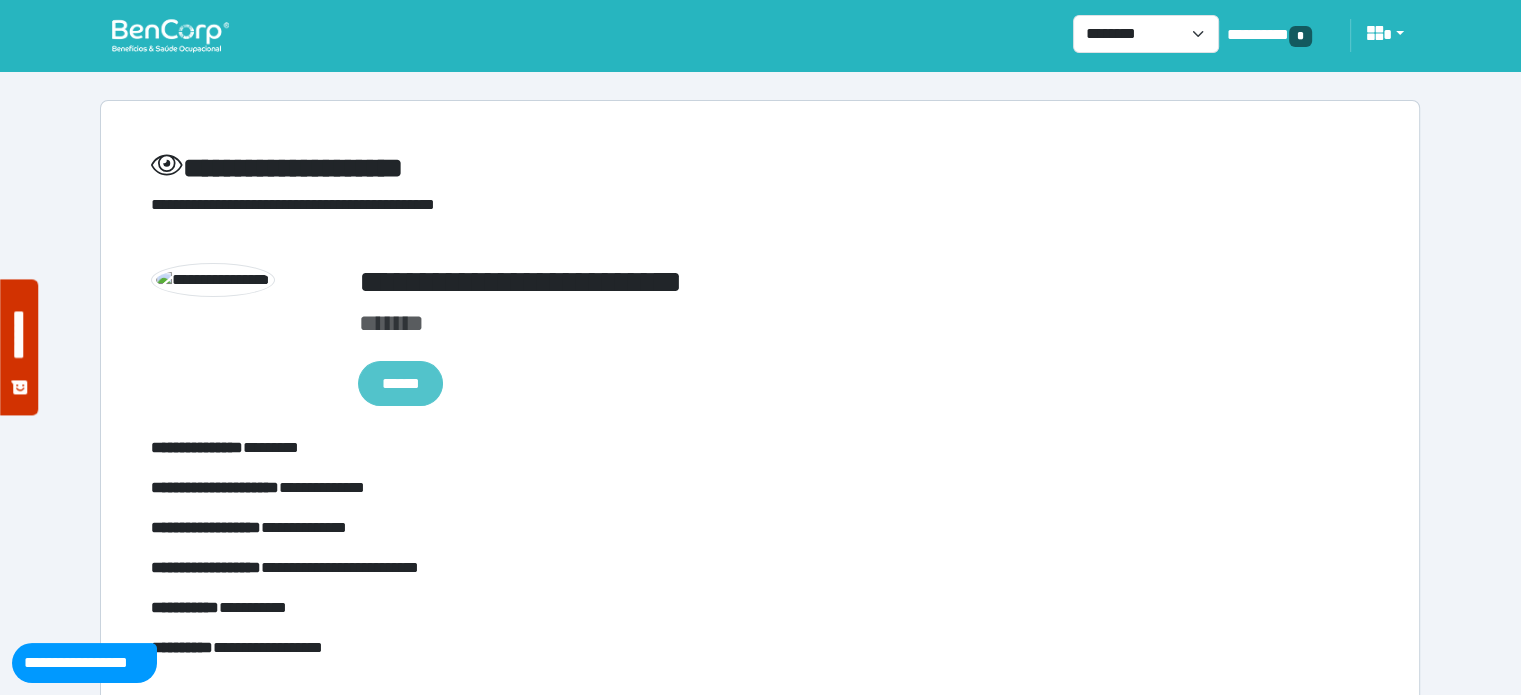 click on "******" at bounding box center [400, 384] 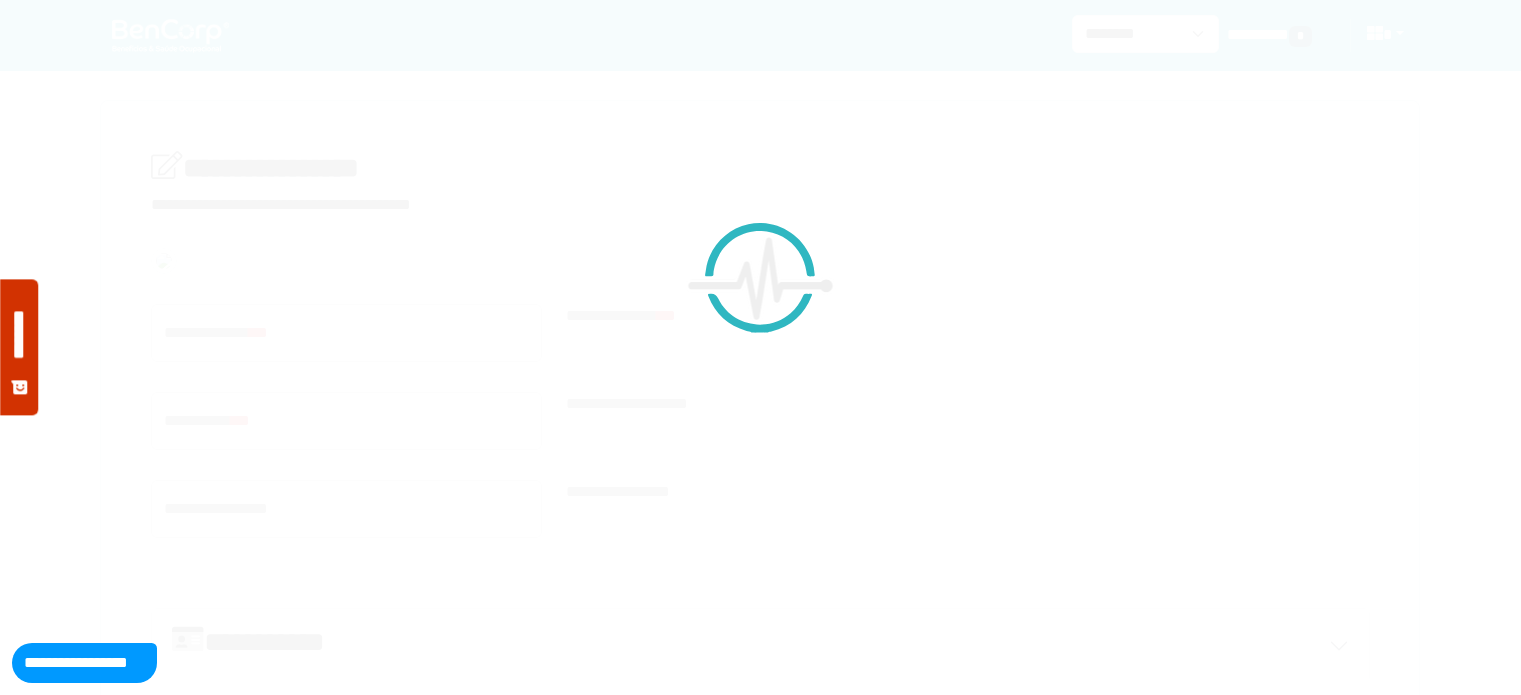 scroll, scrollTop: 0, scrollLeft: 0, axis: both 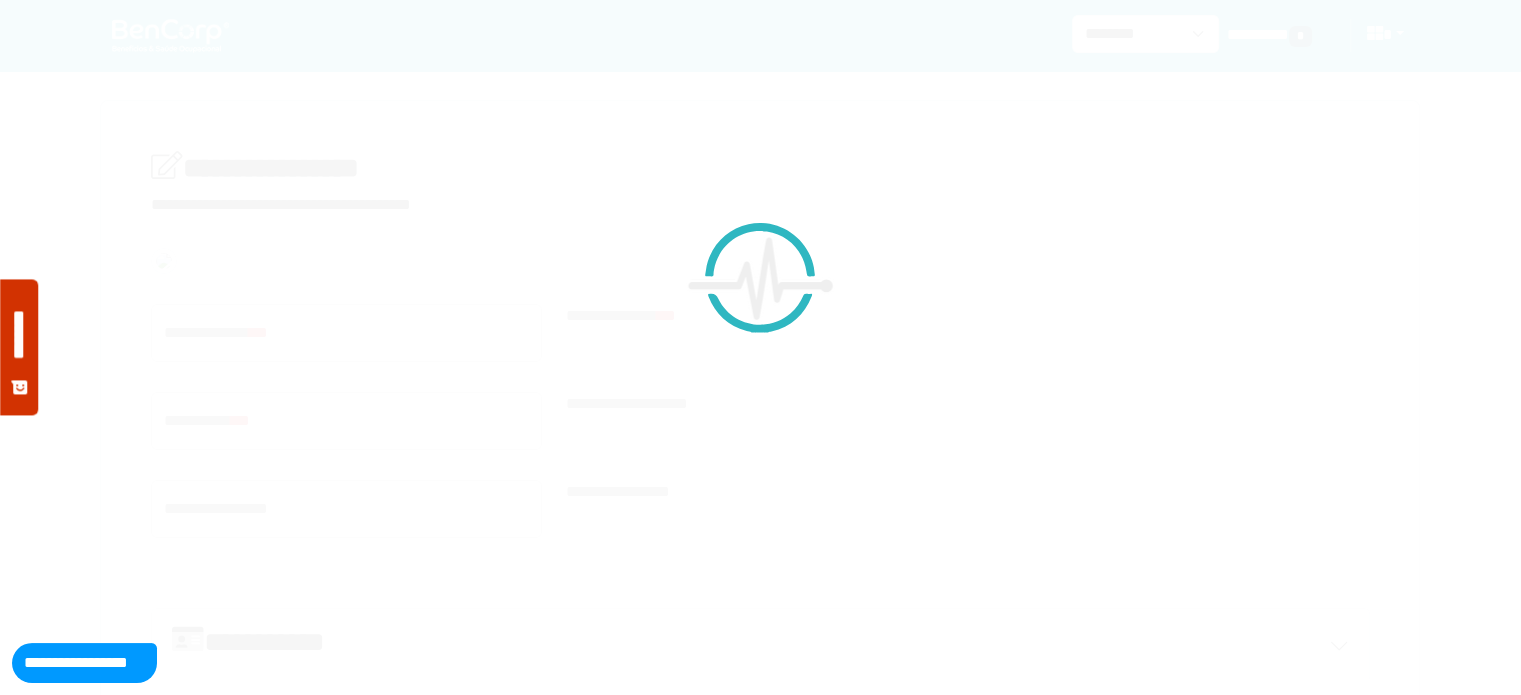 type on "**********" 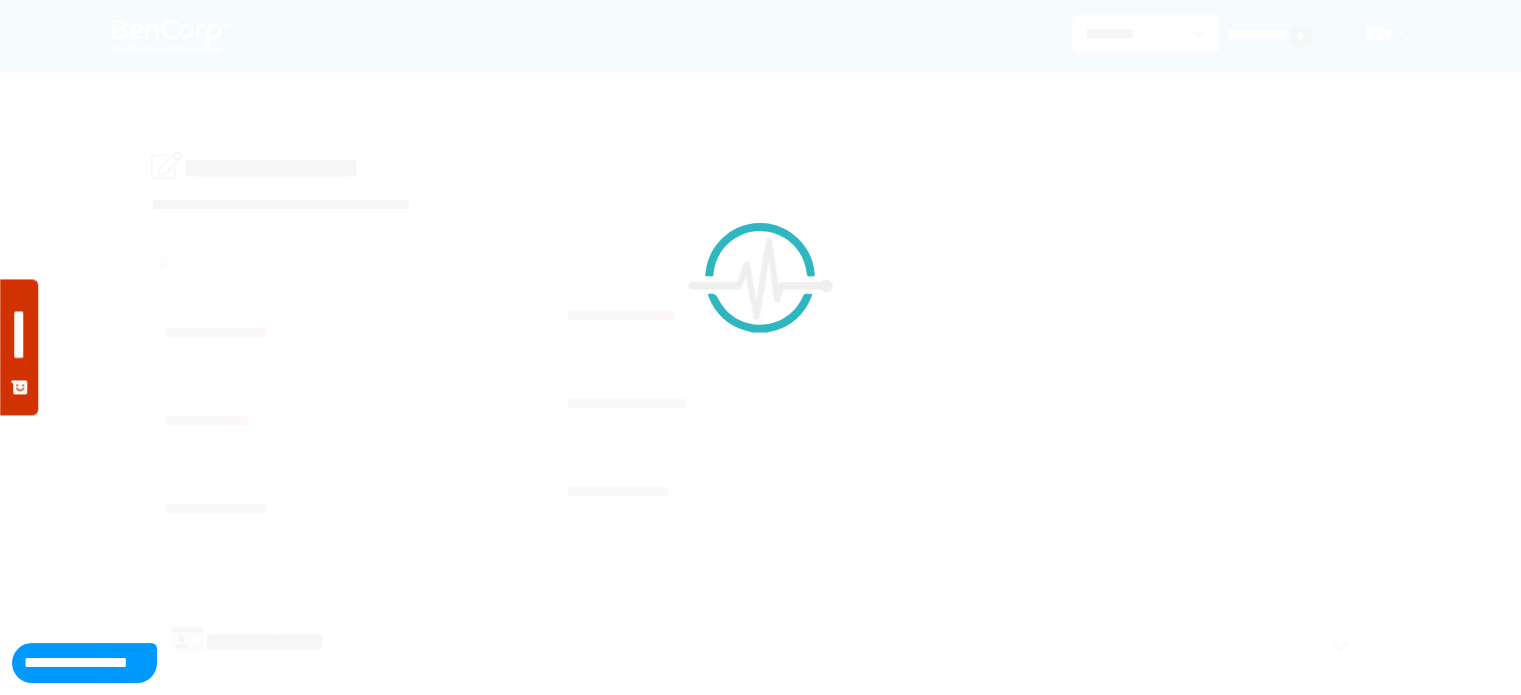 type on "**********" 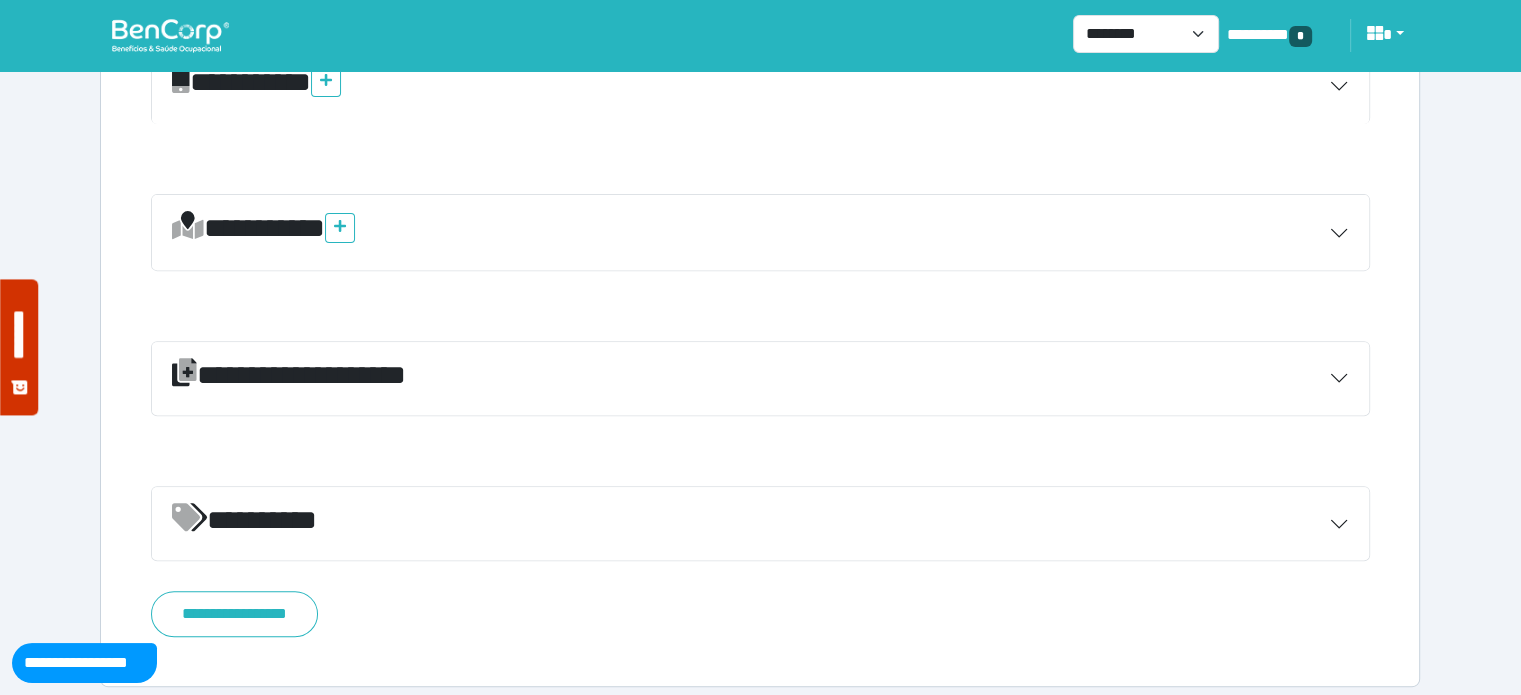 scroll, scrollTop: 716, scrollLeft: 0, axis: vertical 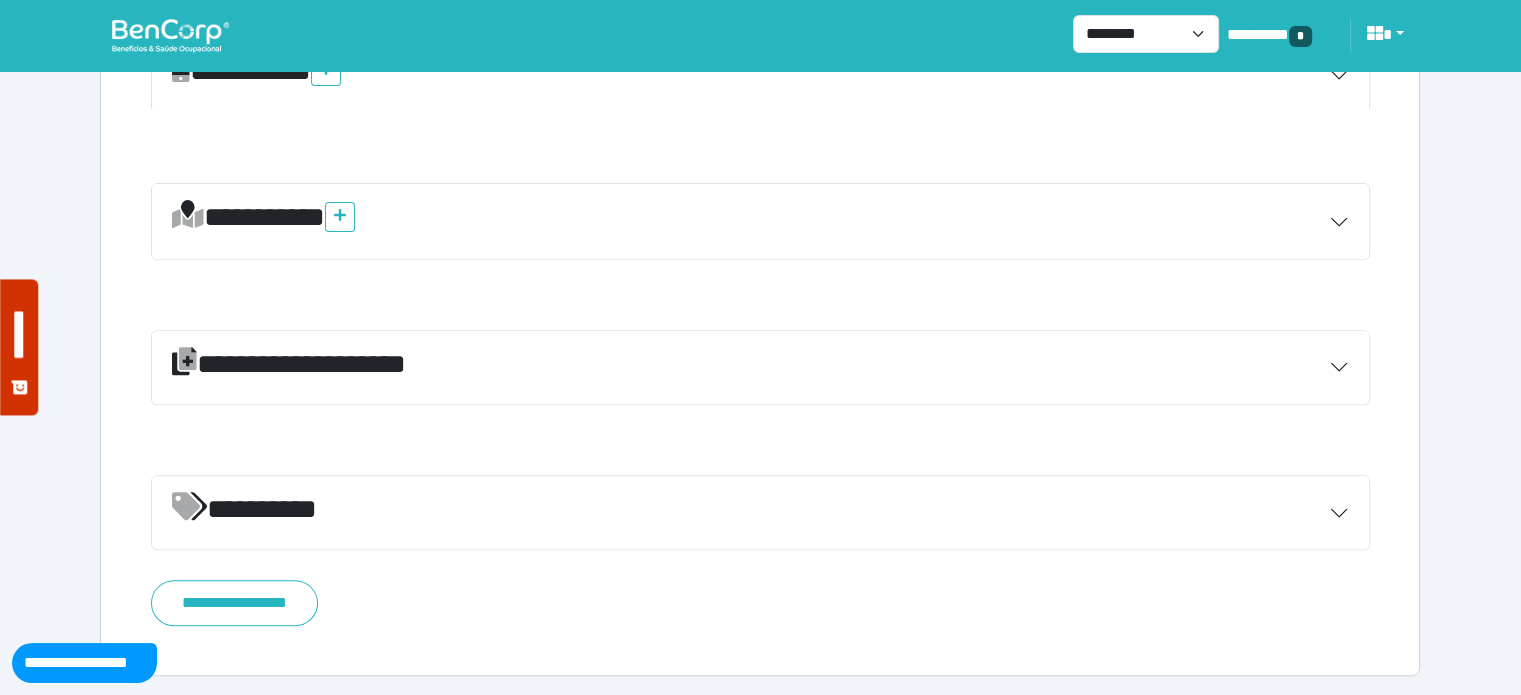 click on "**********" at bounding box center [760, 368] 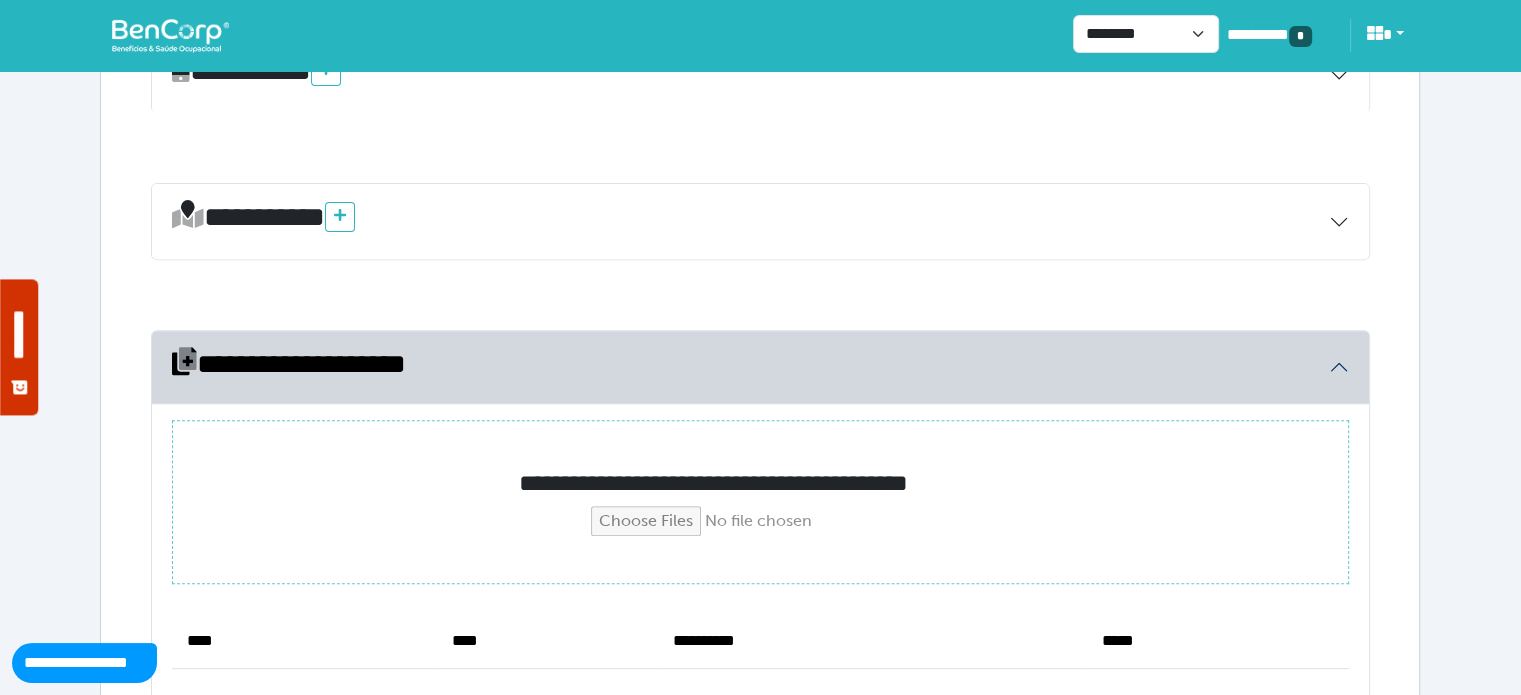 click at bounding box center (761, 521) 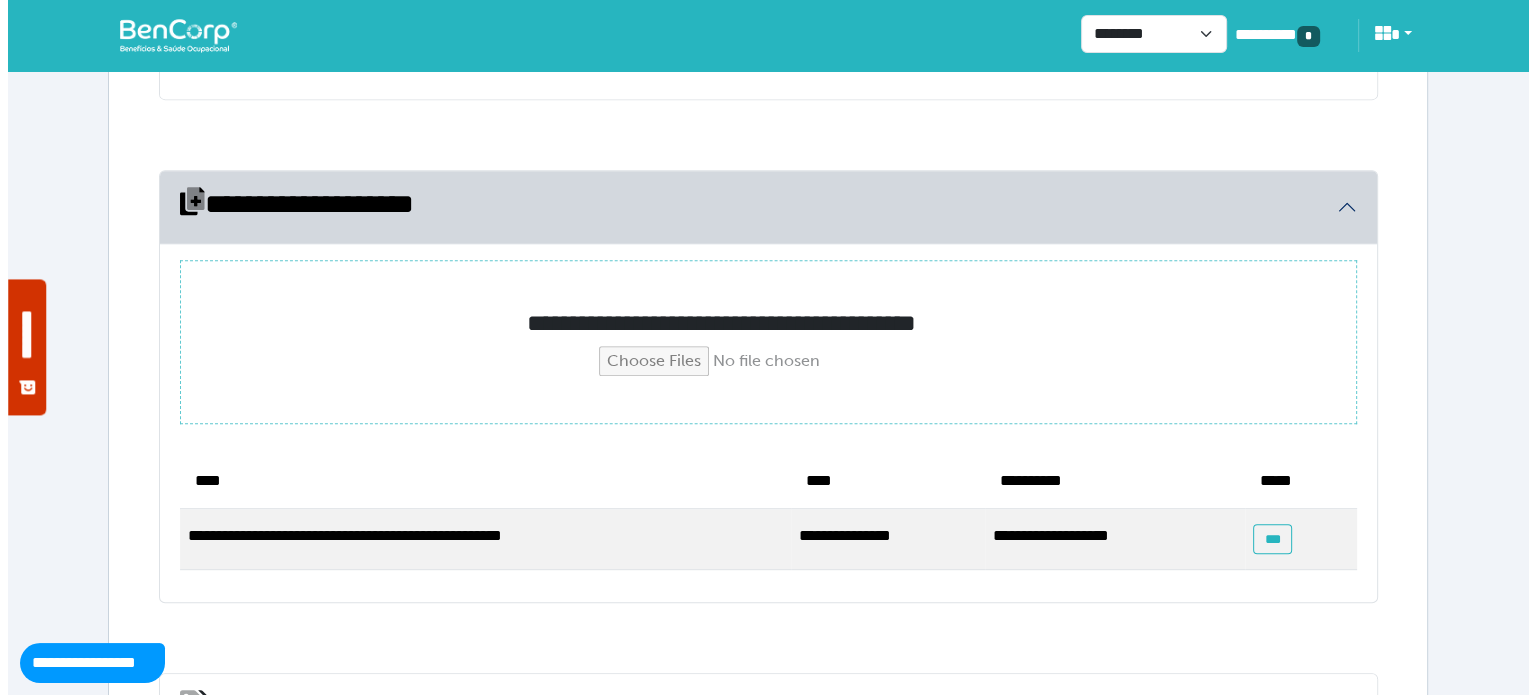 scroll, scrollTop: 1074, scrollLeft: 0, axis: vertical 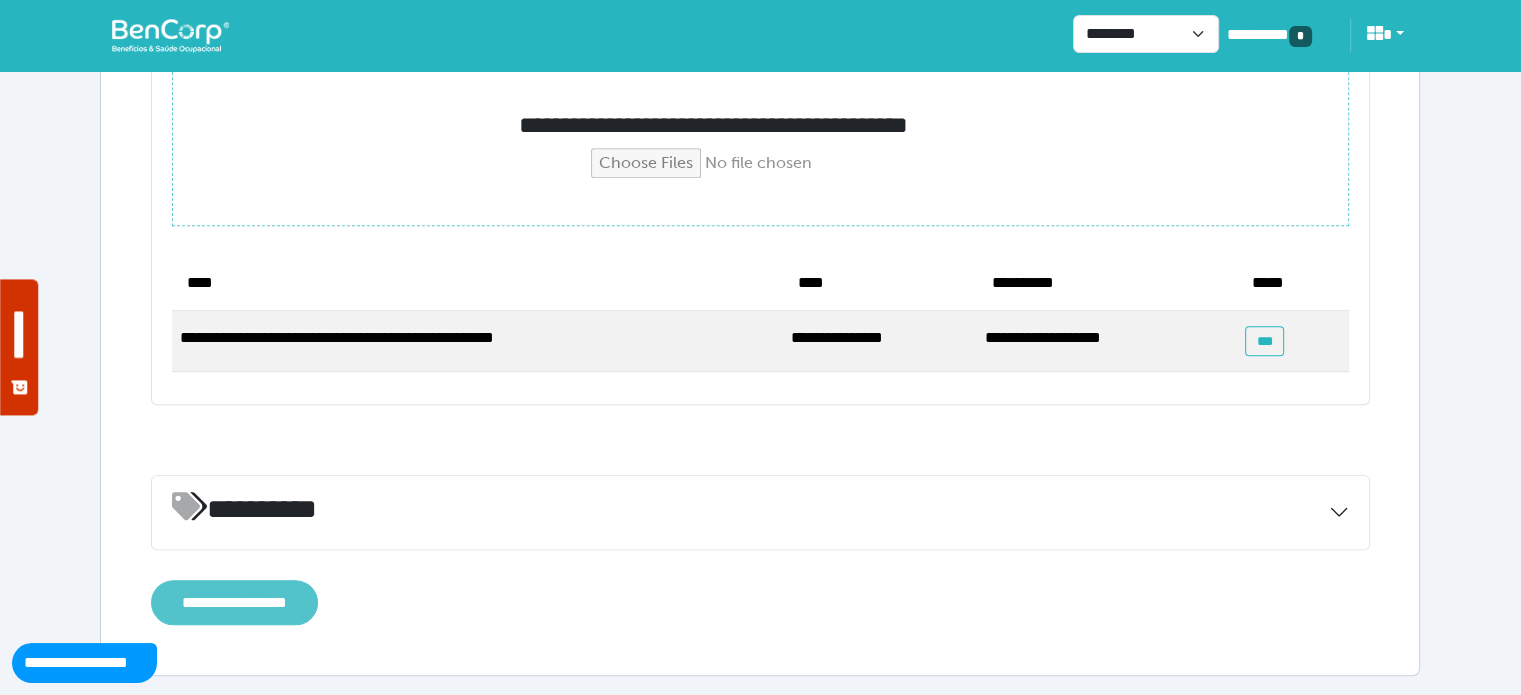 click on "**********" at bounding box center [234, 603] 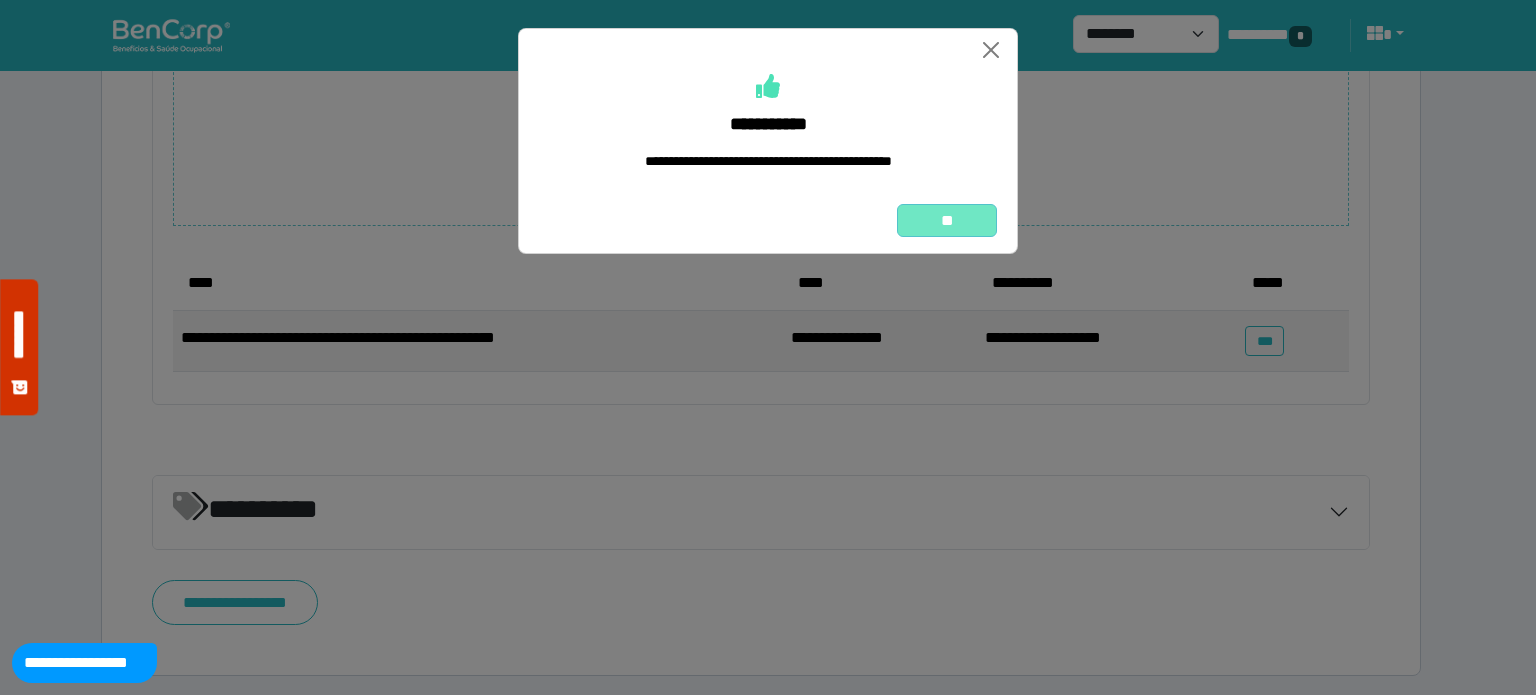 click on "**" at bounding box center [947, 221] 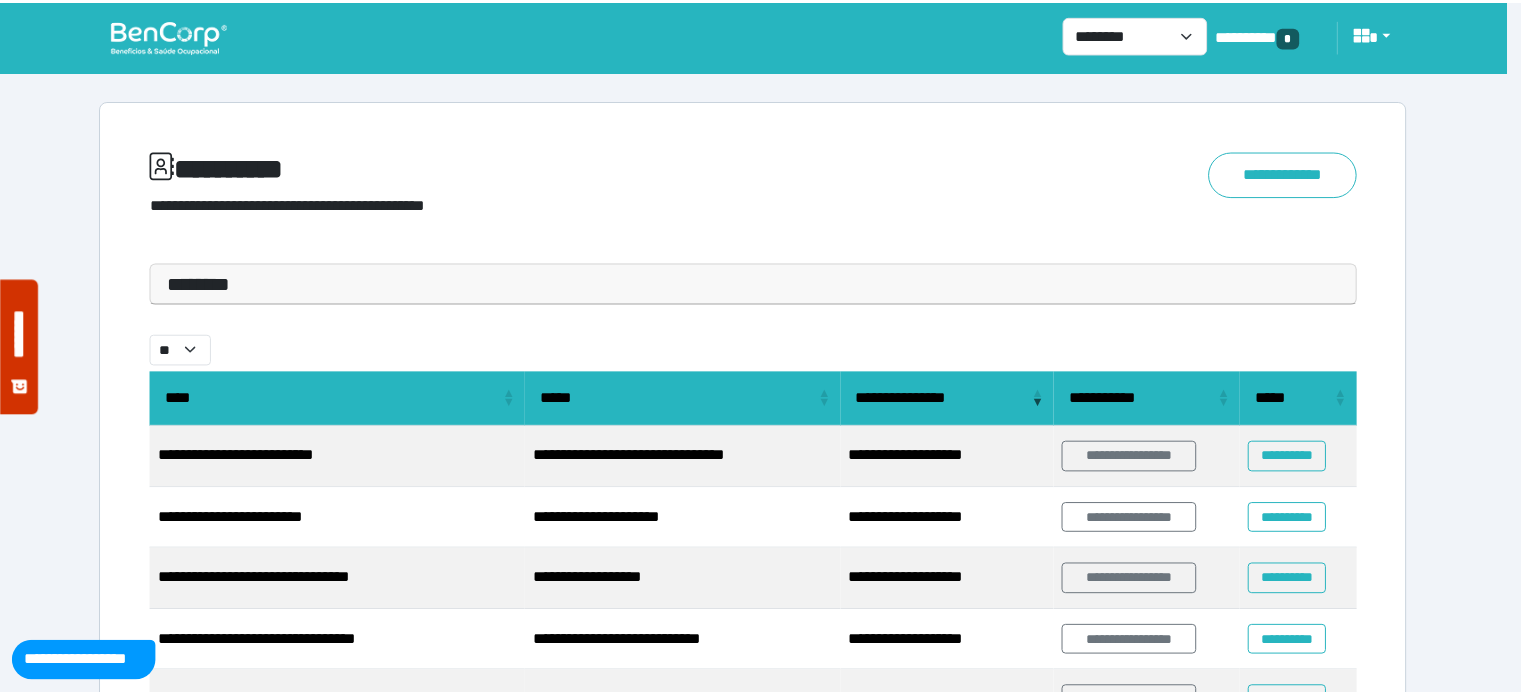 scroll, scrollTop: 0, scrollLeft: 0, axis: both 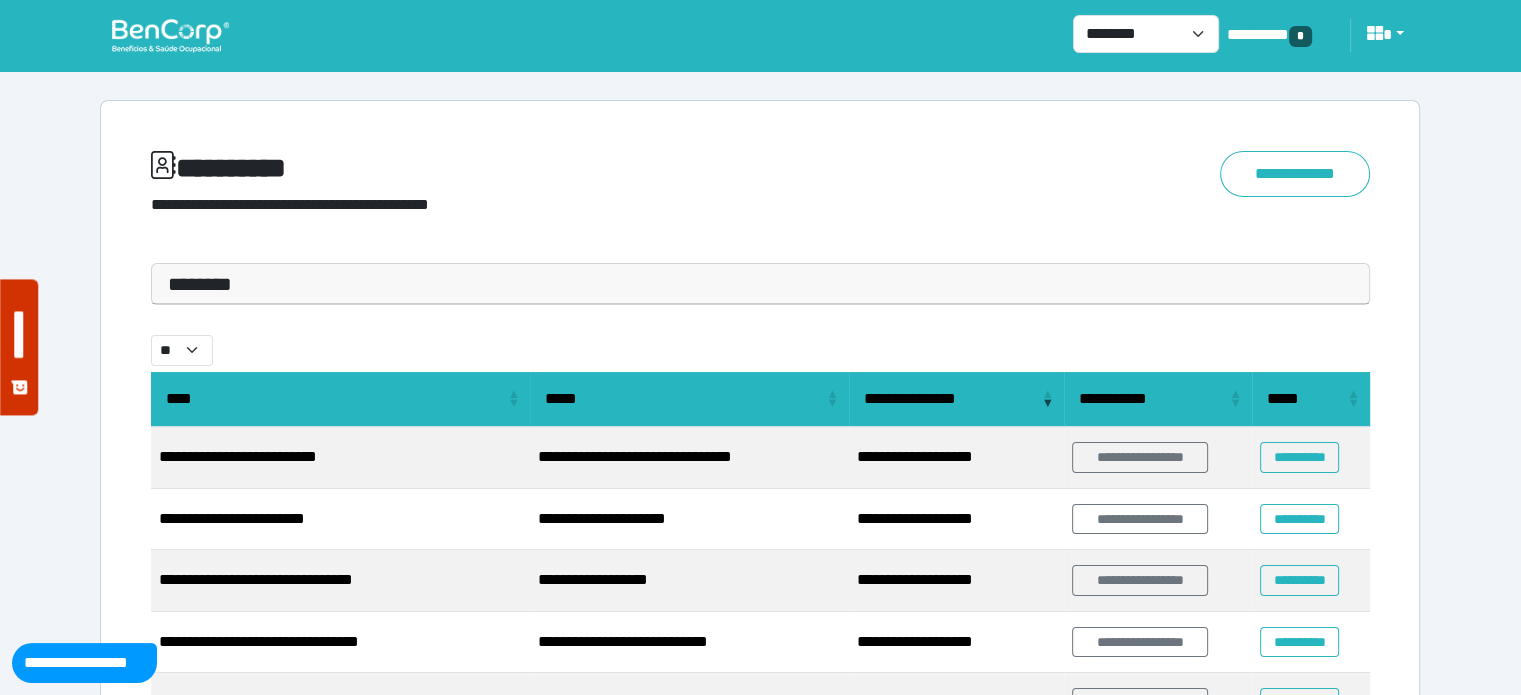 drag, startPoint x: 272, startPoint y: 307, endPoint x: 252, endPoint y: 279, distance: 34.4093 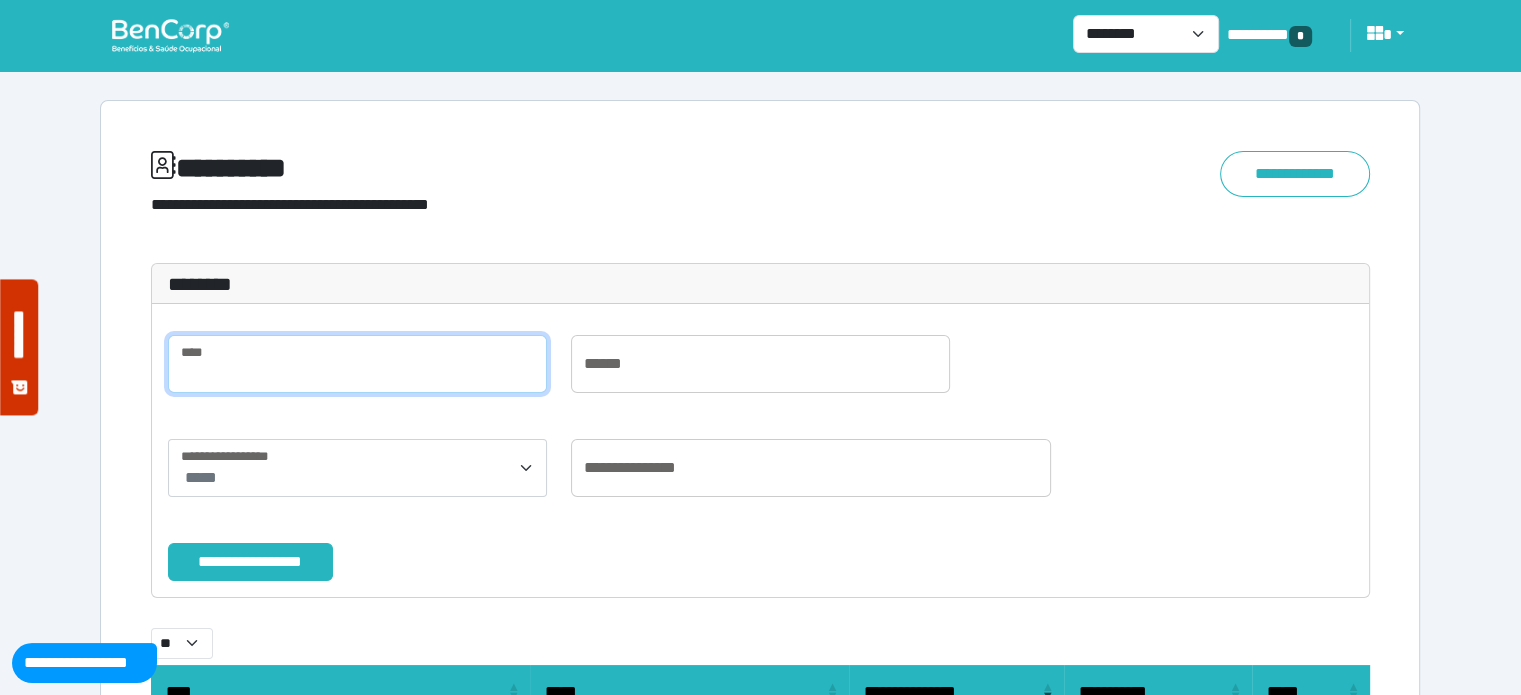drag, startPoint x: 220, startPoint y: 393, endPoint x: 210, endPoint y: 375, distance: 20.59126 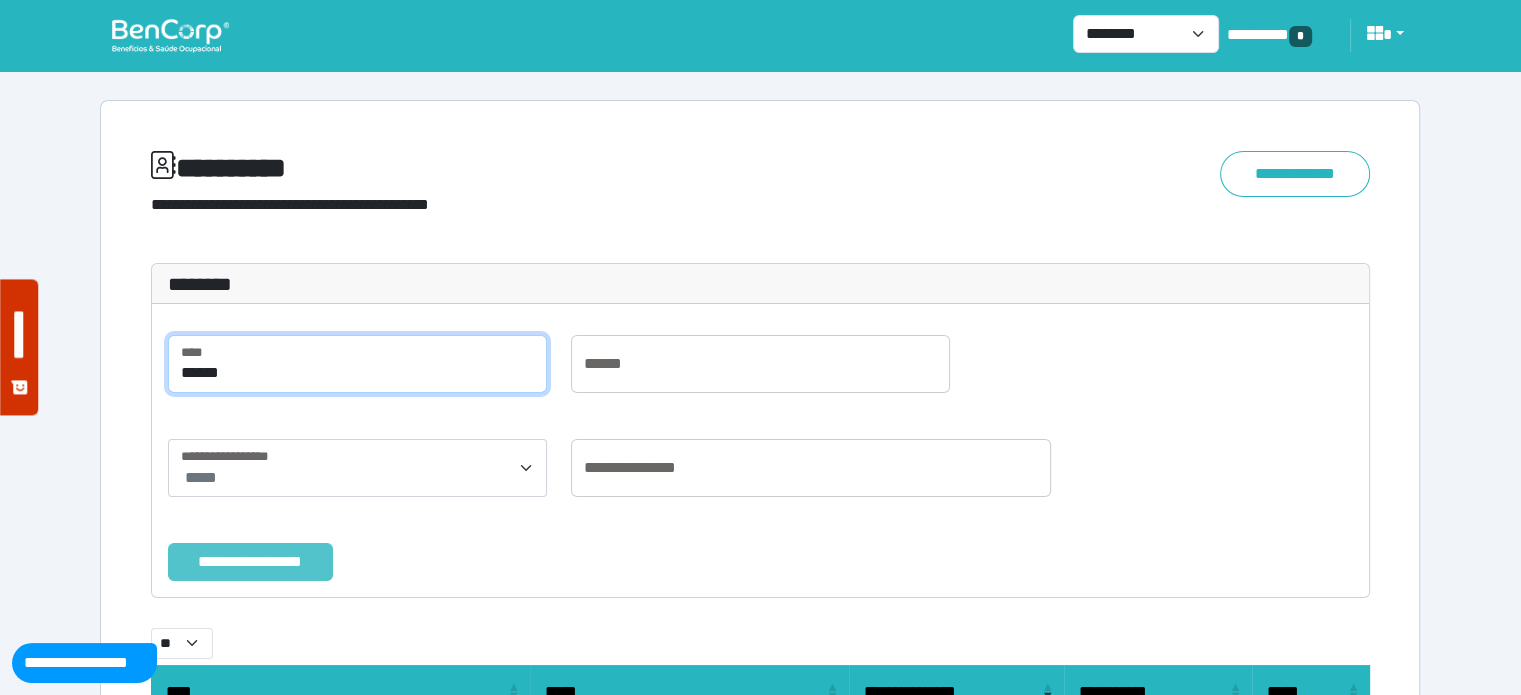 type on "******" 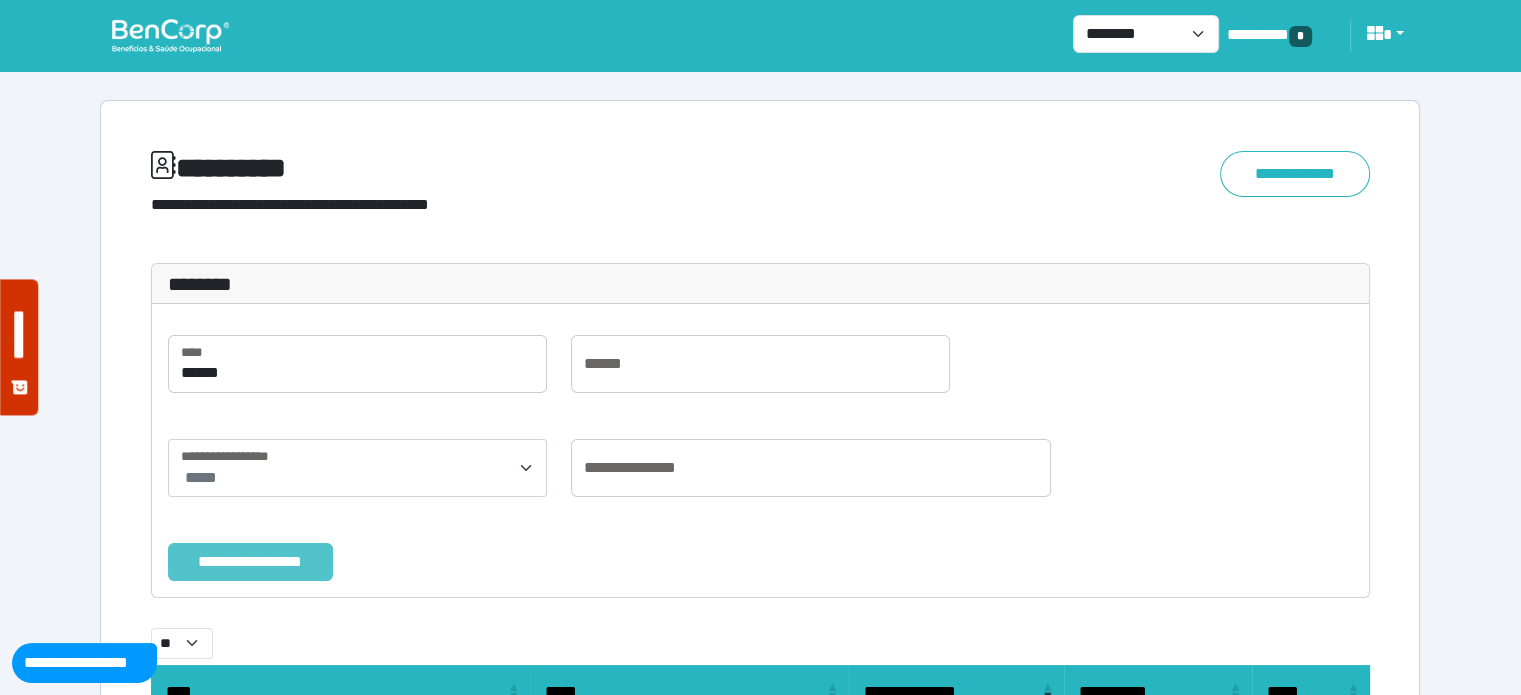 click on "**********" at bounding box center [250, 562] 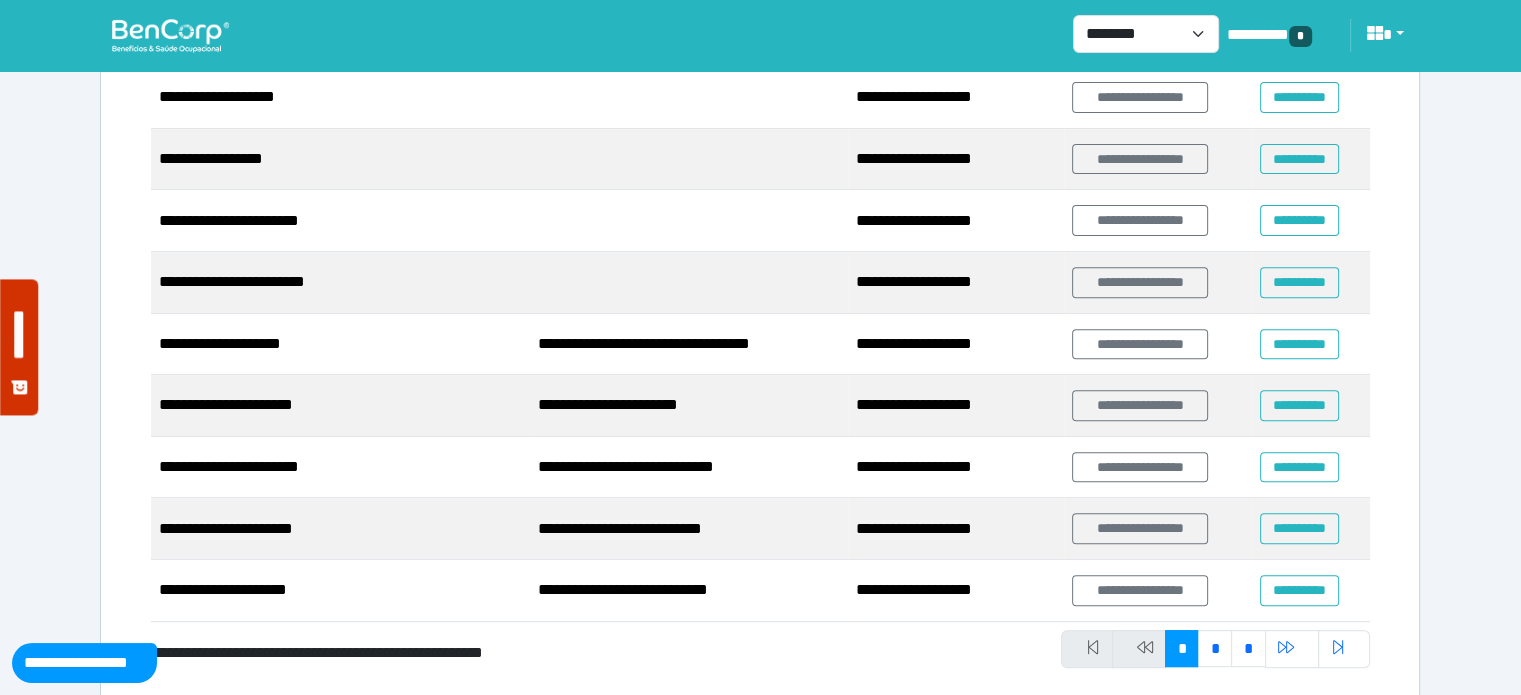 scroll, scrollTop: 723, scrollLeft: 0, axis: vertical 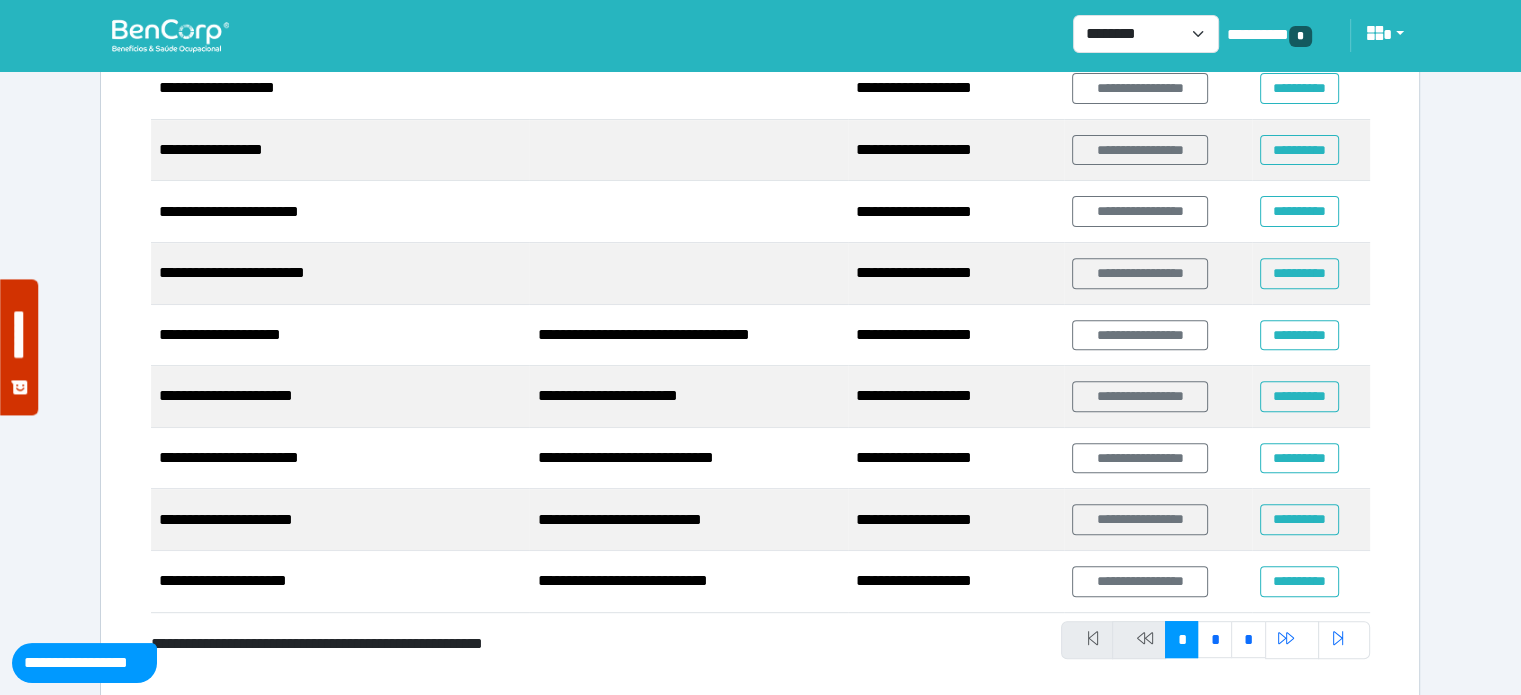 type 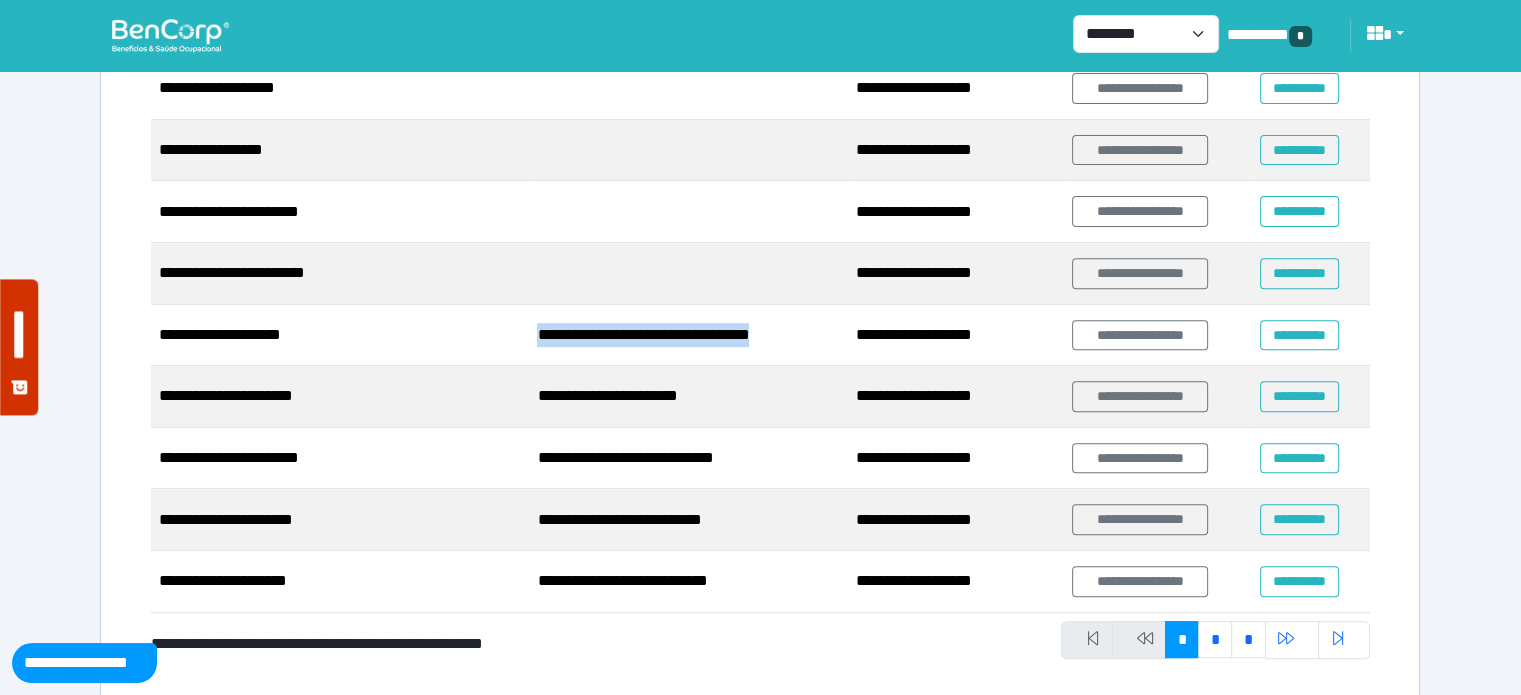 drag, startPoint x: 536, startPoint y: 335, endPoint x: 844, endPoint y: 317, distance: 308.5255 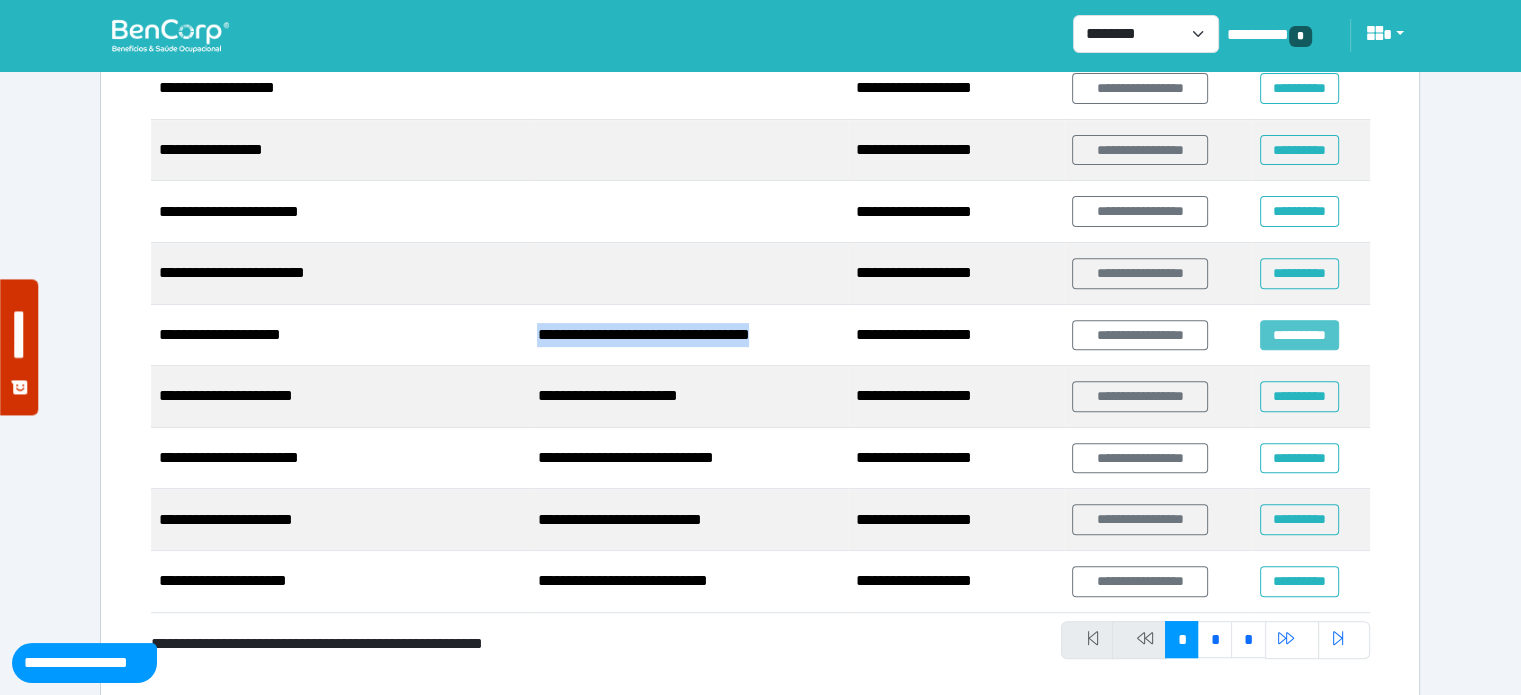 click on "**********" at bounding box center [1299, 335] 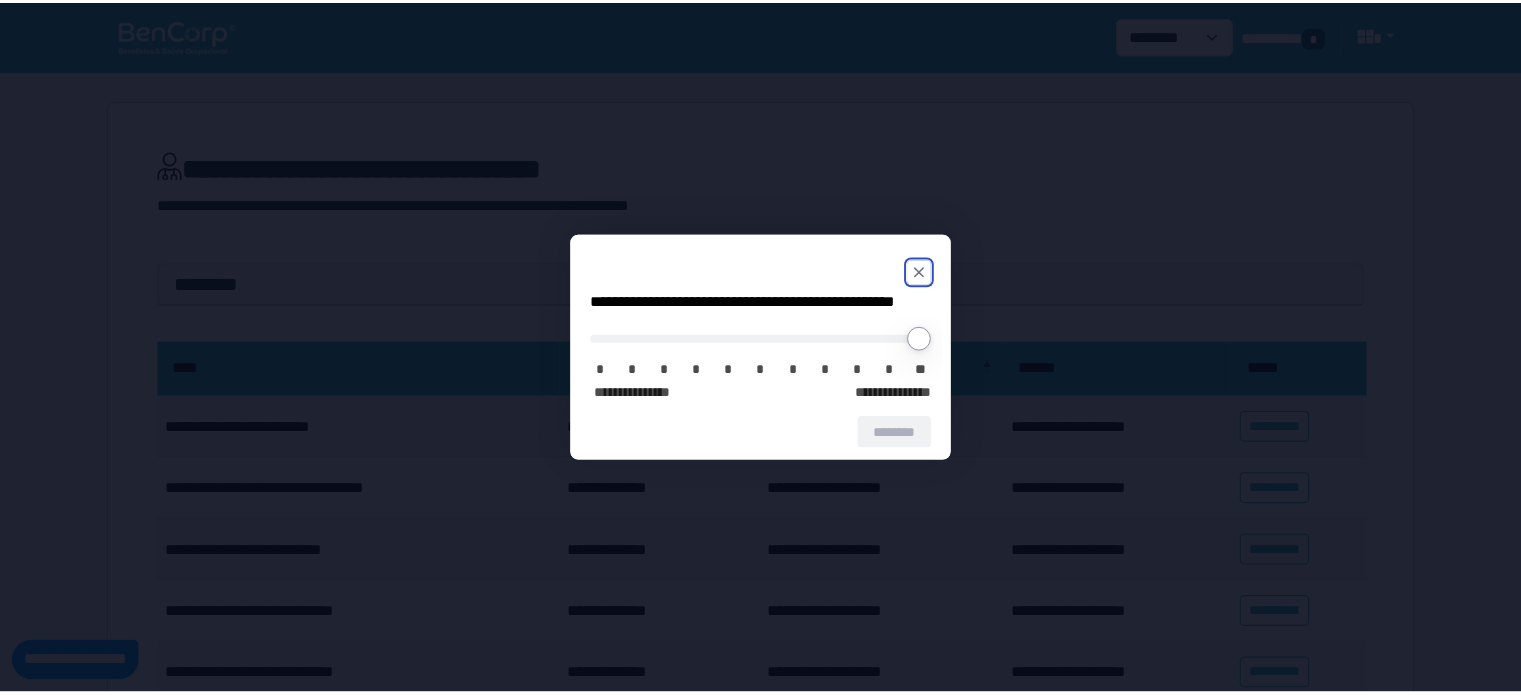 scroll, scrollTop: 0, scrollLeft: 0, axis: both 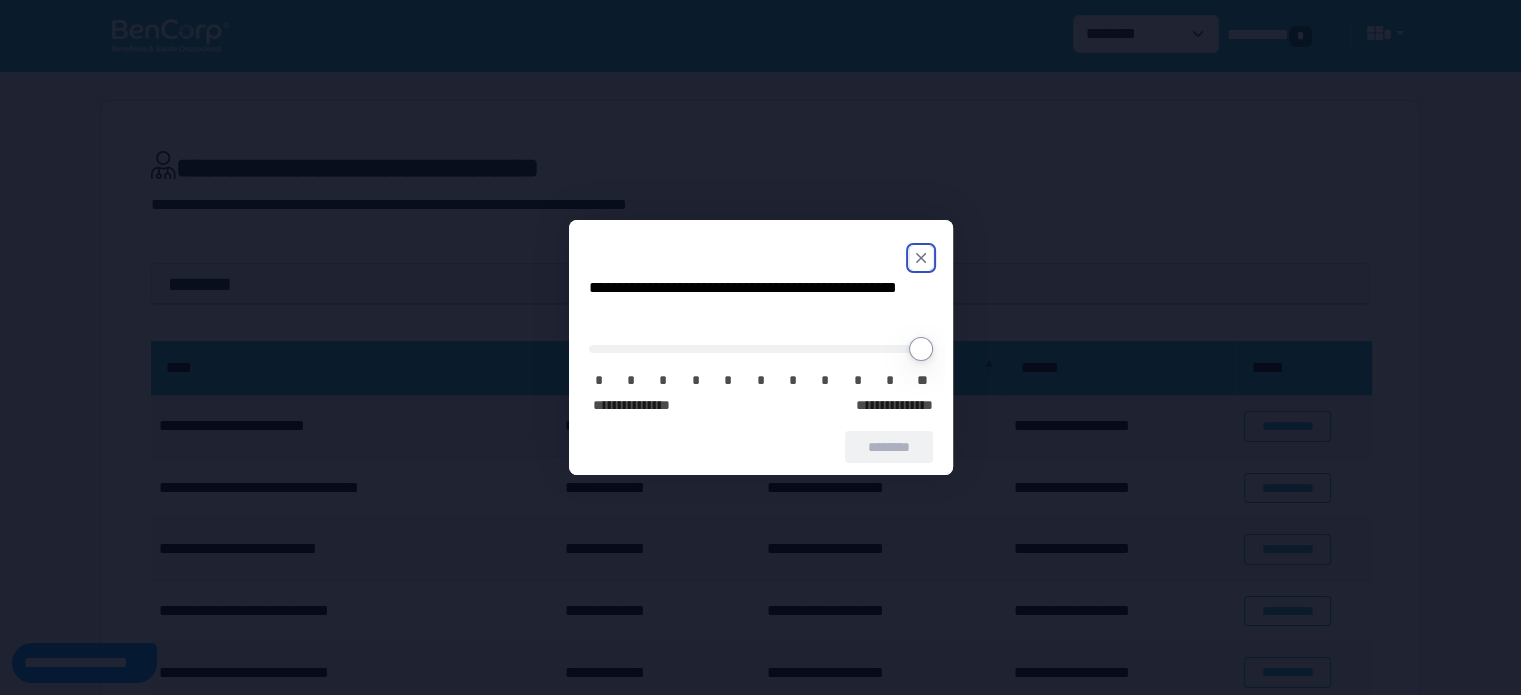click 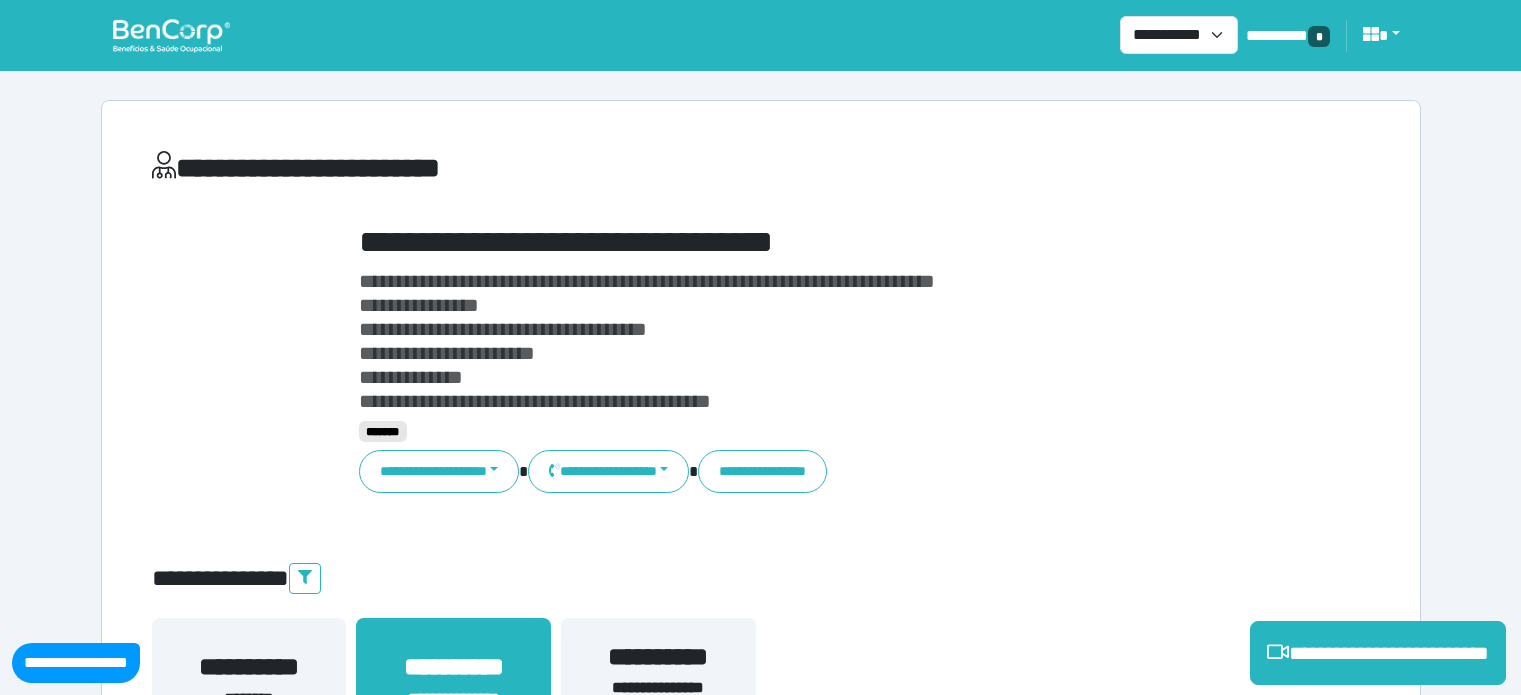 select on "**********" 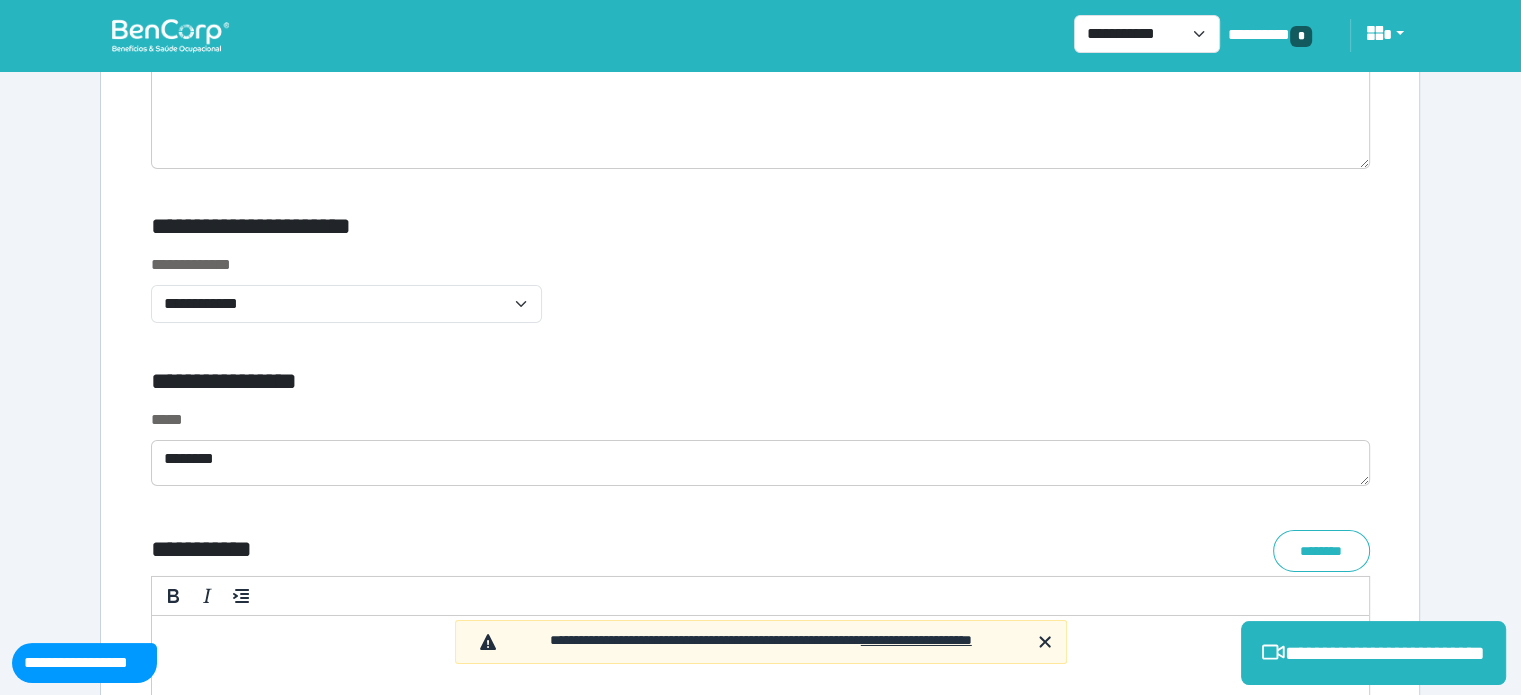 scroll, scrollTop: 6741, scrollLeft: 0, axis: vertical 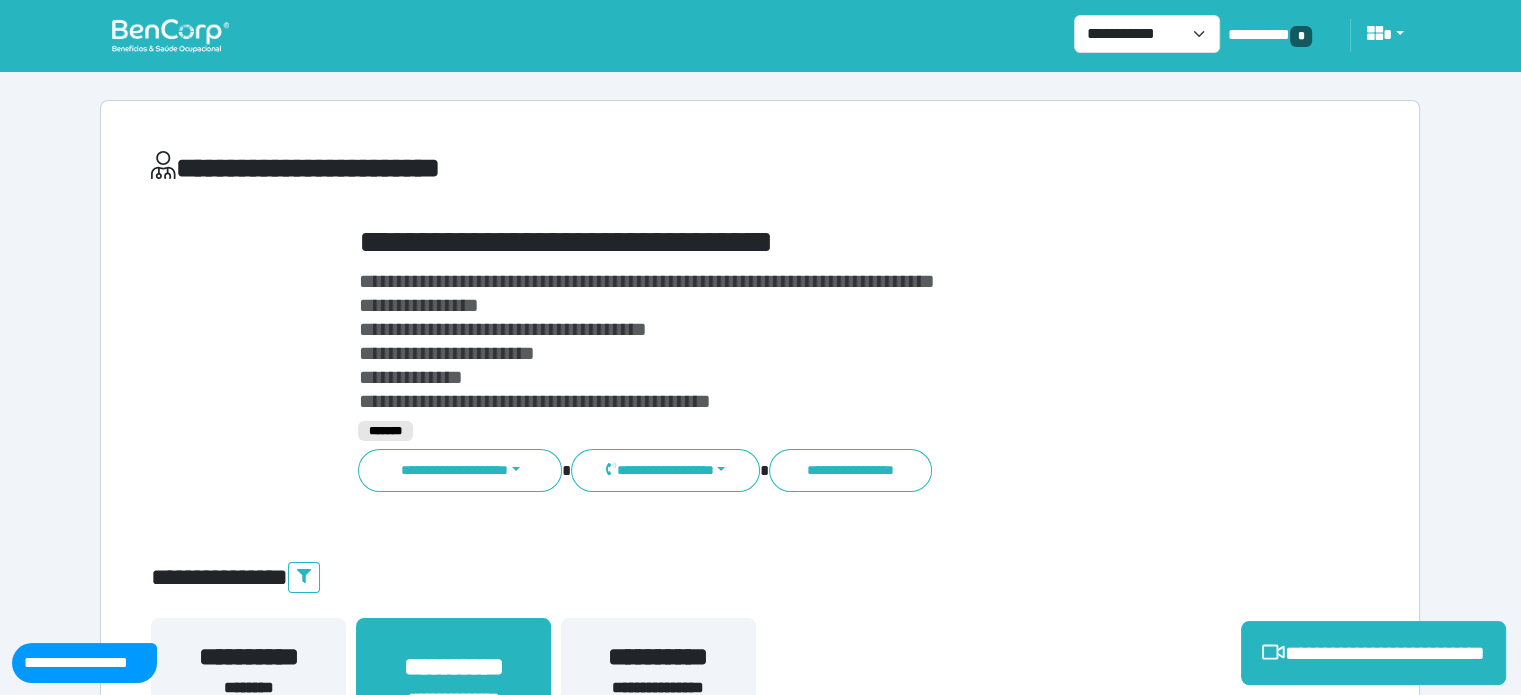 click on "**********" at bounding box center (812, 242) 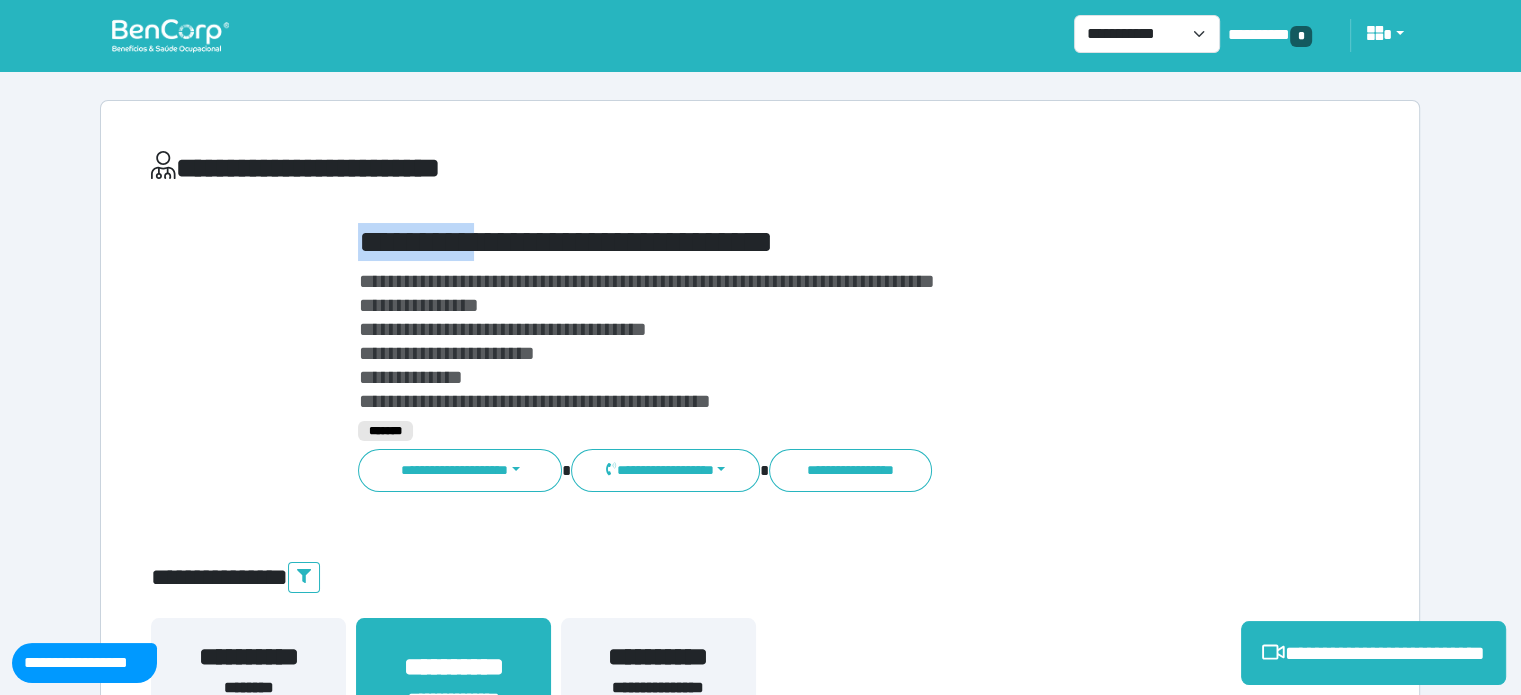 click on "**********" at bounding box center (812, 242) 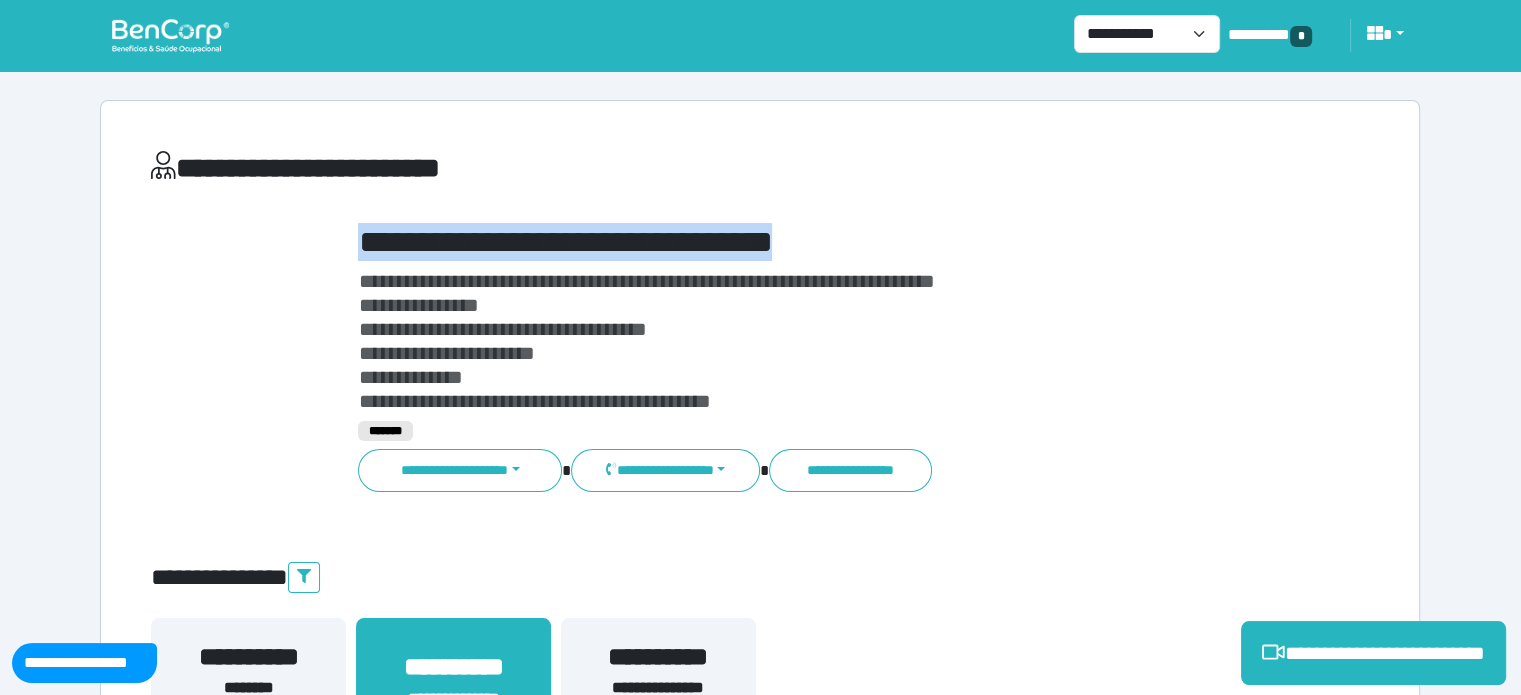 click on "**********" at bounding box center (812, 242) 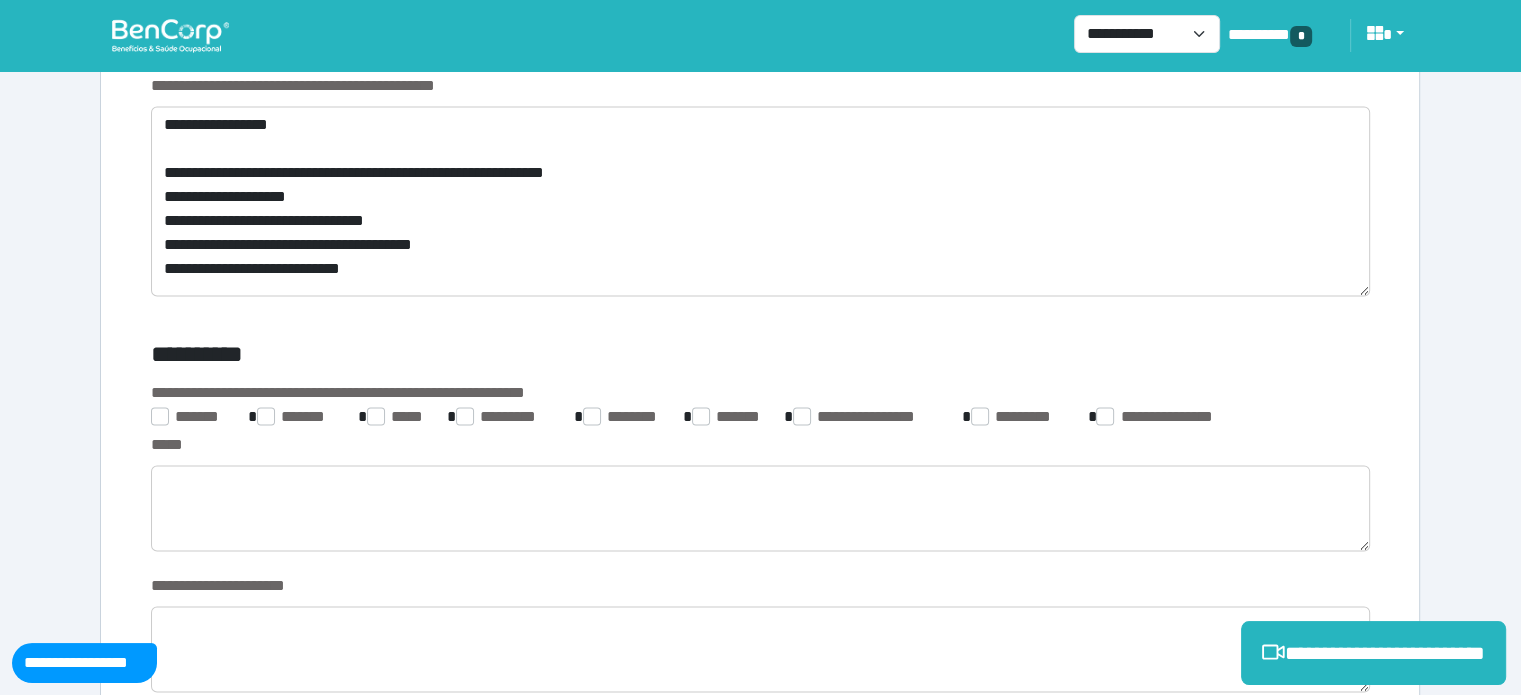 scroll, scrollTop: 3088, scrollLeft: 0, axis: vertical 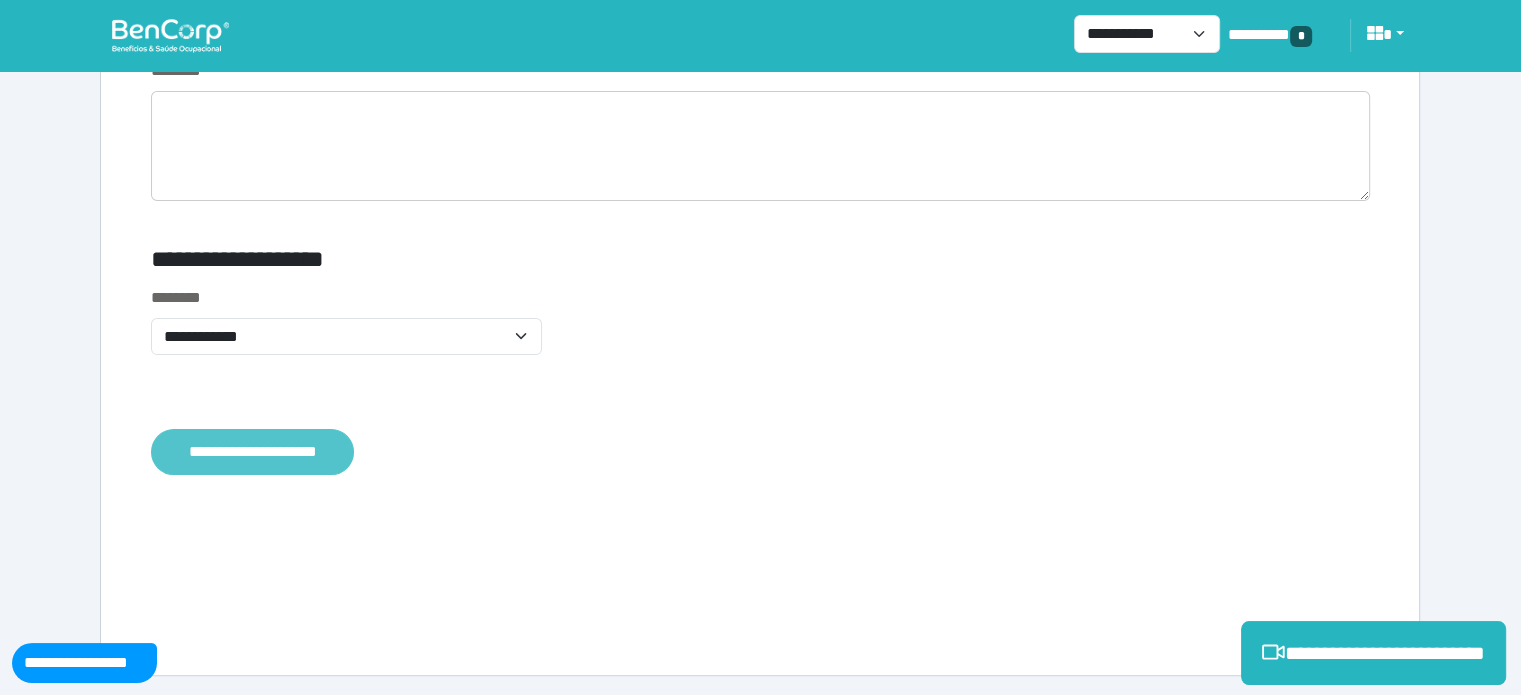click on "**********" at bounding box center (252, 452) 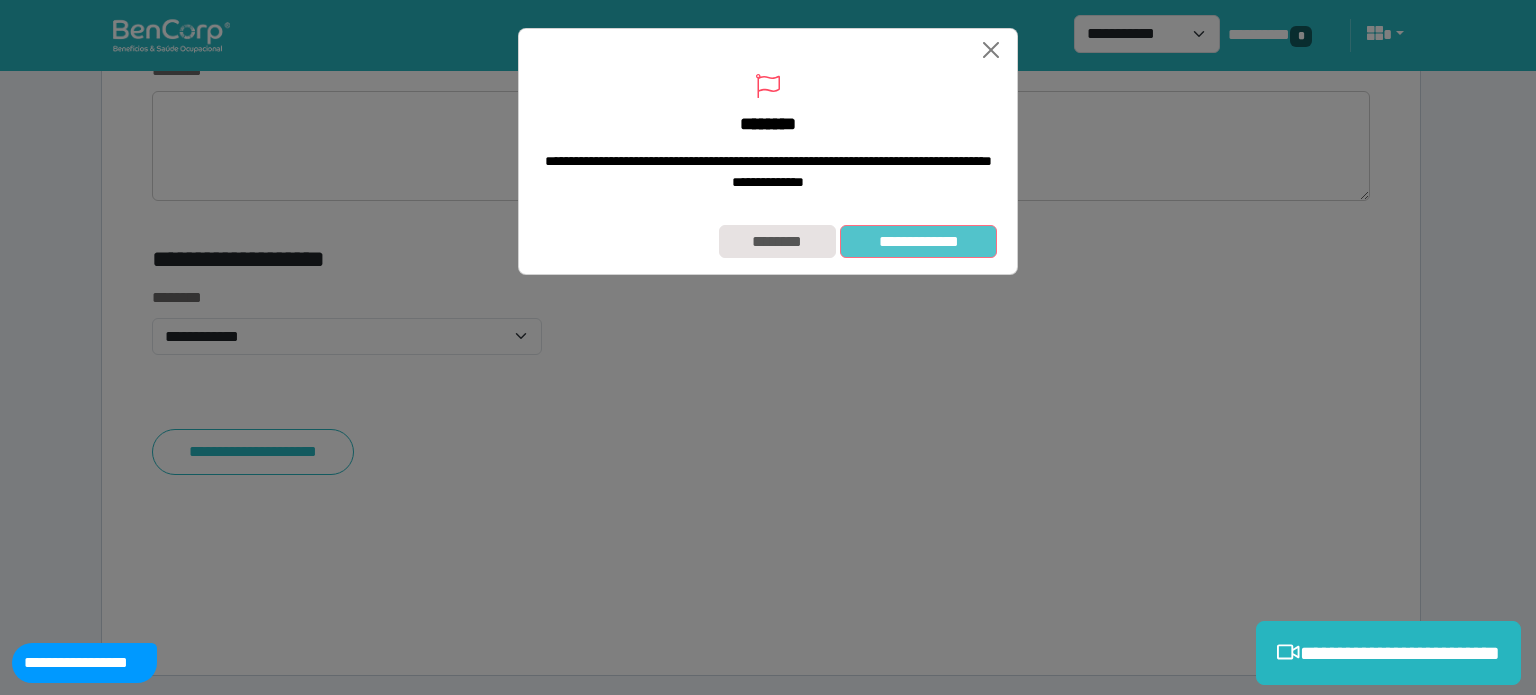 click on "**********" at bounding box center [918, 242] 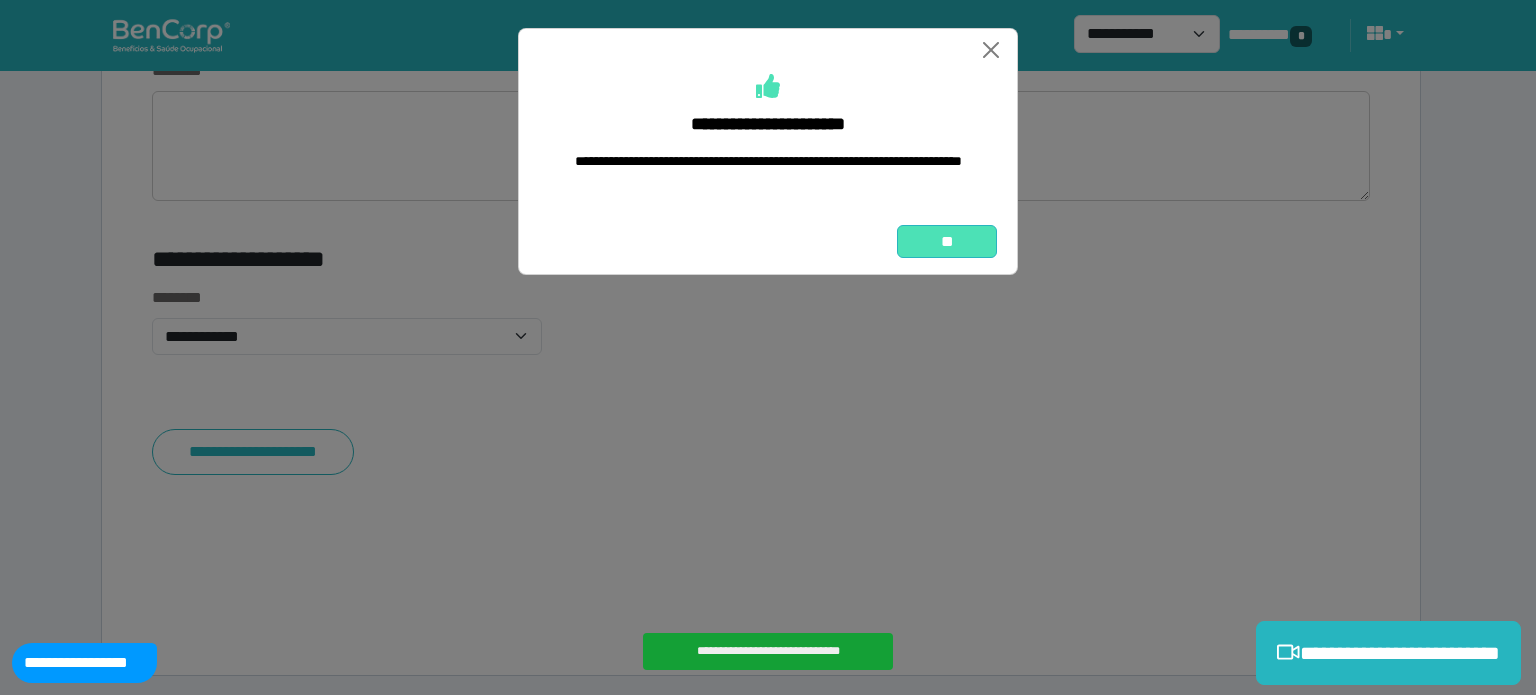click on "**" at bounding box center (947, 242) 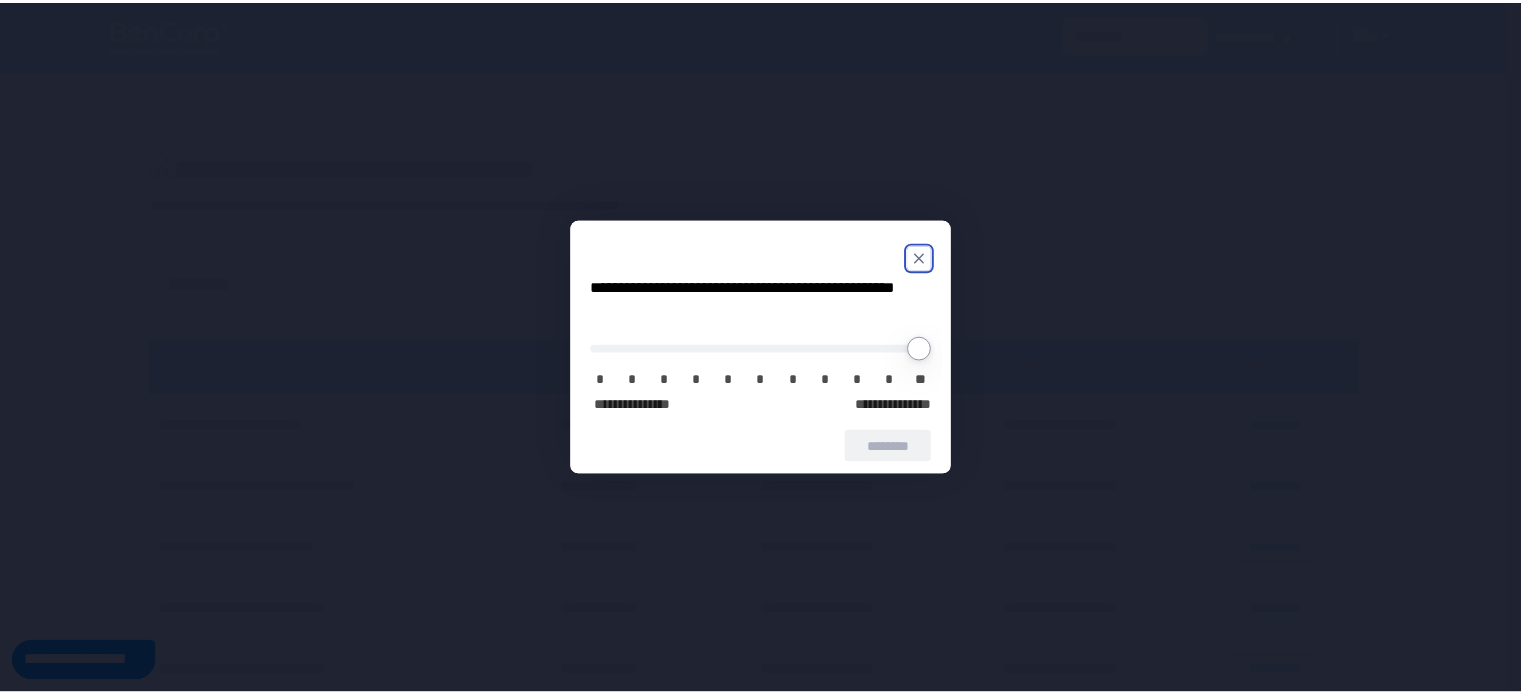 scroll, scrollTop: 0, scrollLeft: 0, axis: both 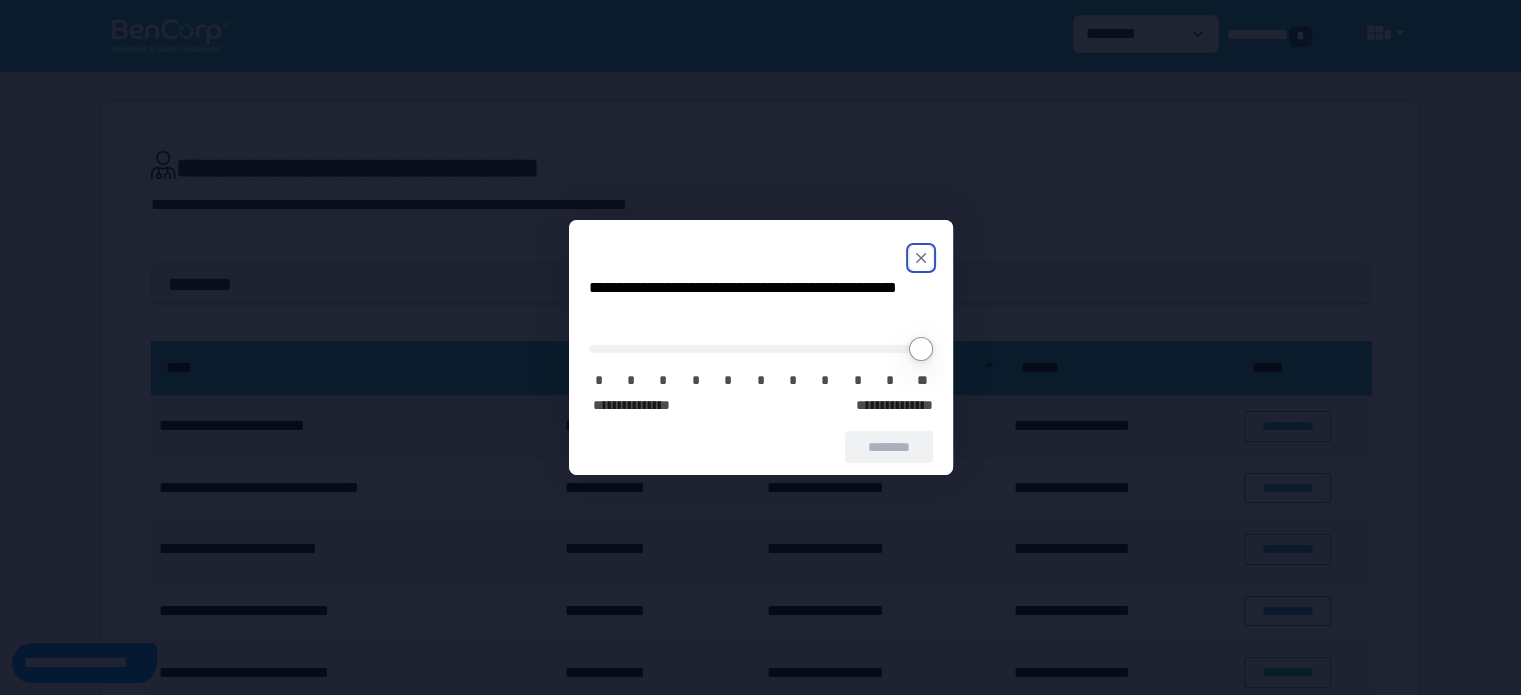 click at bounding box center (761, 258) 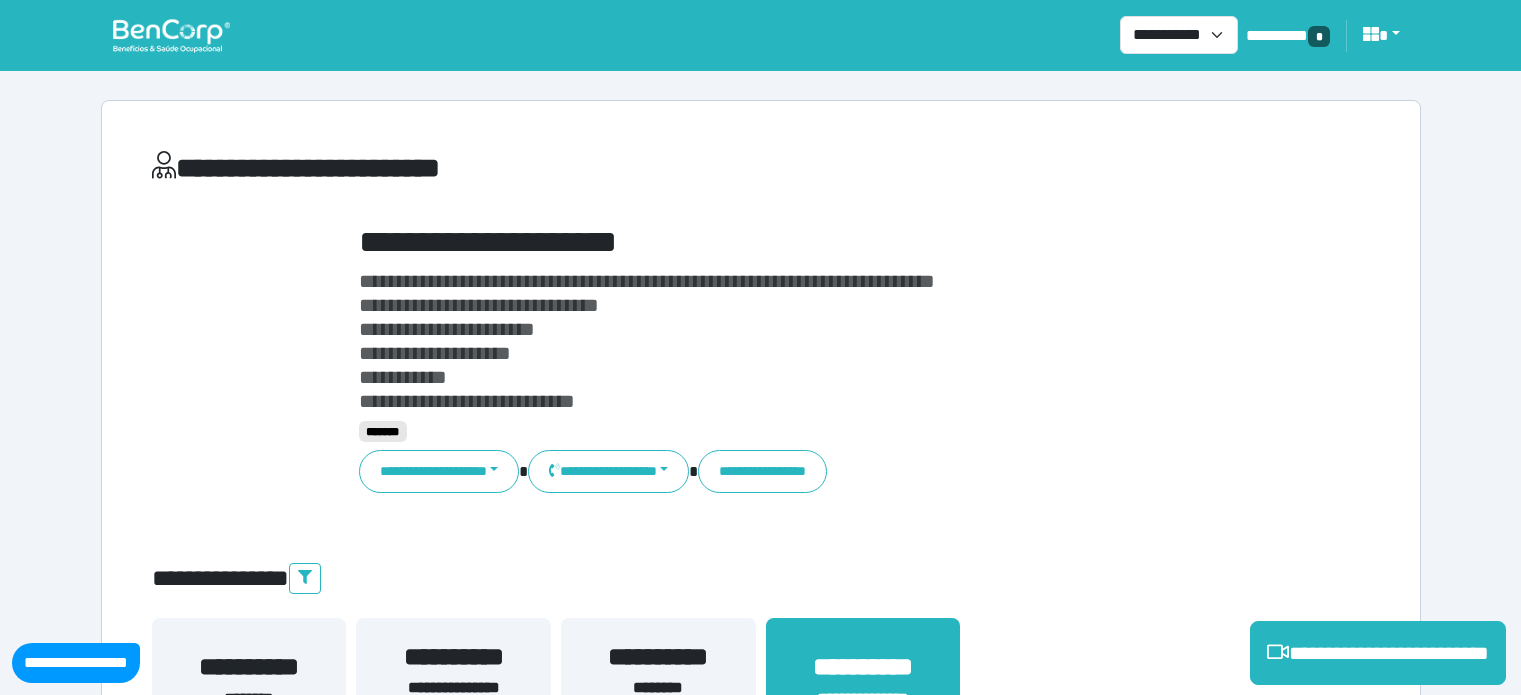 select on "**********" 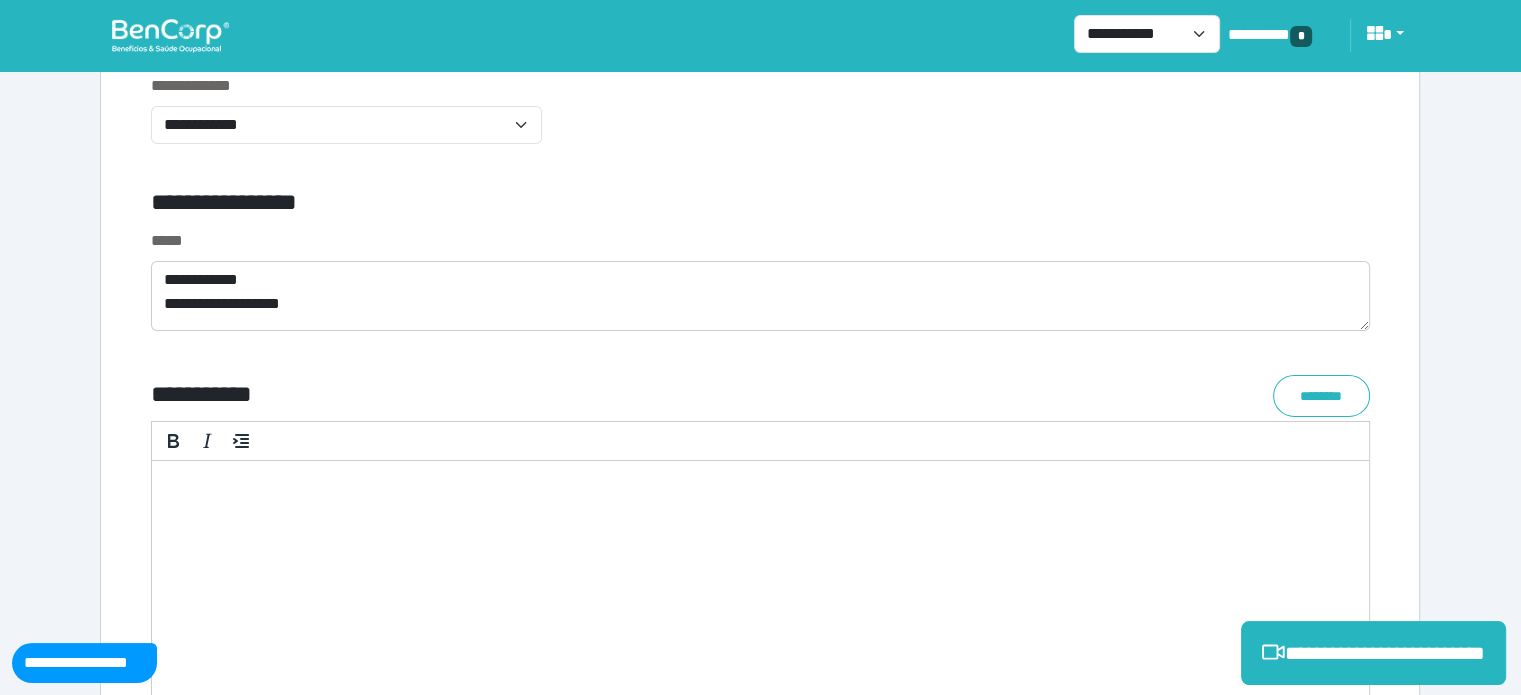 scroll, scrollTop: 6872, scrollLeft: 0, axis: vertical 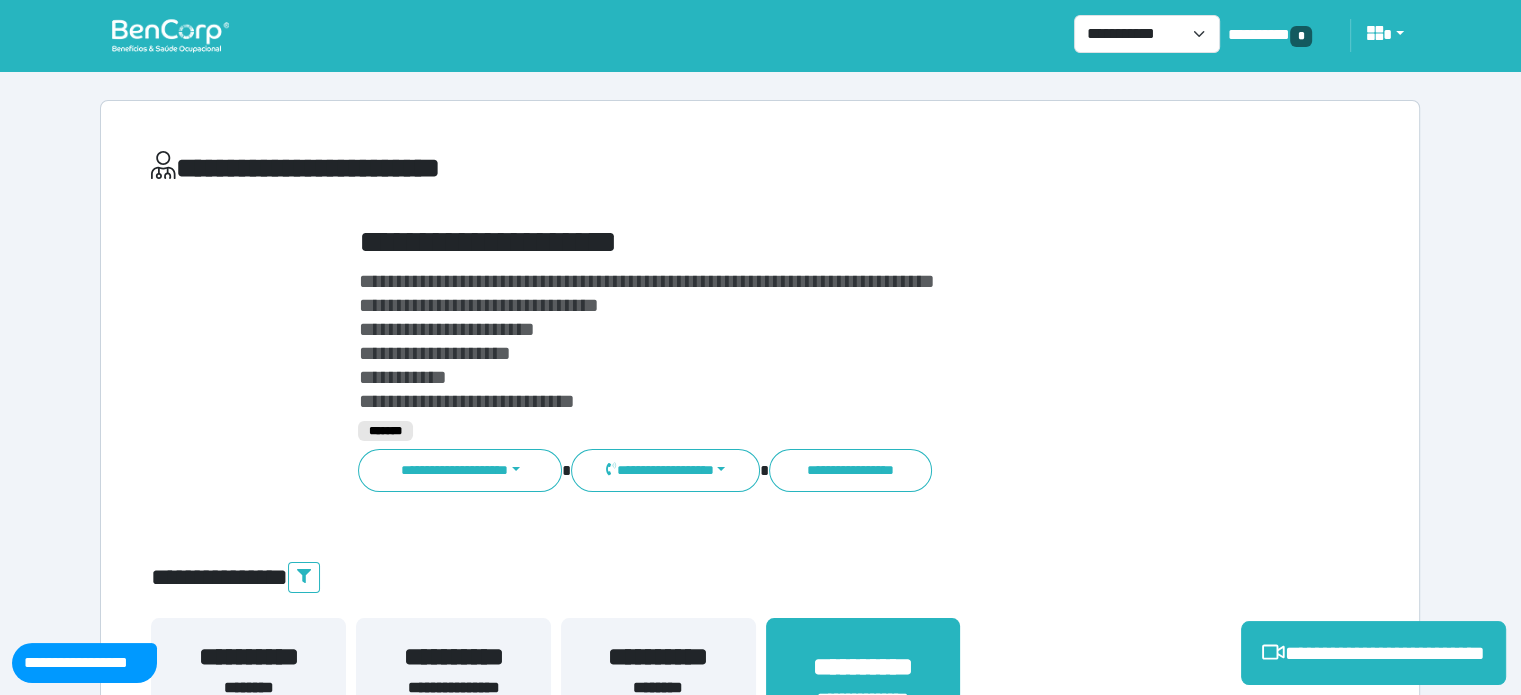 click on "**********" at bounding box center [812, 242] 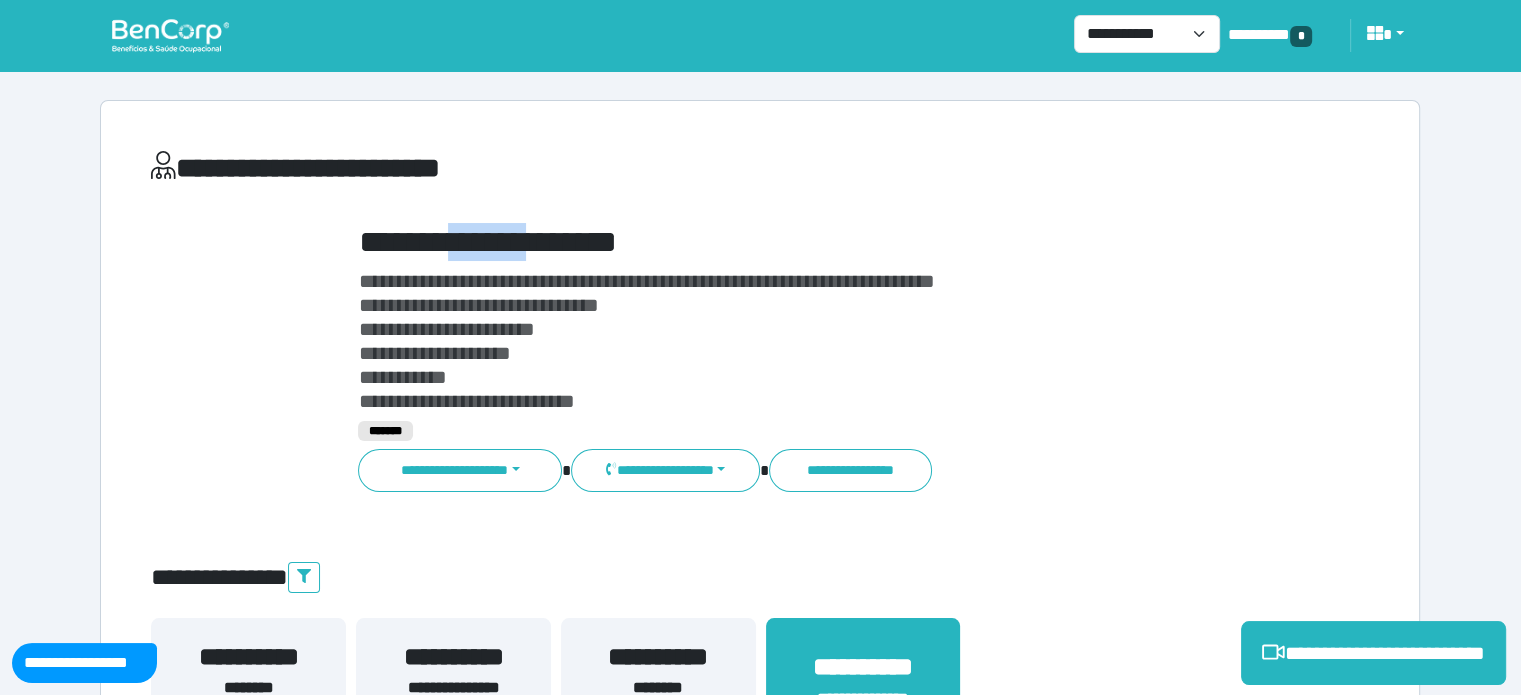 click on "**********" at bounding box center (812, 242) 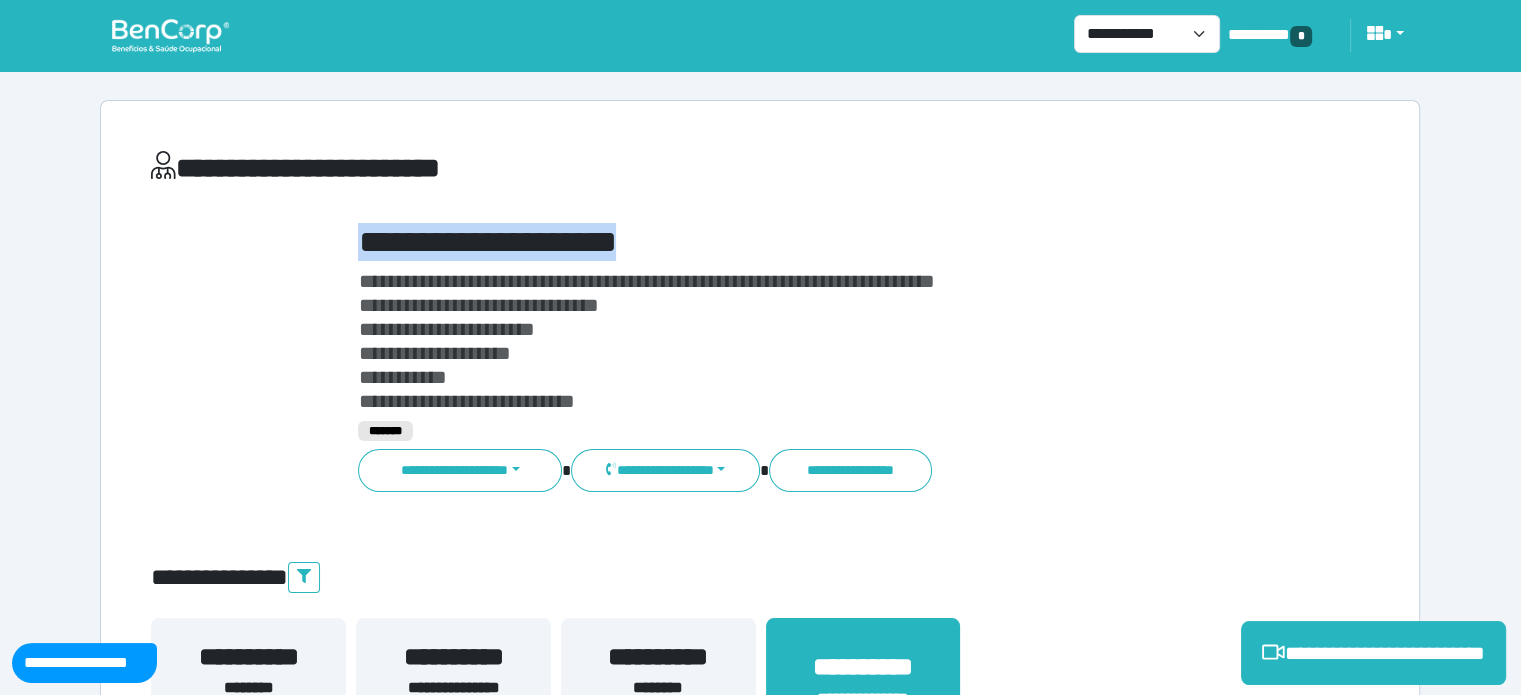 click on "**********" at bounding box center (812, 242) 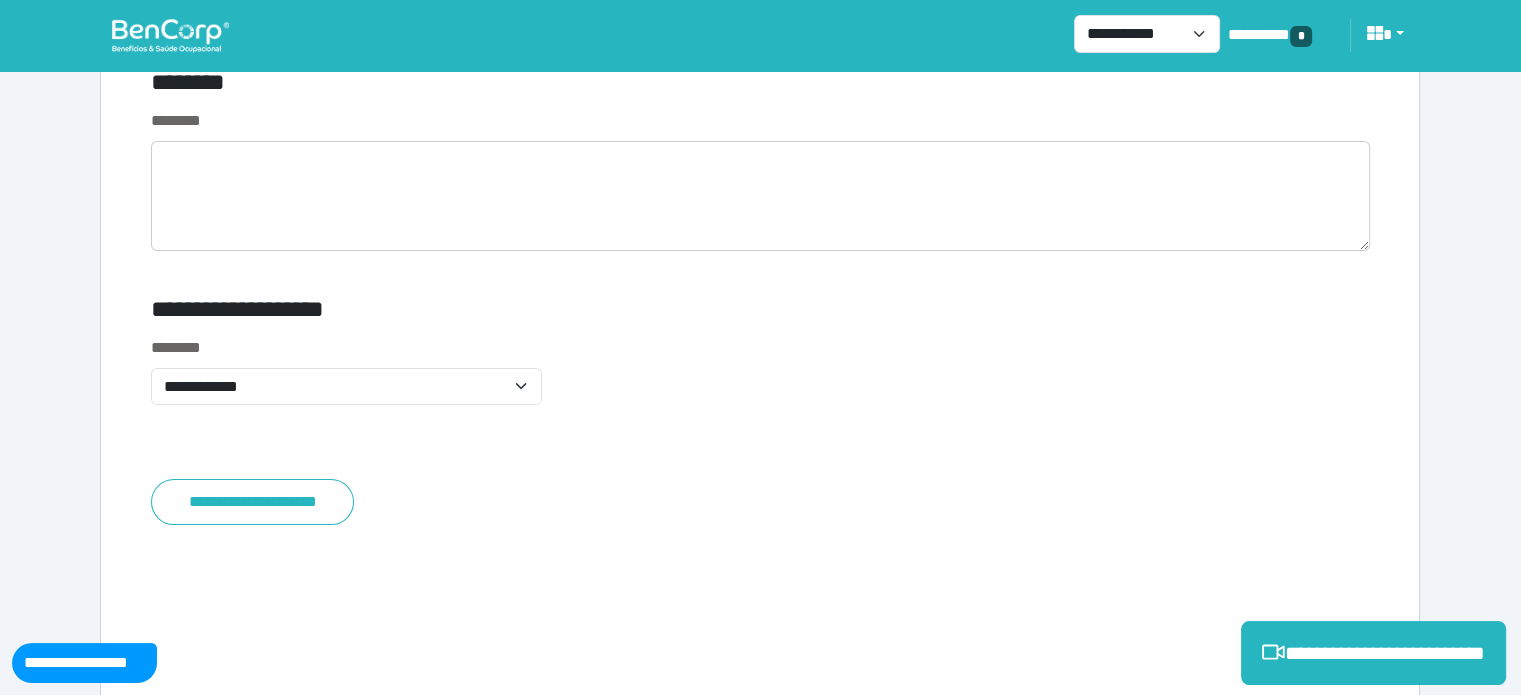 scroll, scrollTop: 8004, scrollLeft: 0, axis: vertical 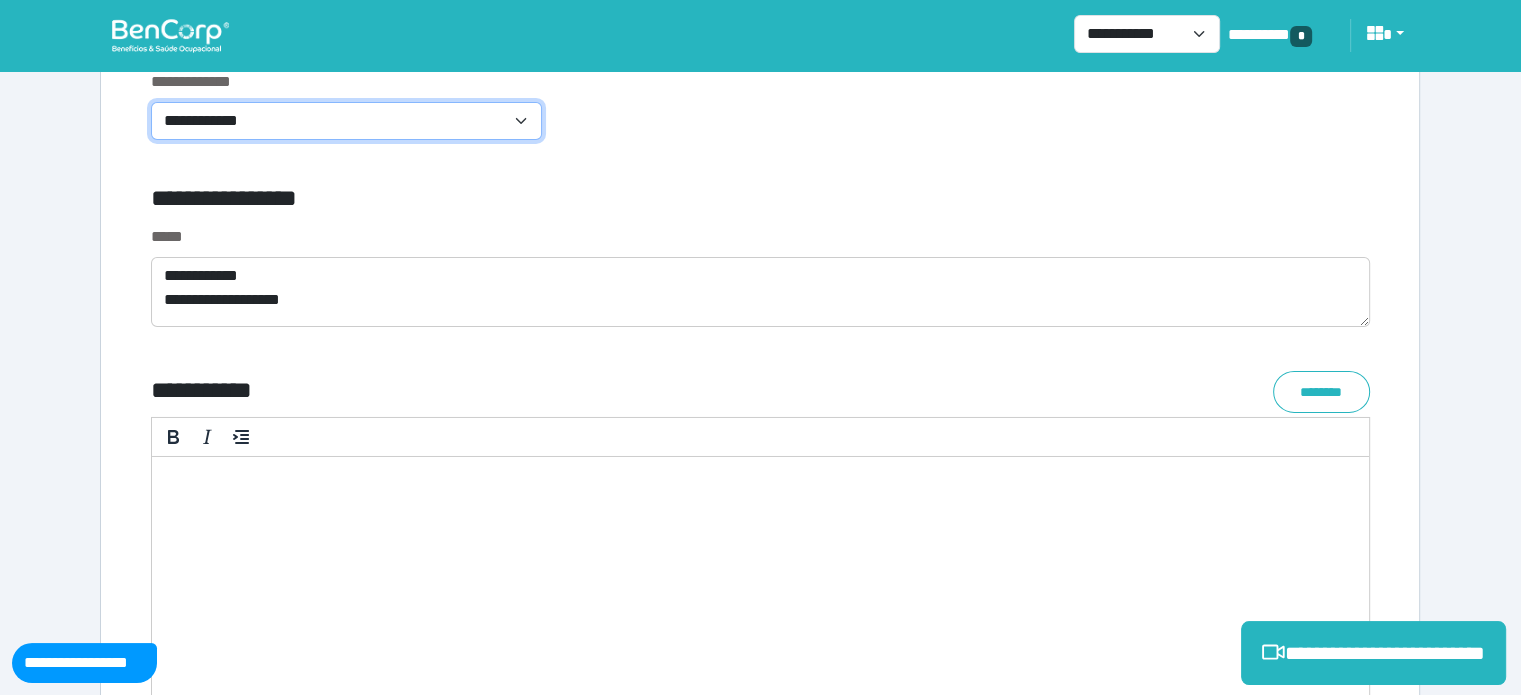 click on "**********" at bounding box center (346, 121) 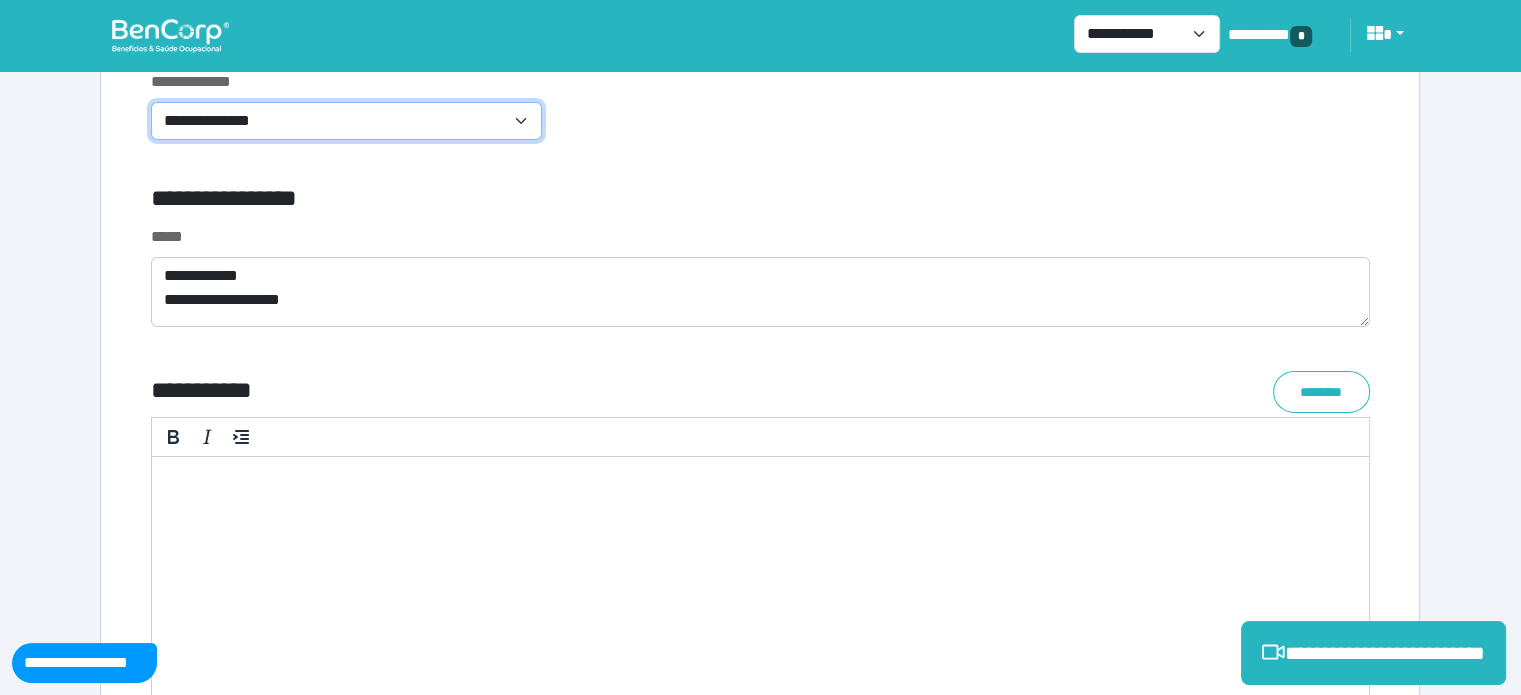 click on "**********" at bounding box center [346, 121] 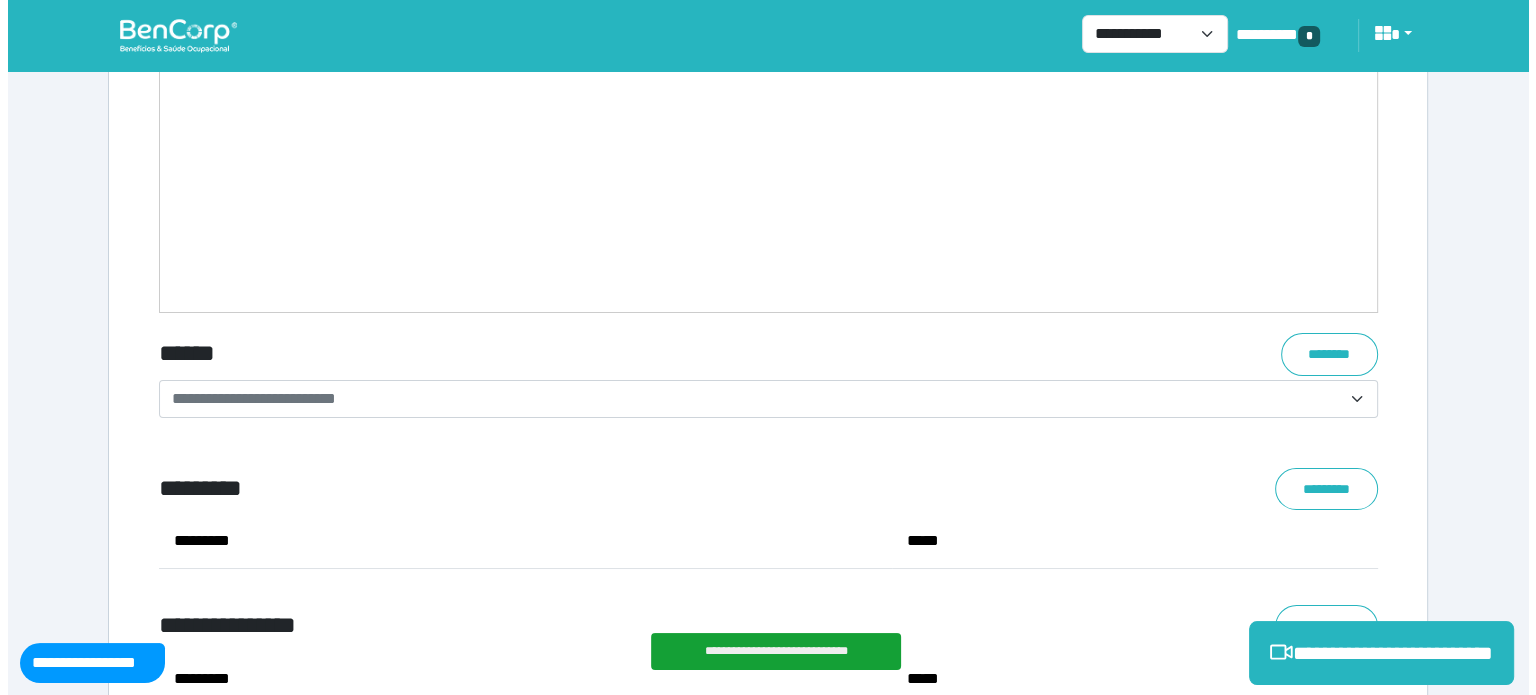 scroll, scrollTop: 8004, scrollLeft: 0, axis: vertical 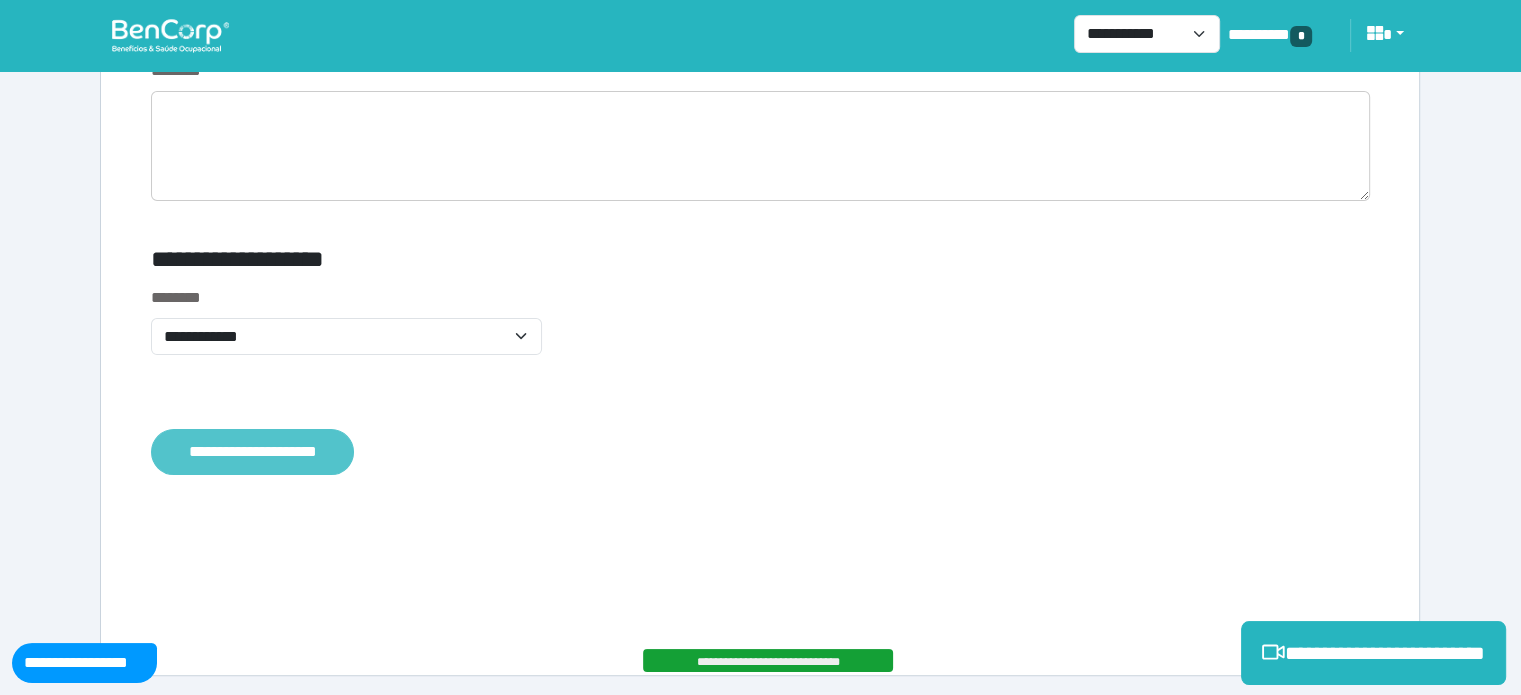 click on "**********" at bounding box center [252, 452] 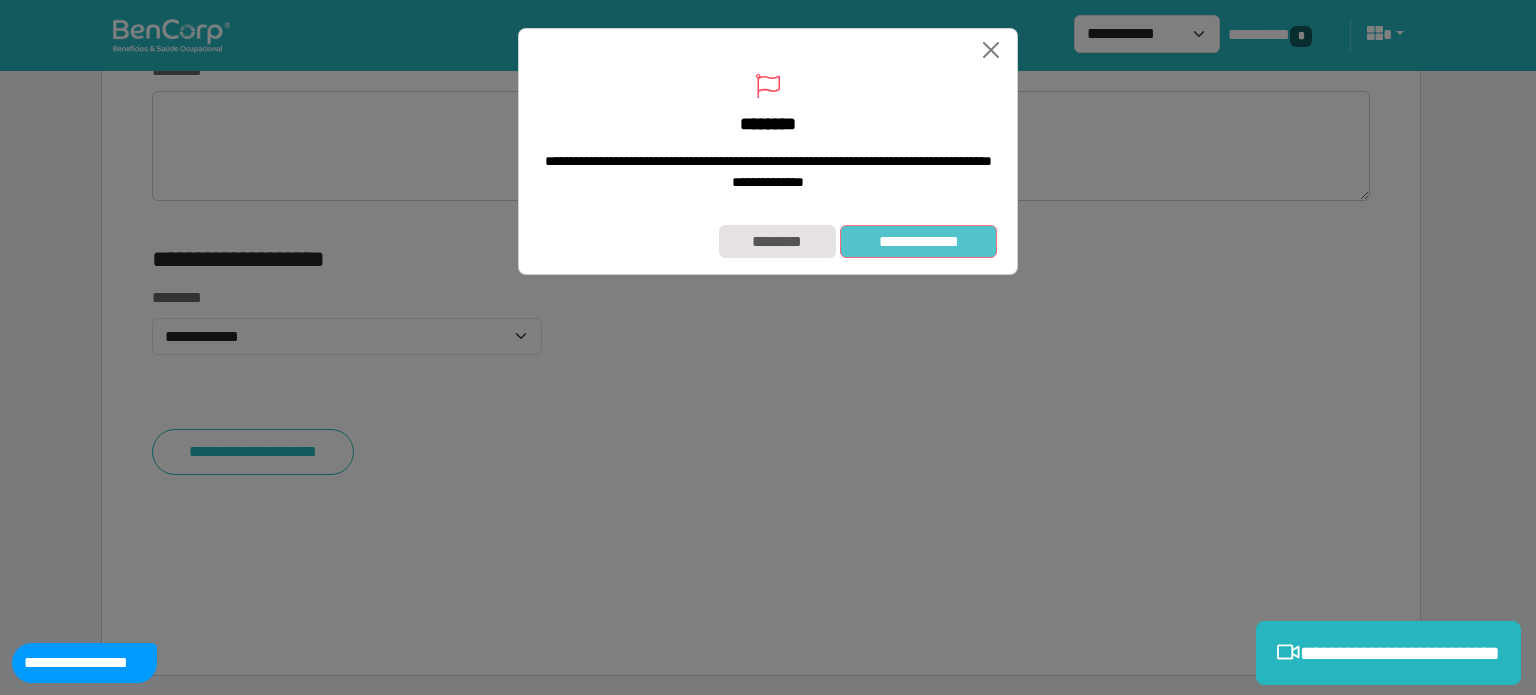 click on "**********" at bounding box center [918, 242] 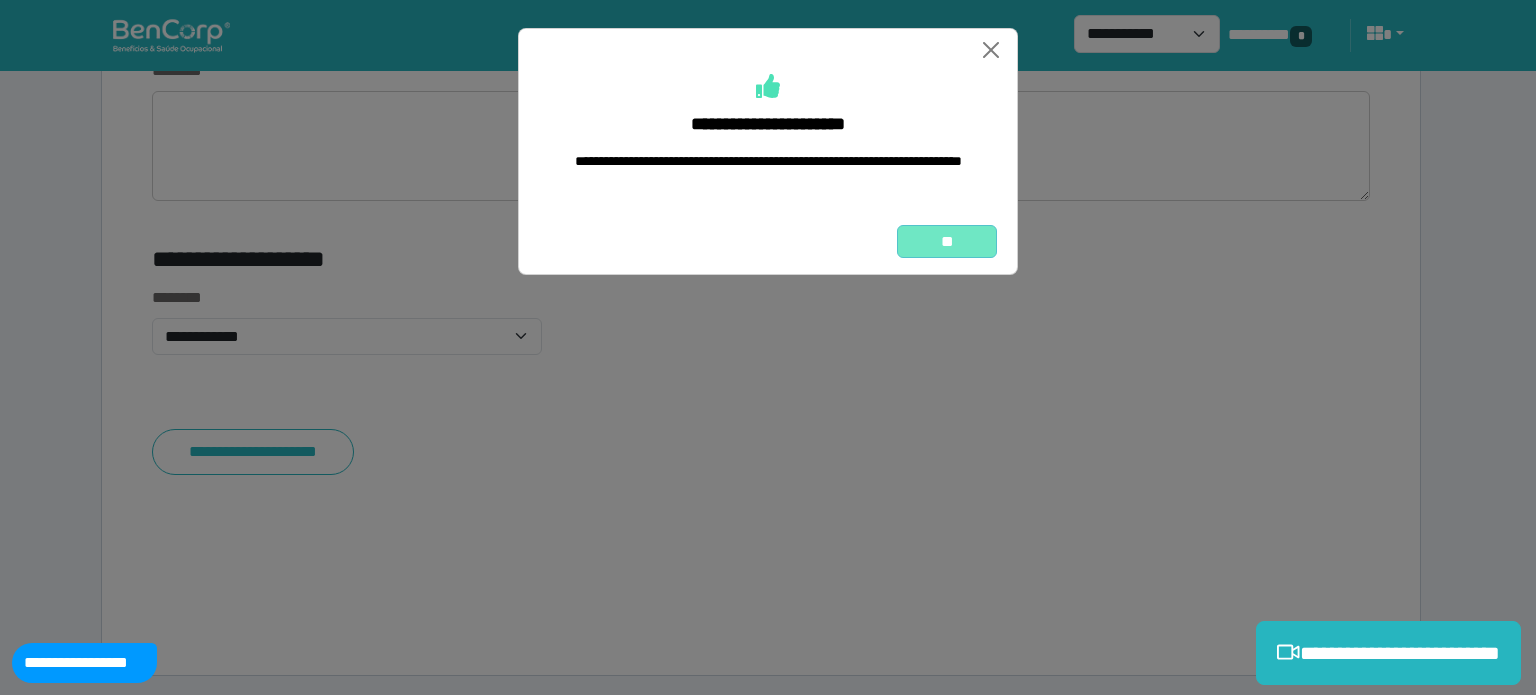 click on "**" at bounding box center (947, 242) 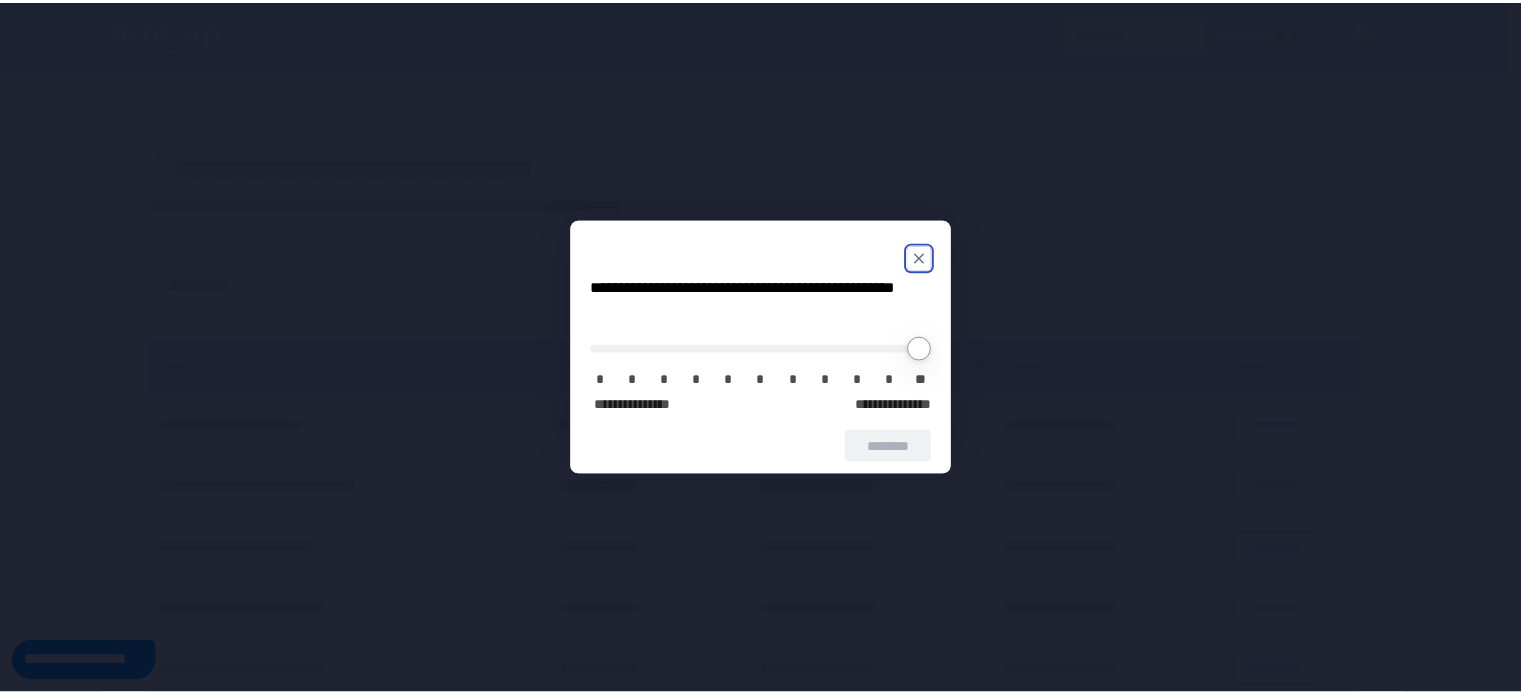 scroll, scrollTop: 0, scrollLeft: 0, axis: both 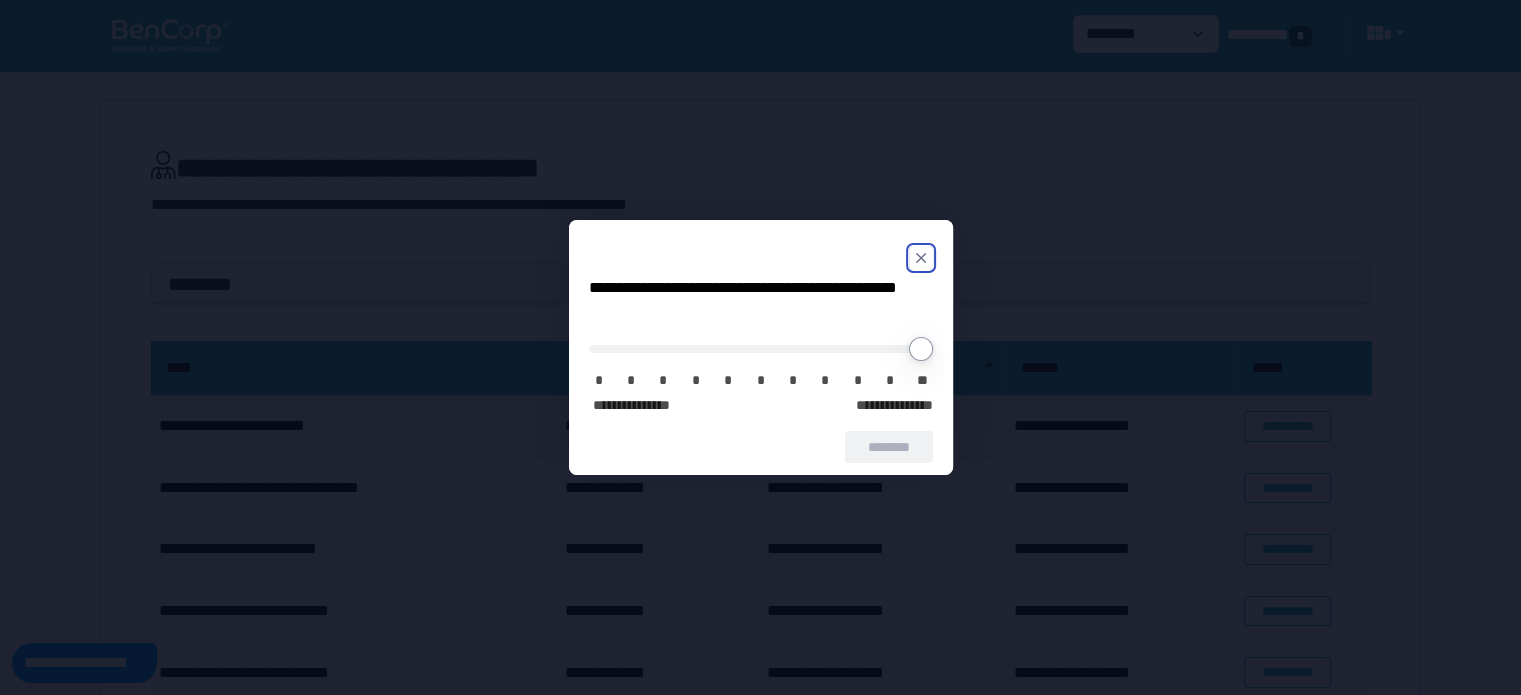 click 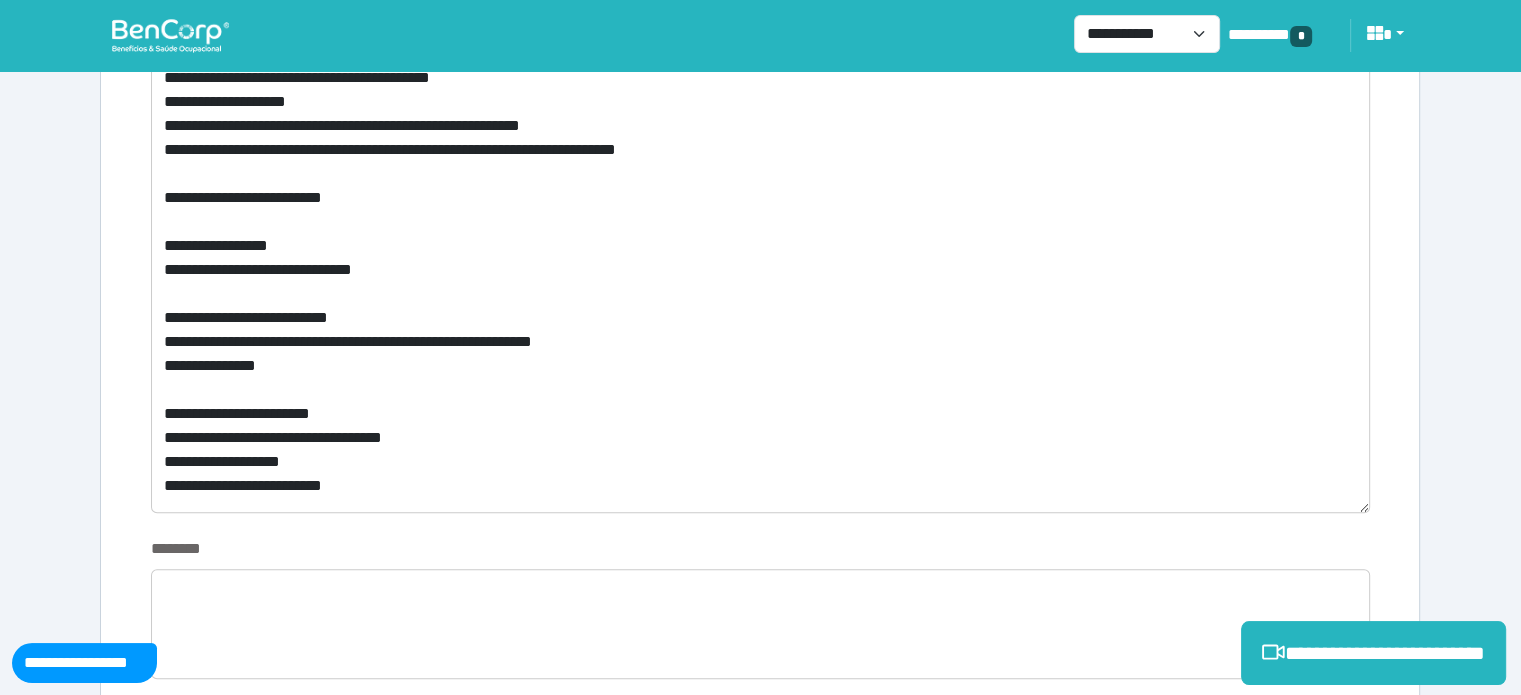 scroll, scrollTop: 1044, scrollLeft: 0, axis: vertical 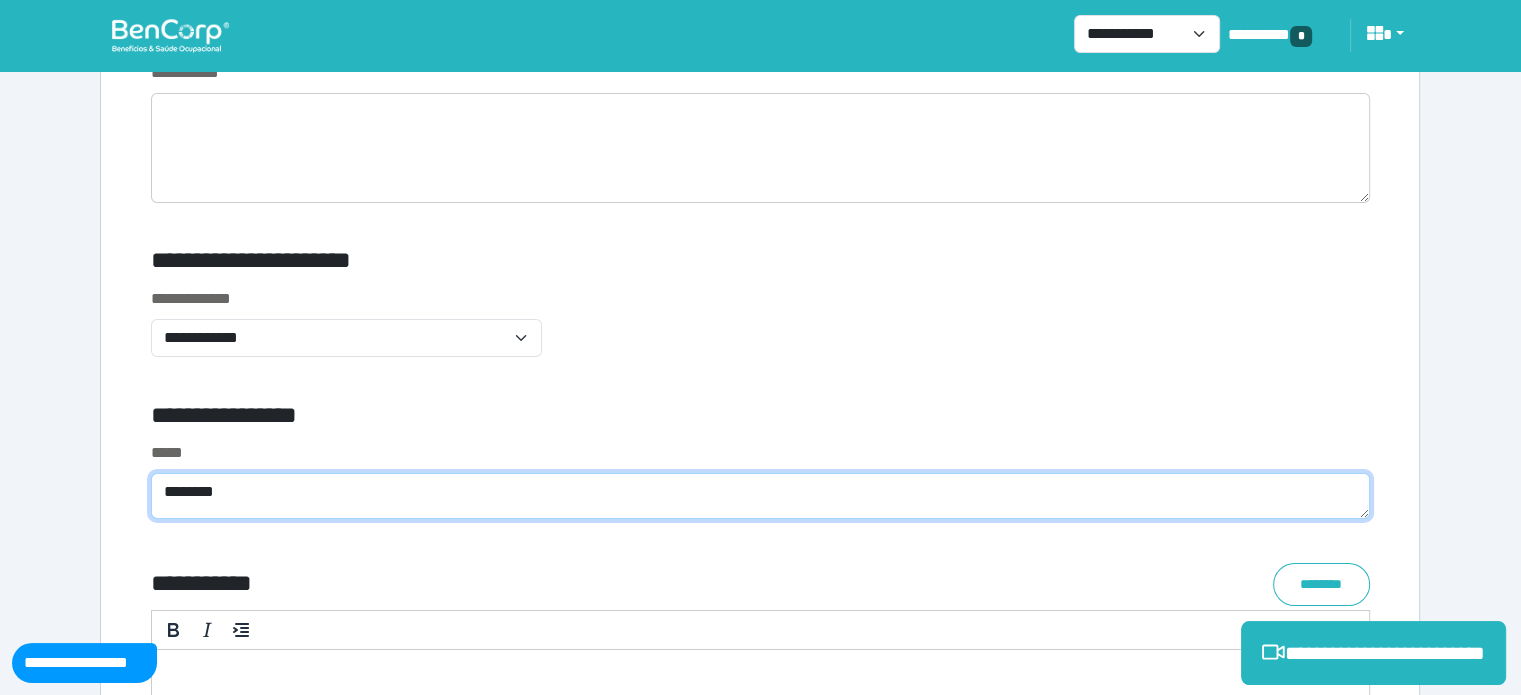 click on "*******" 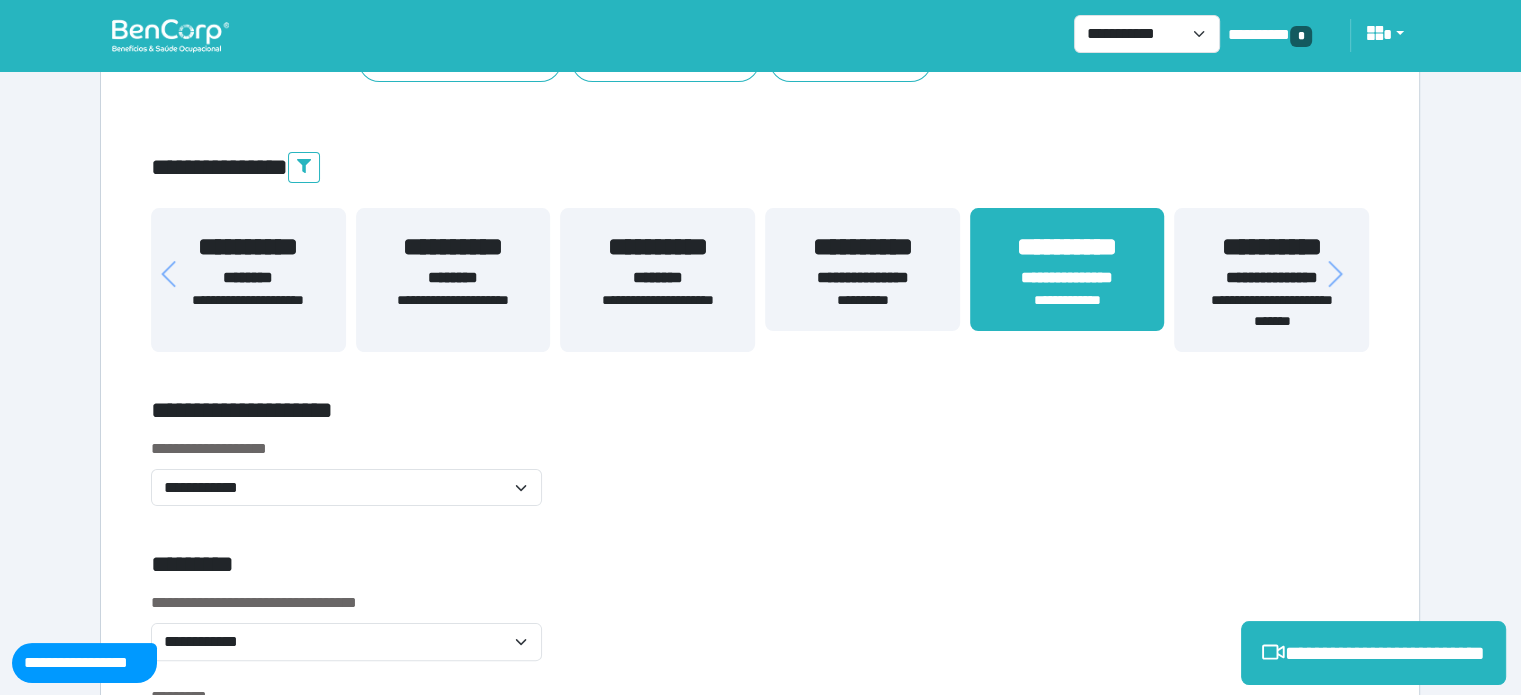 scroll, scrollTop: 0, scrollLeft: 0, axis: both 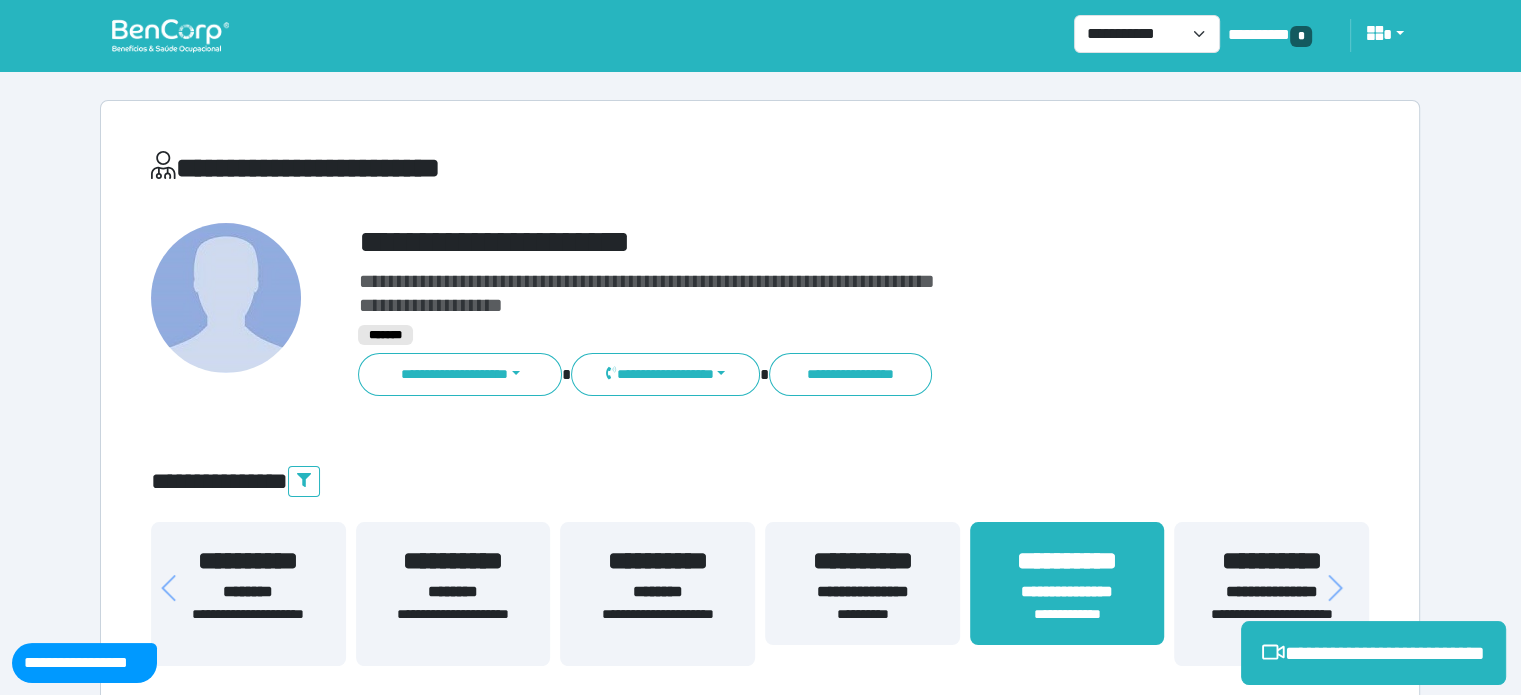 type on "**********" 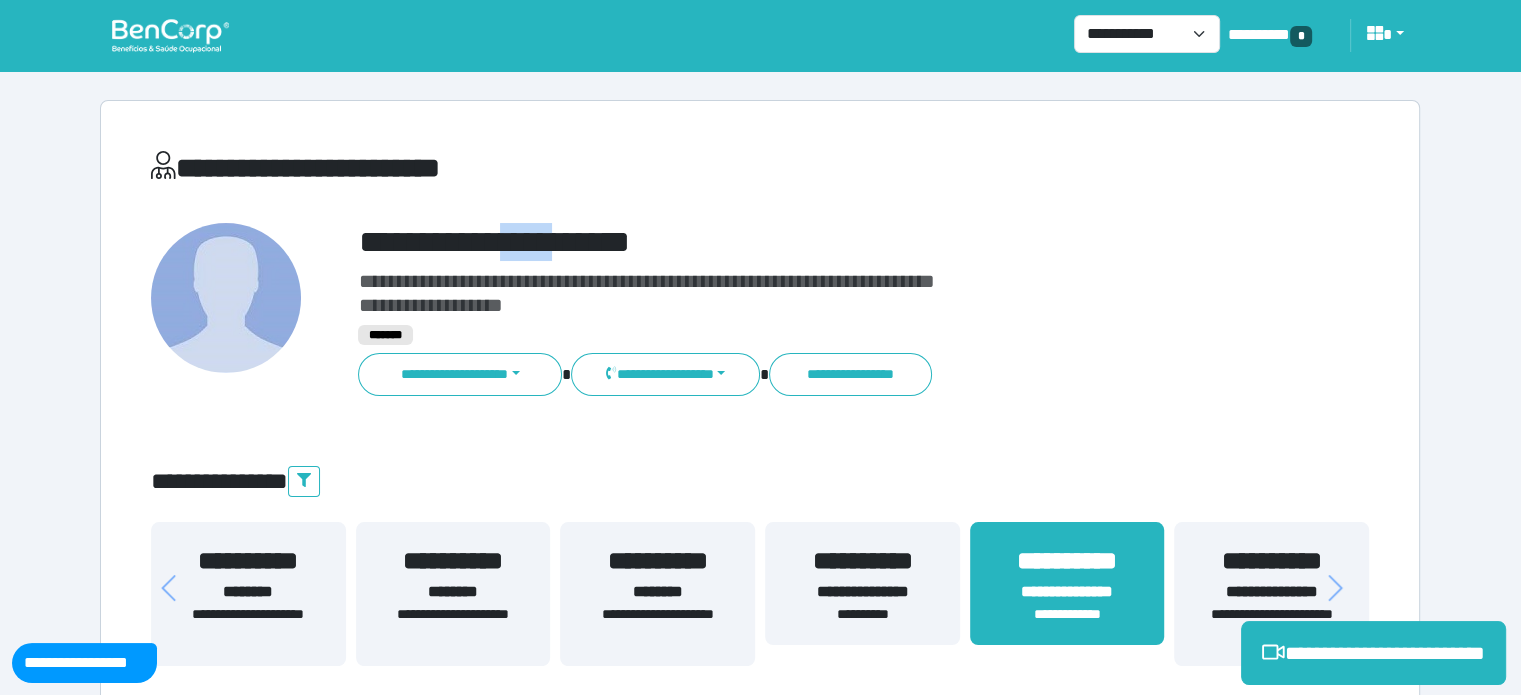 click on "**********" at bounding box center [812, 242] 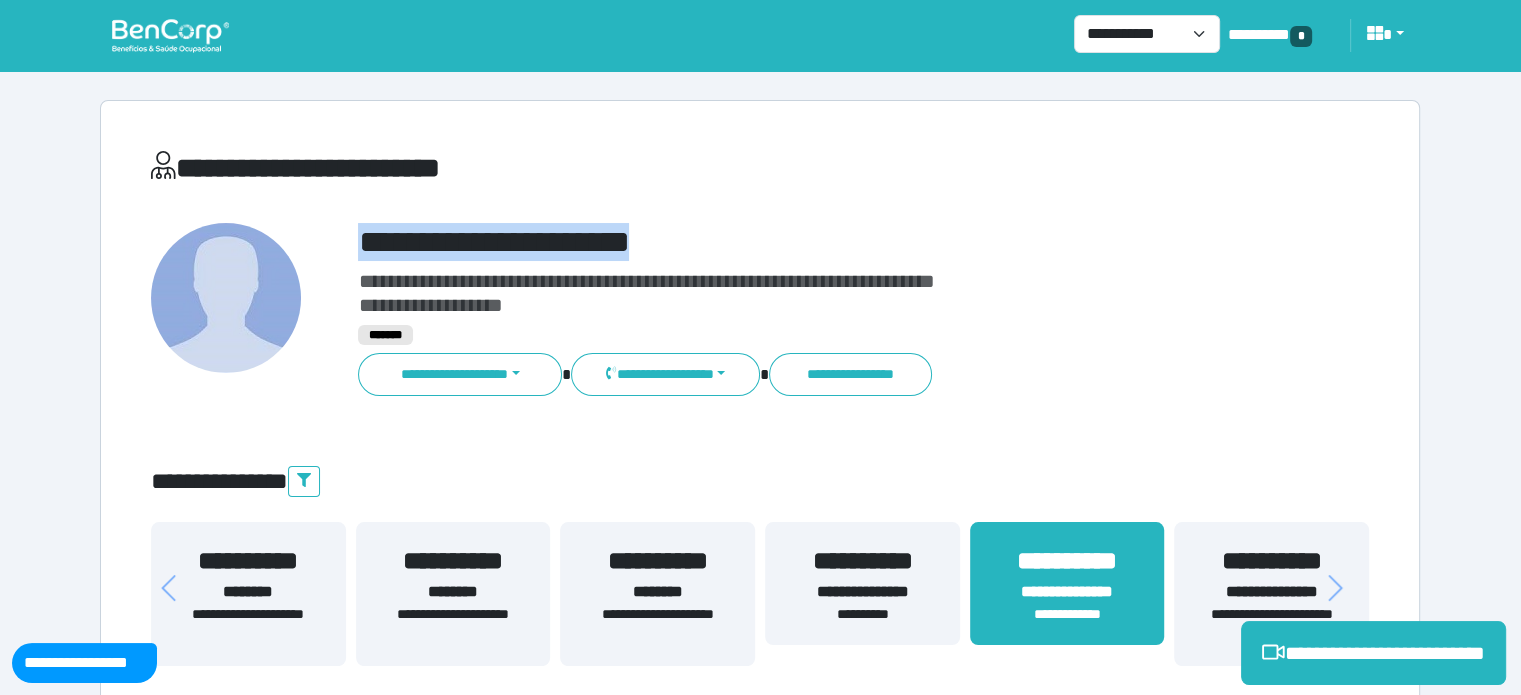 click on "**********" at bounding box center (812, 242) 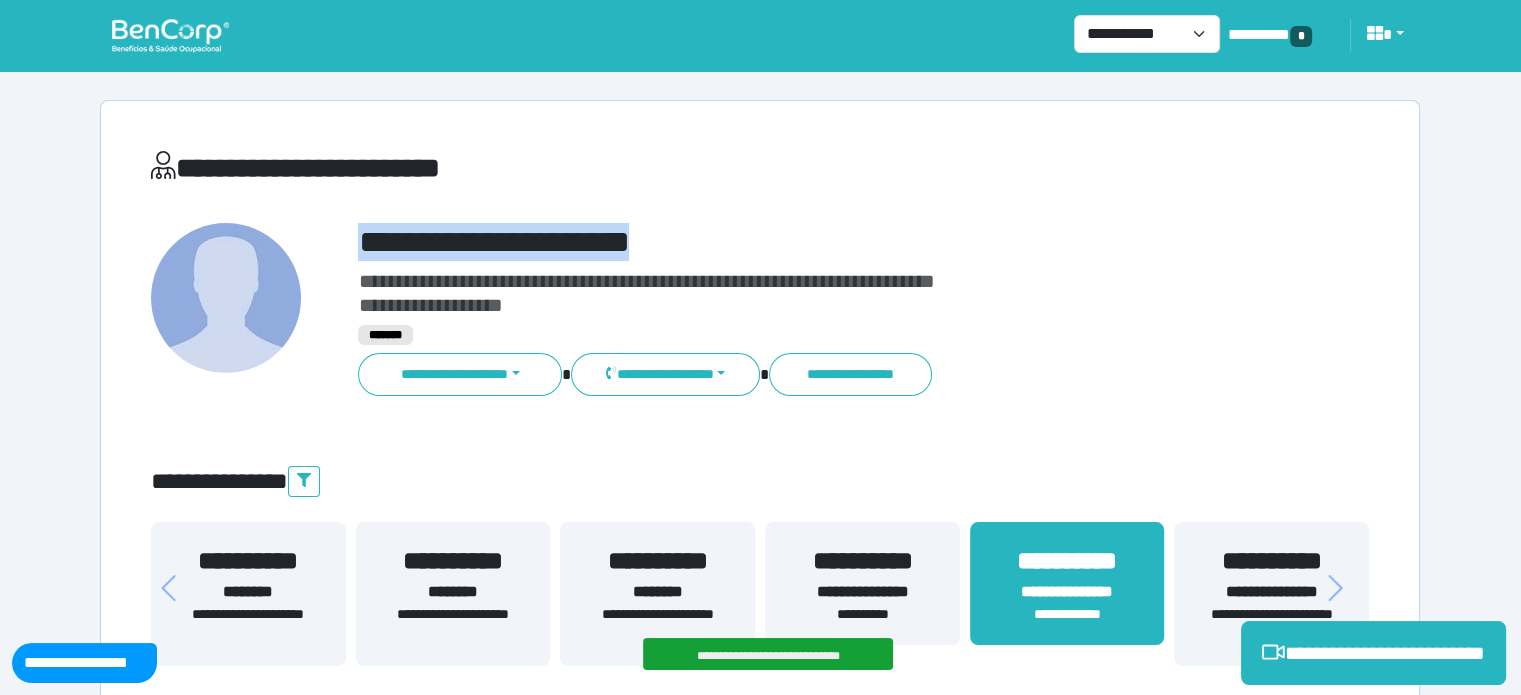 copy on "**********" 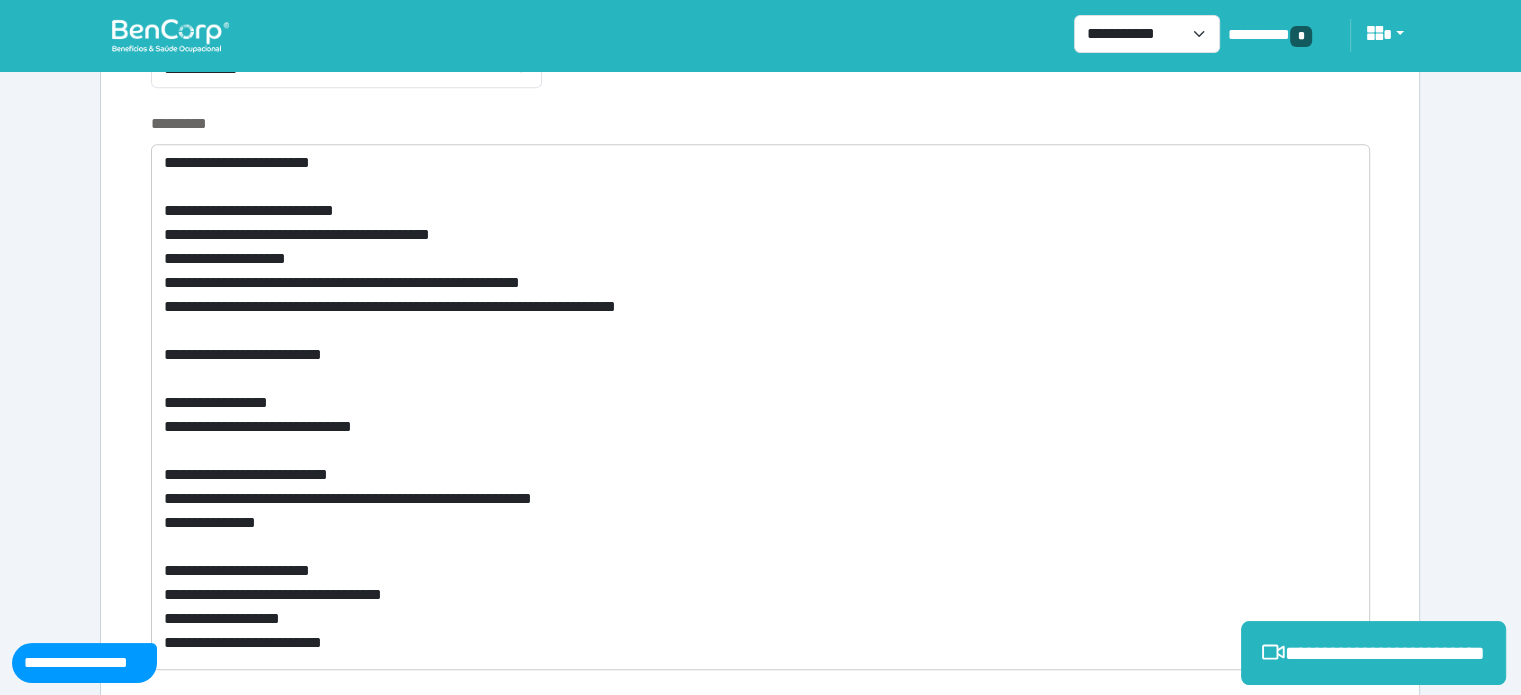 scroll, scrollTop: 819, scrollLeft: 0, axis: vertical 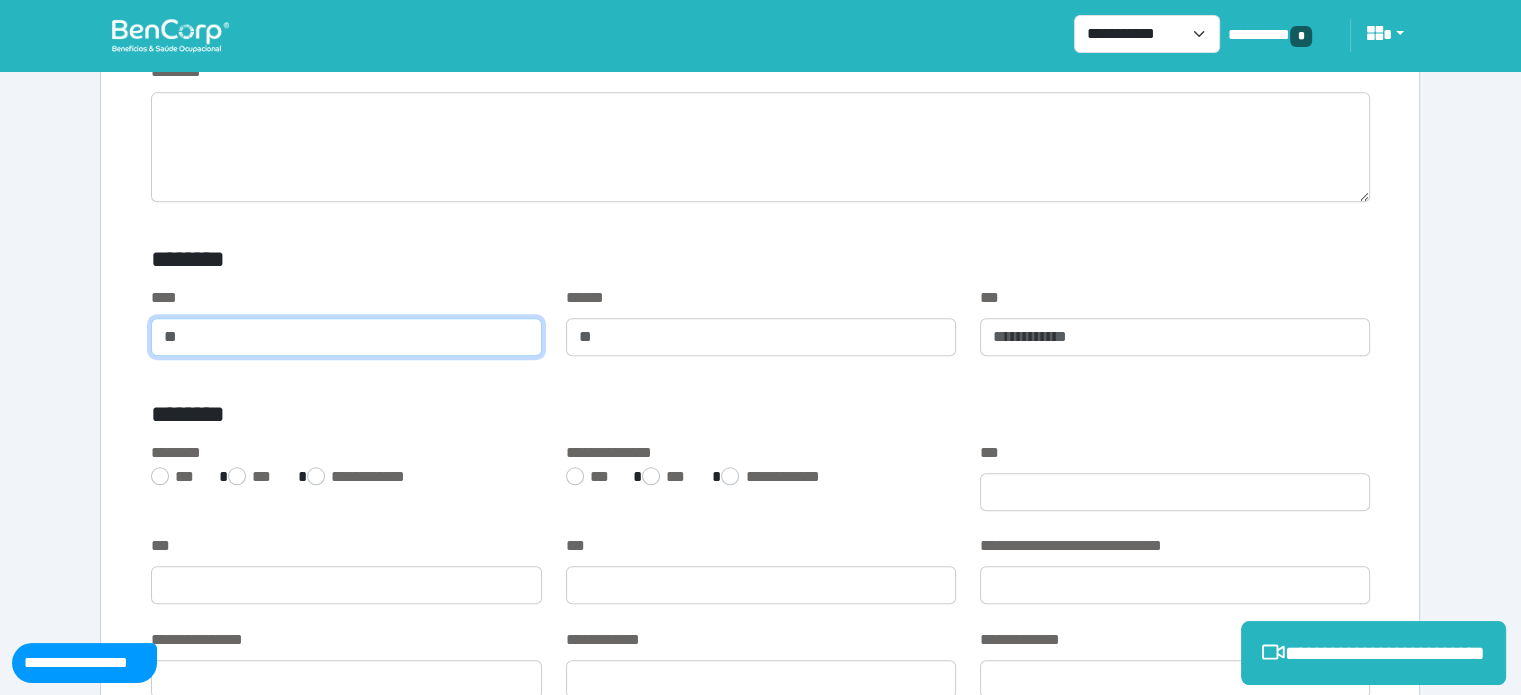 click 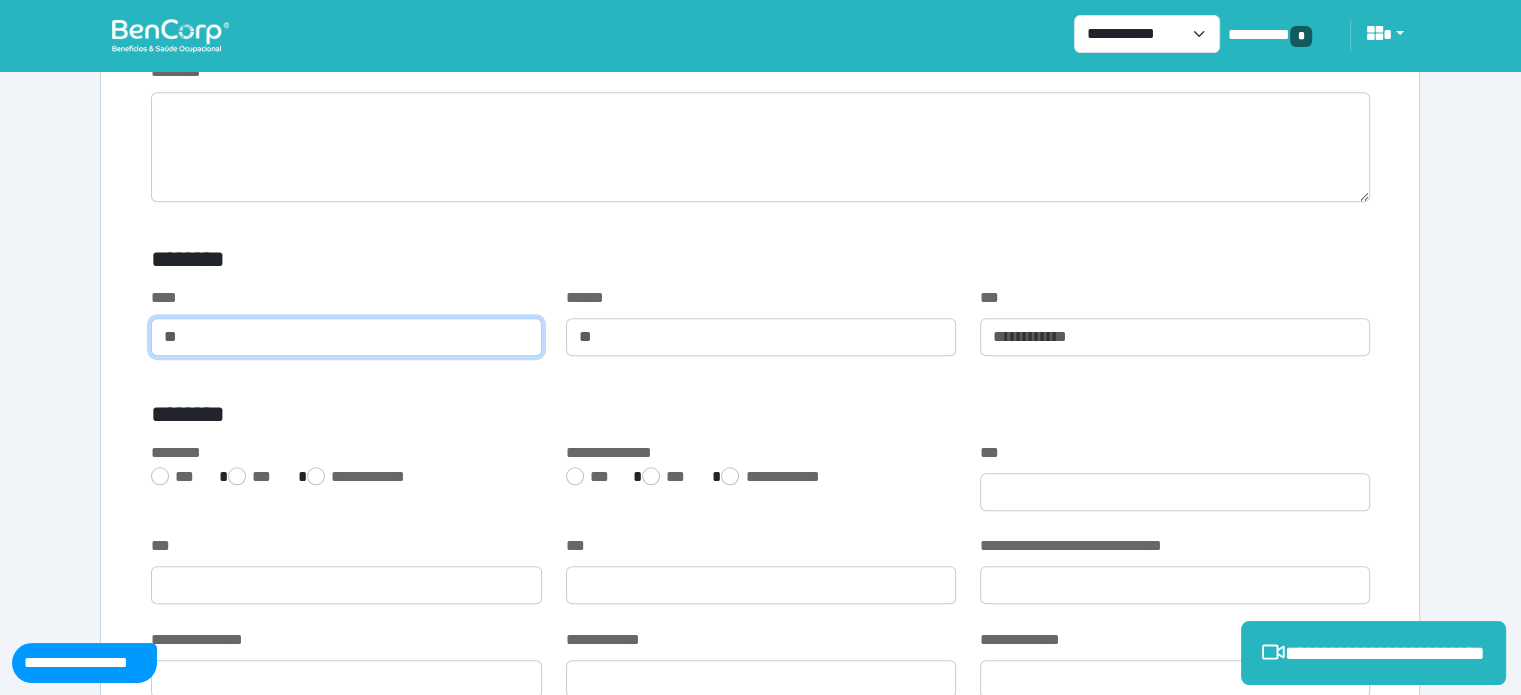 click 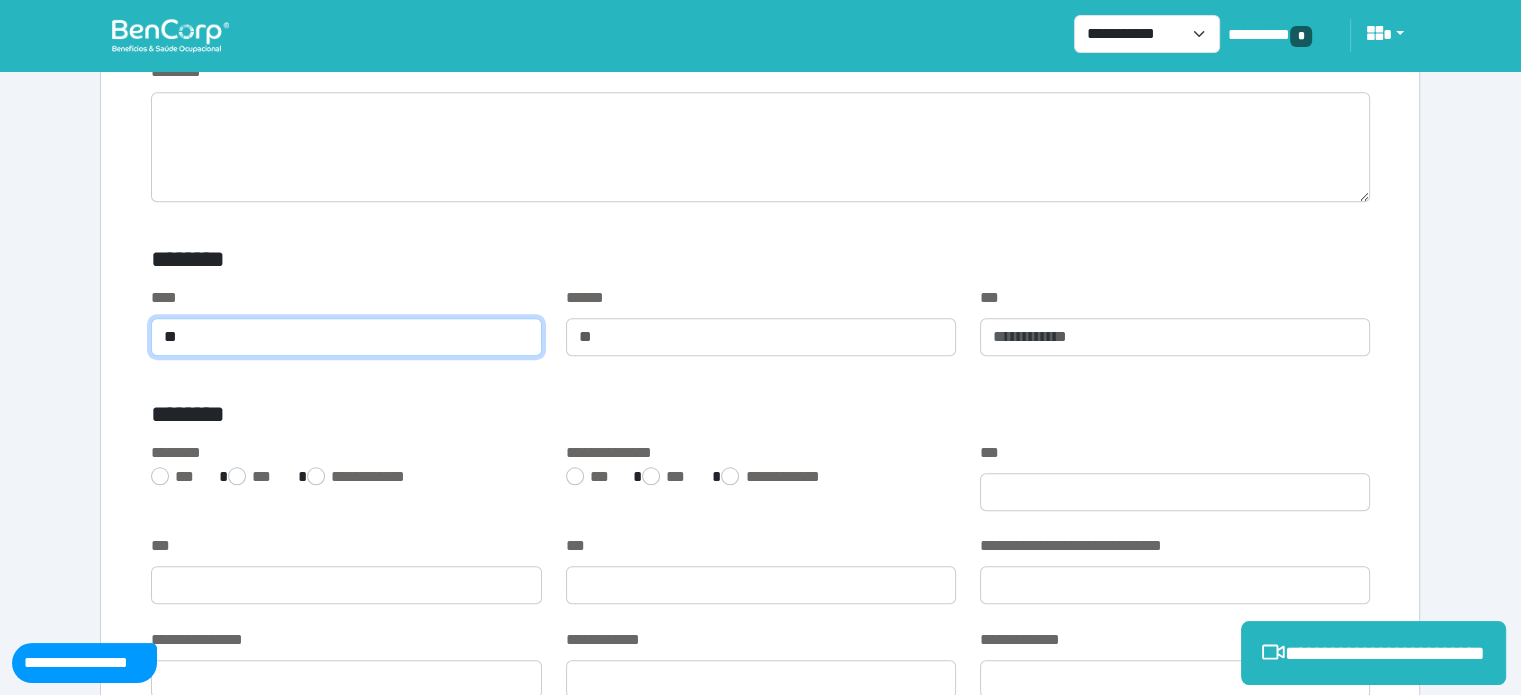 type on "**" 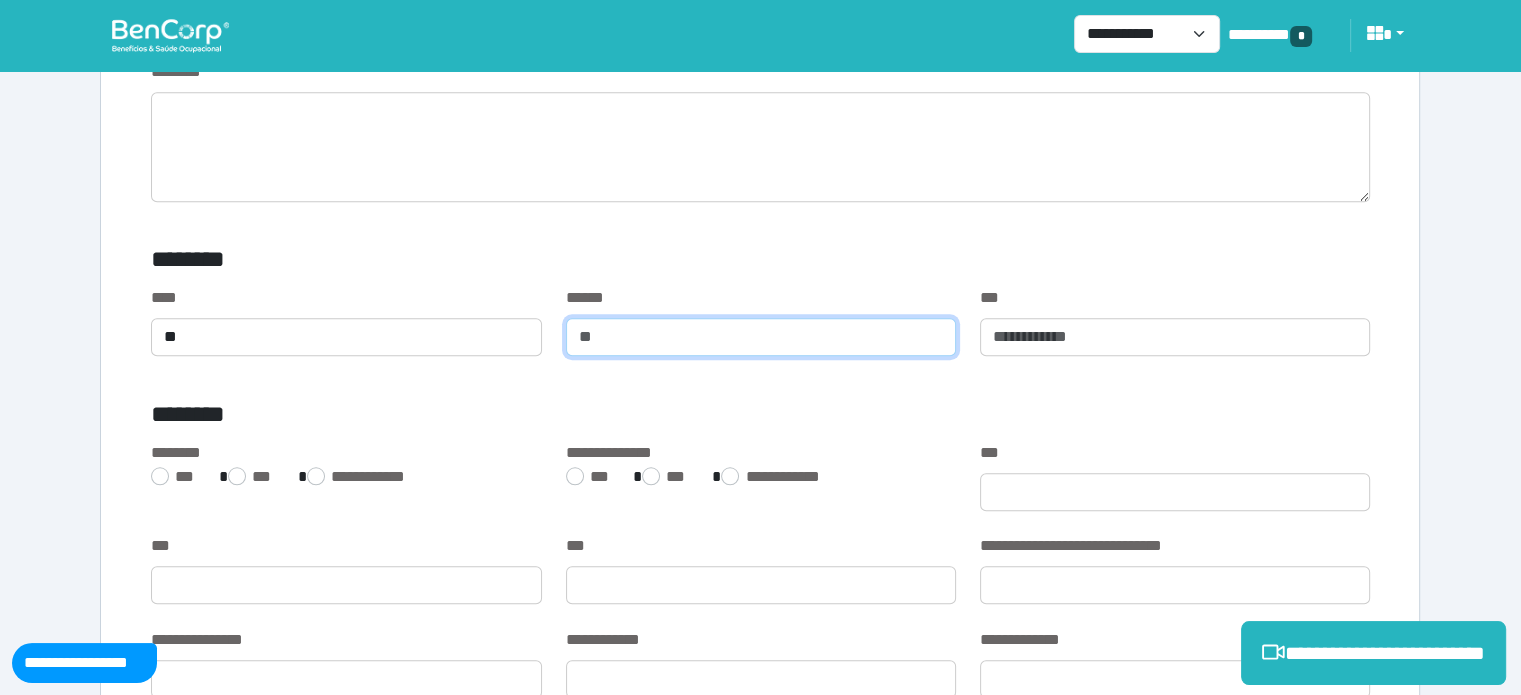 click 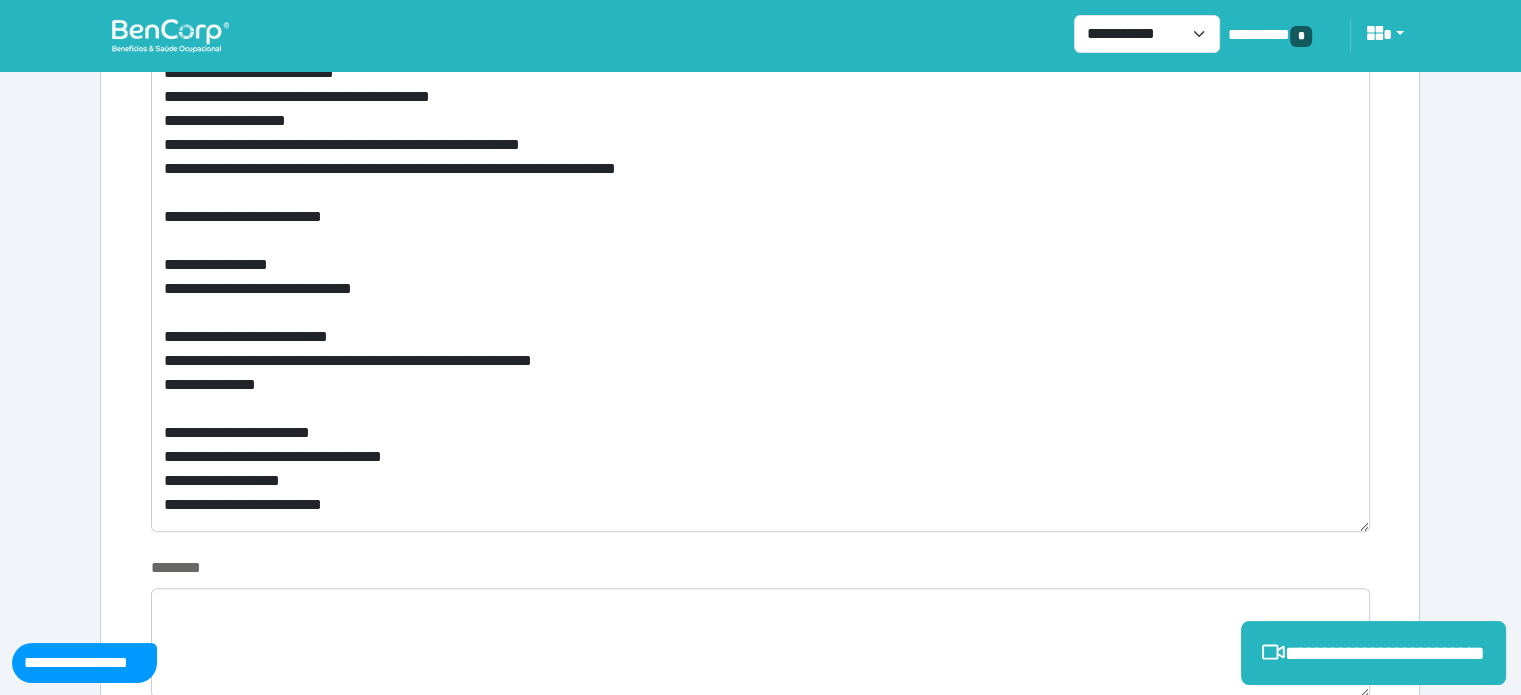 scroll, scrollTop: 1036, scrollLeft: 0, axis: vertical 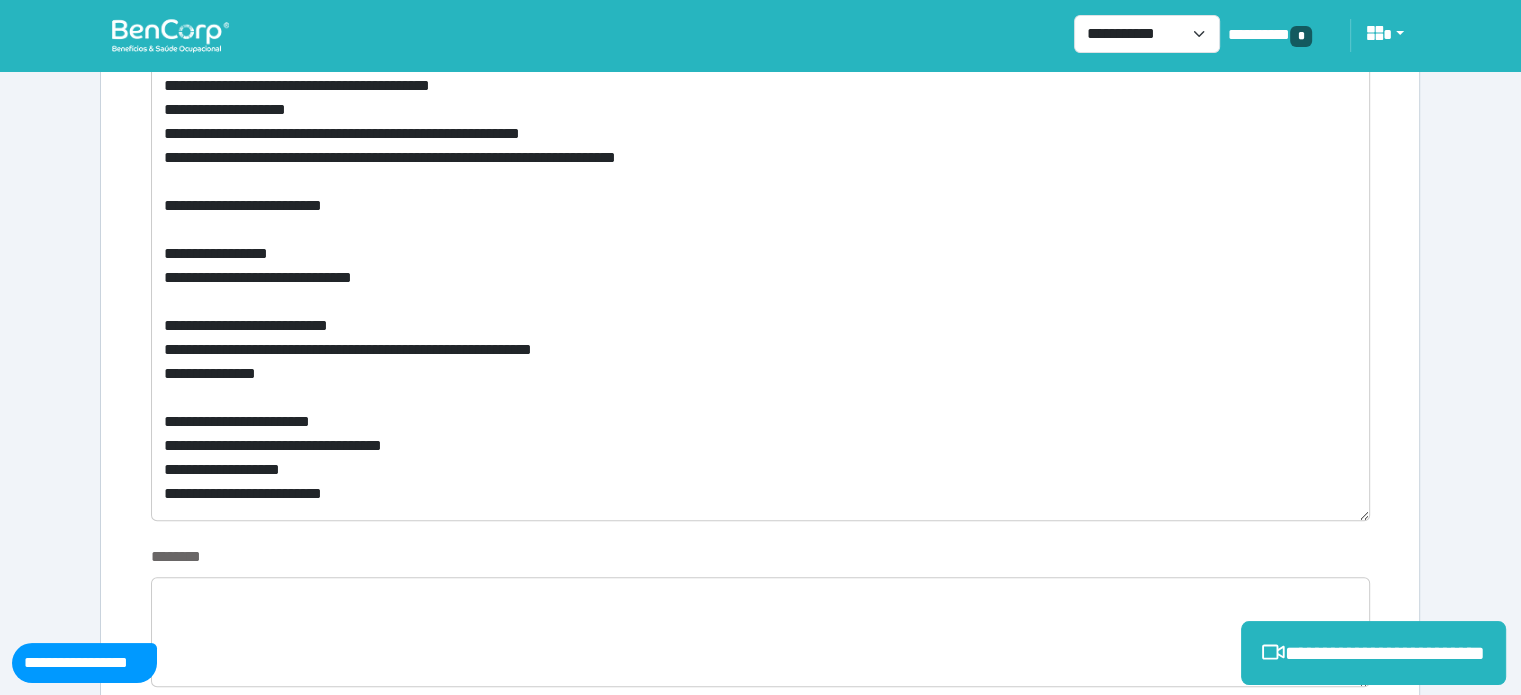 type on "***" 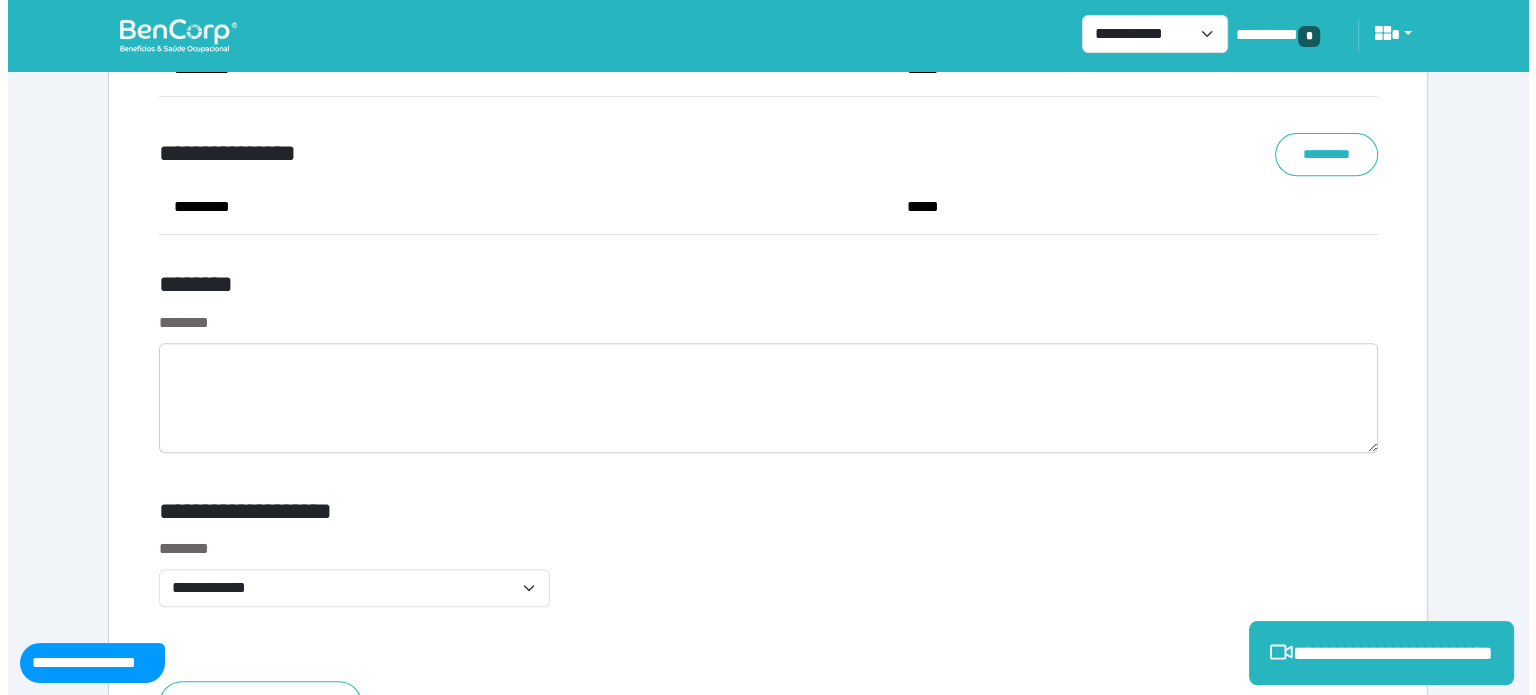 scroll, scrollTop: 8637, scrollLeft: 0, axis: vertical 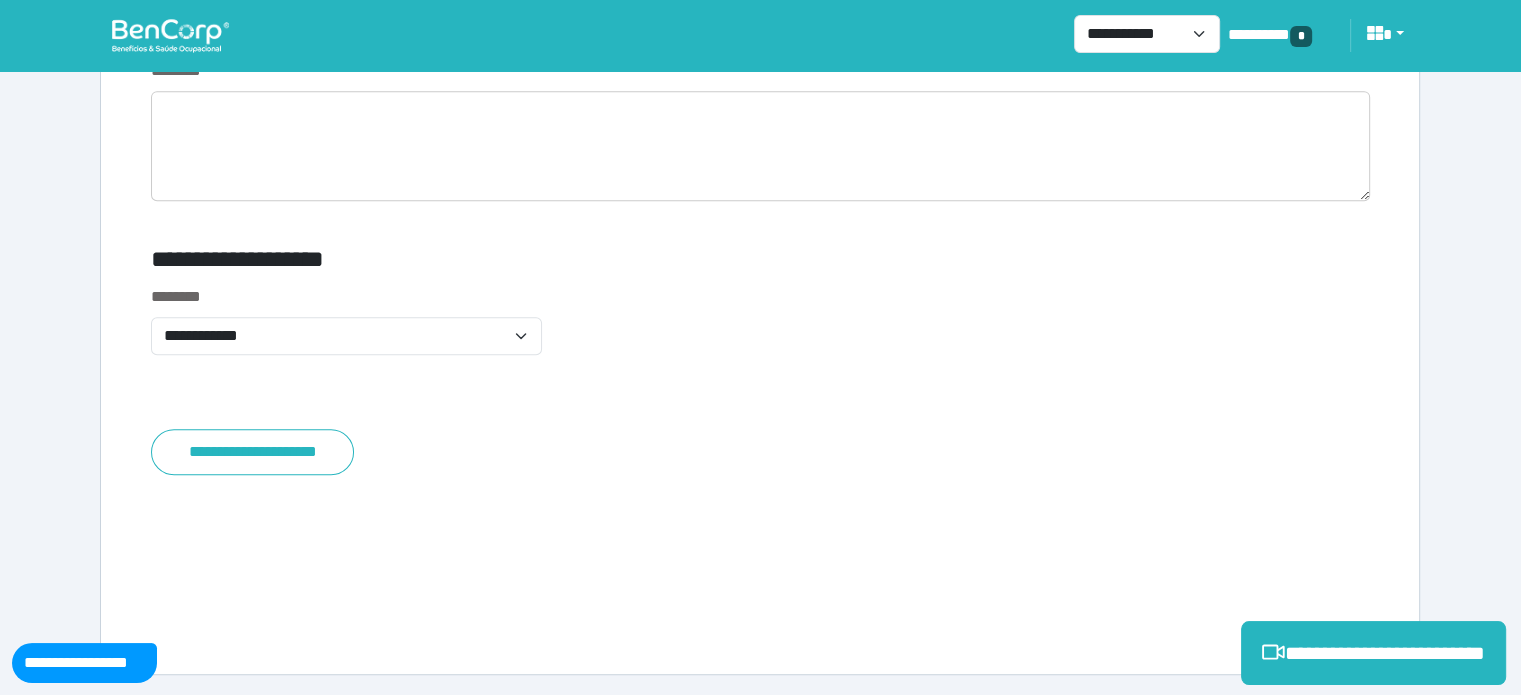click on "**********" 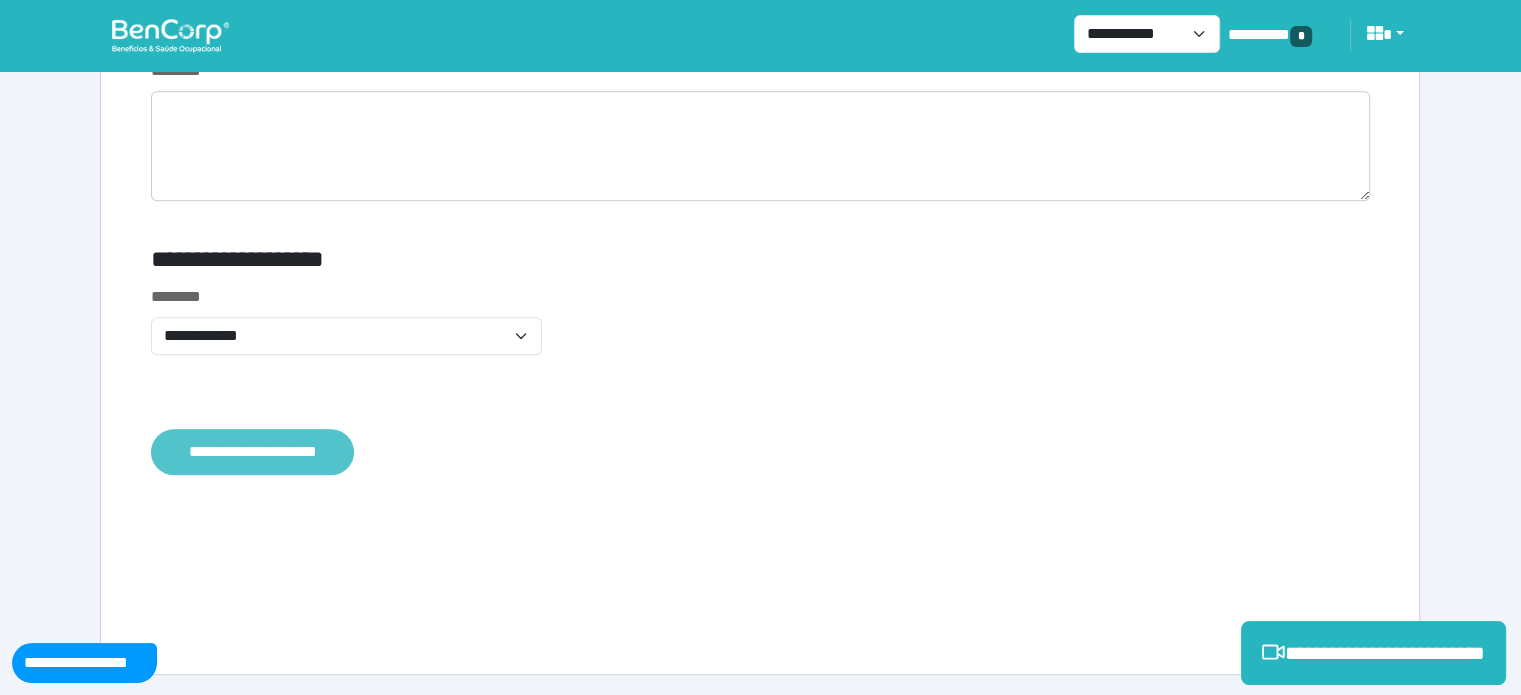 click on "**********" 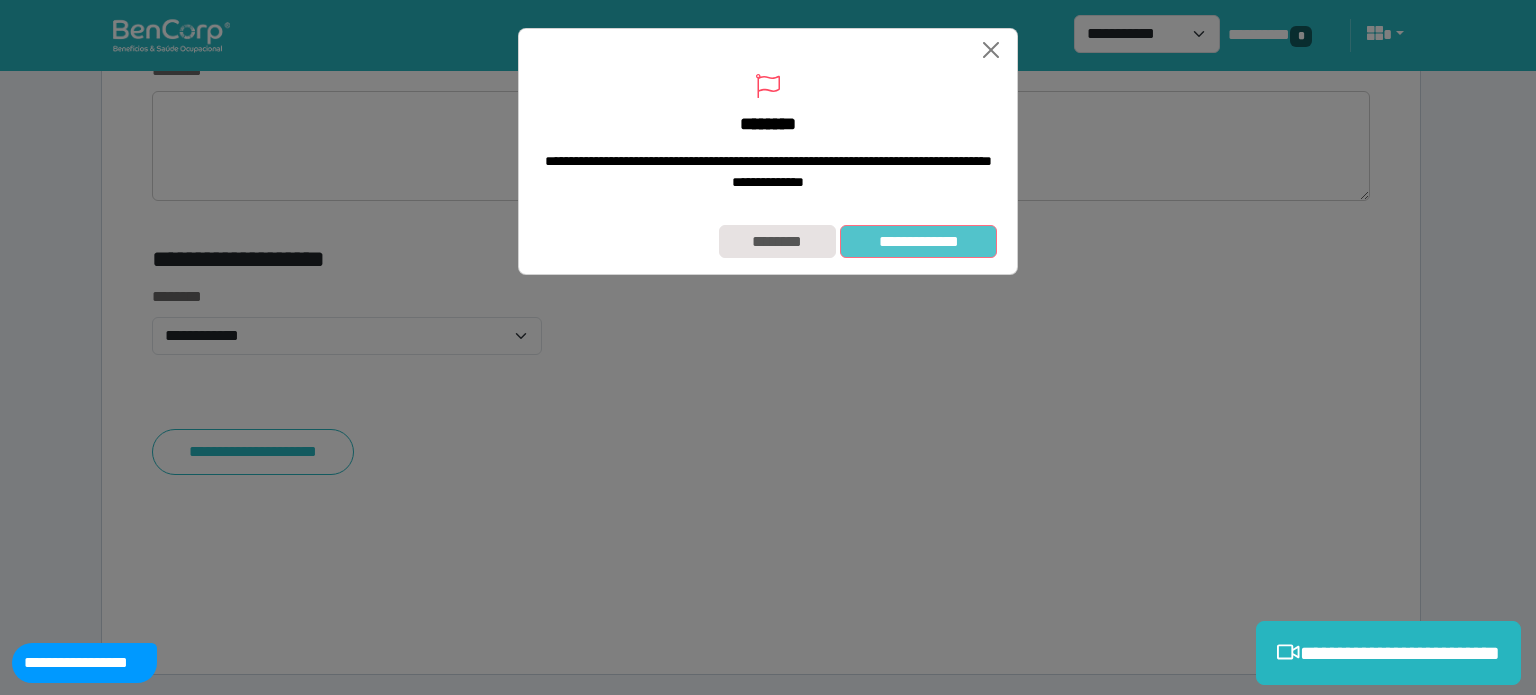 click on "**********" at bounding box center (918, 242) 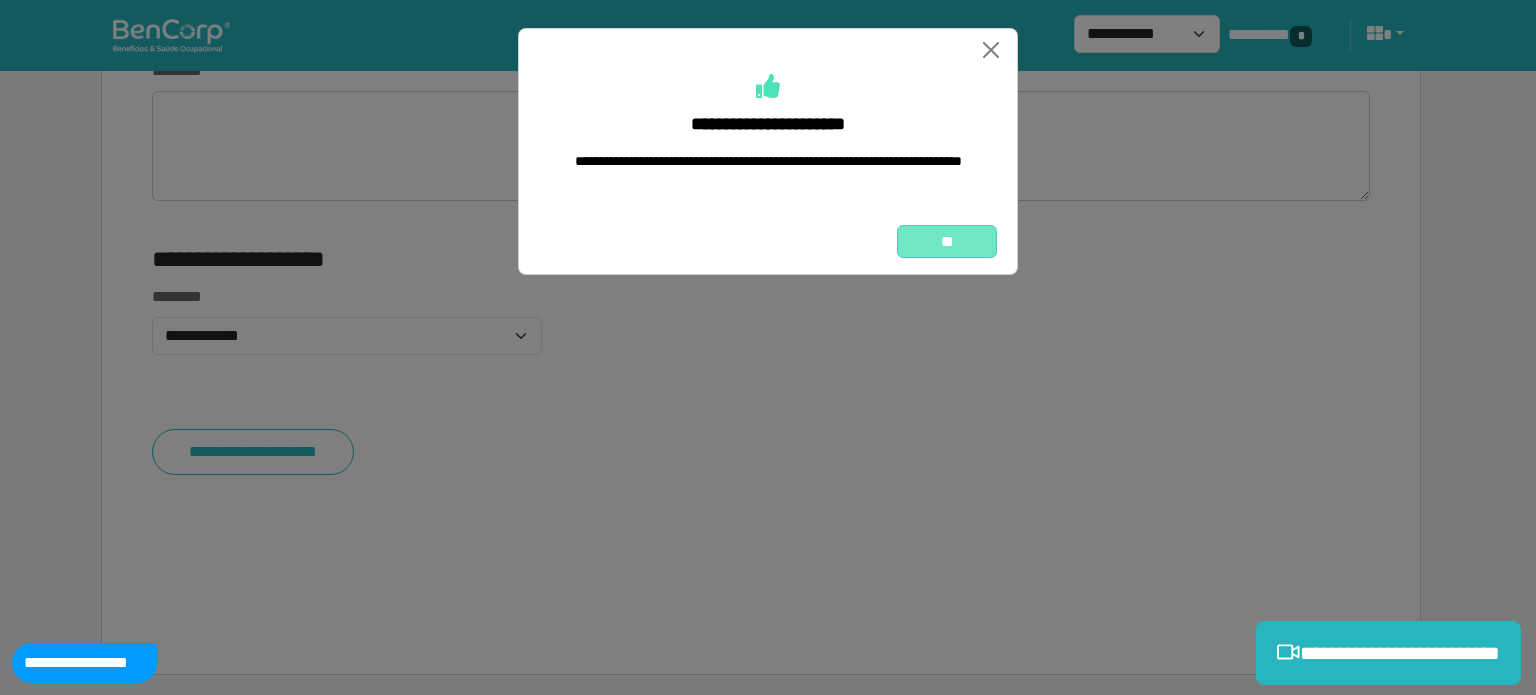 click on "**" at bounding box center (947, 242) 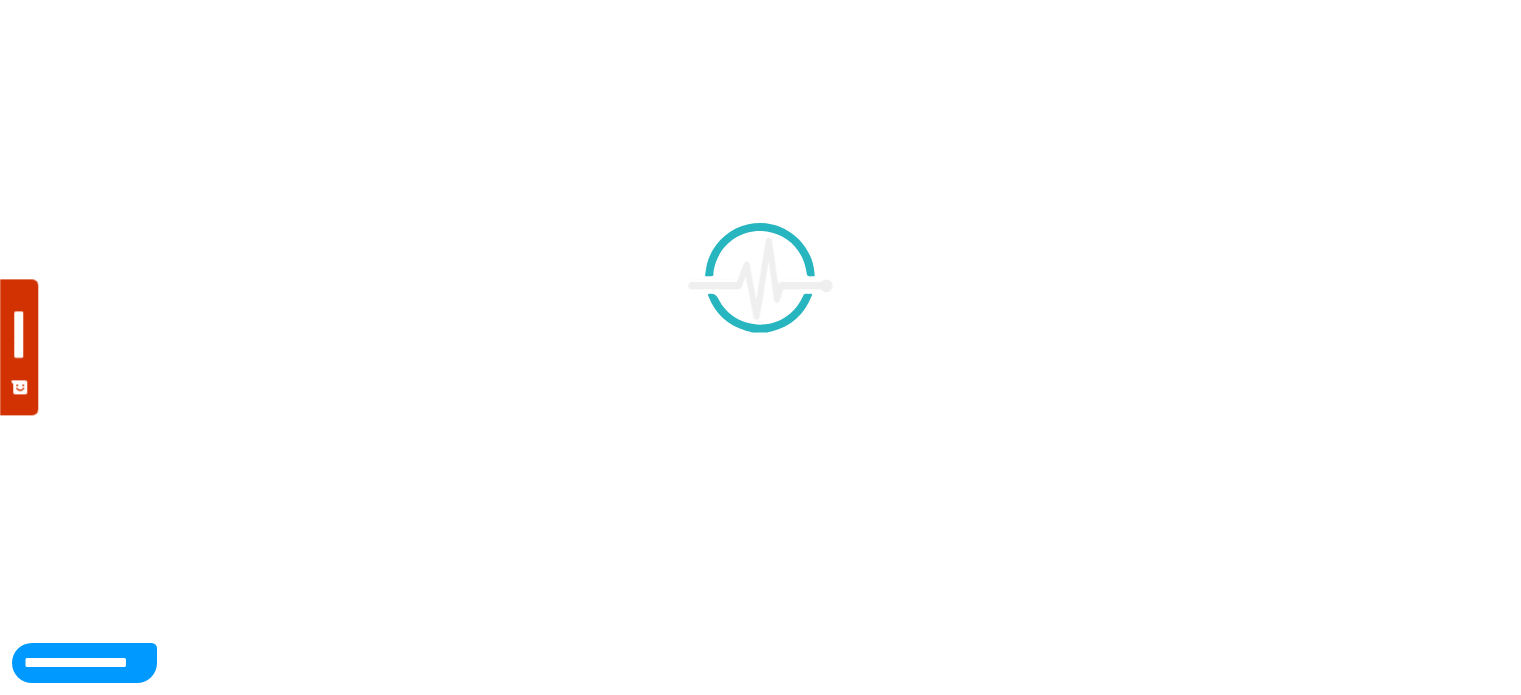 scroll, scrollTop: 0, scrollLeft: 0, axis: both 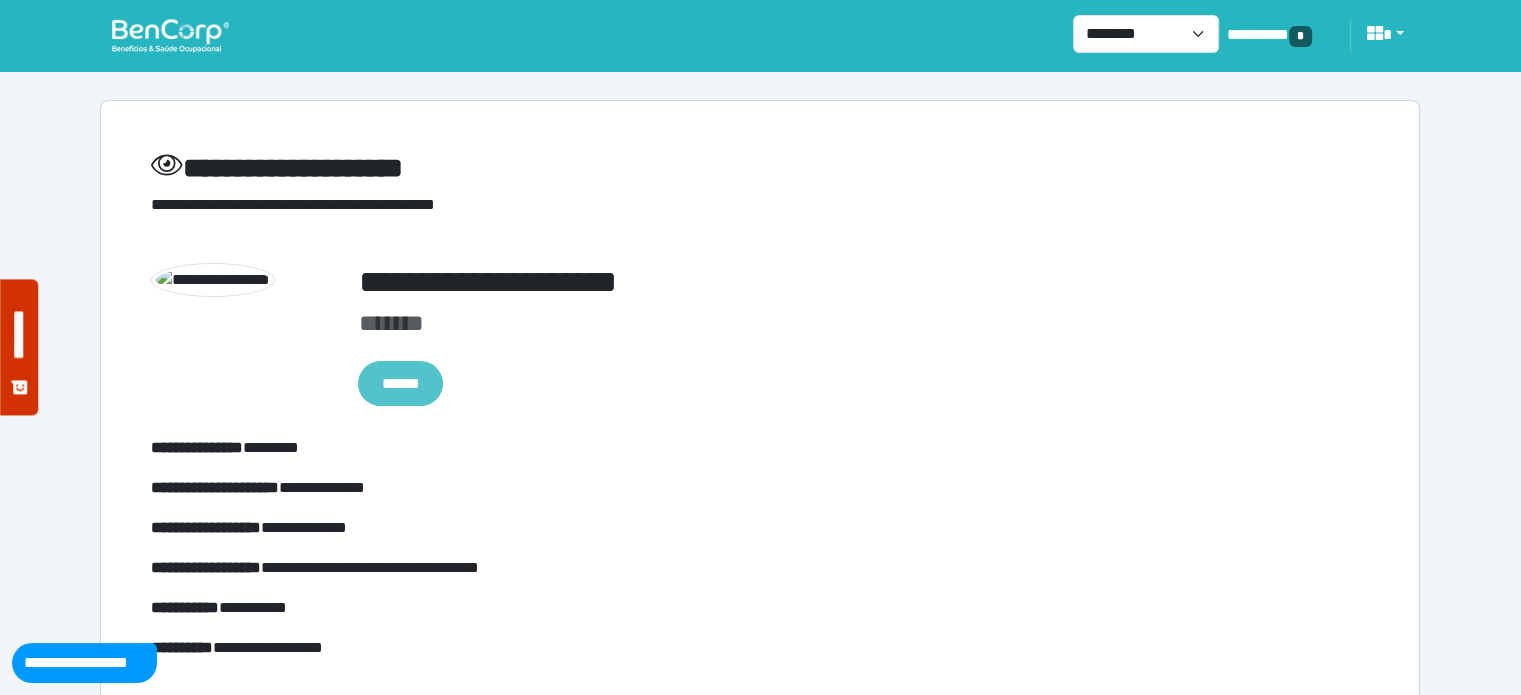 click on "******" at bounding box center (400, 384) 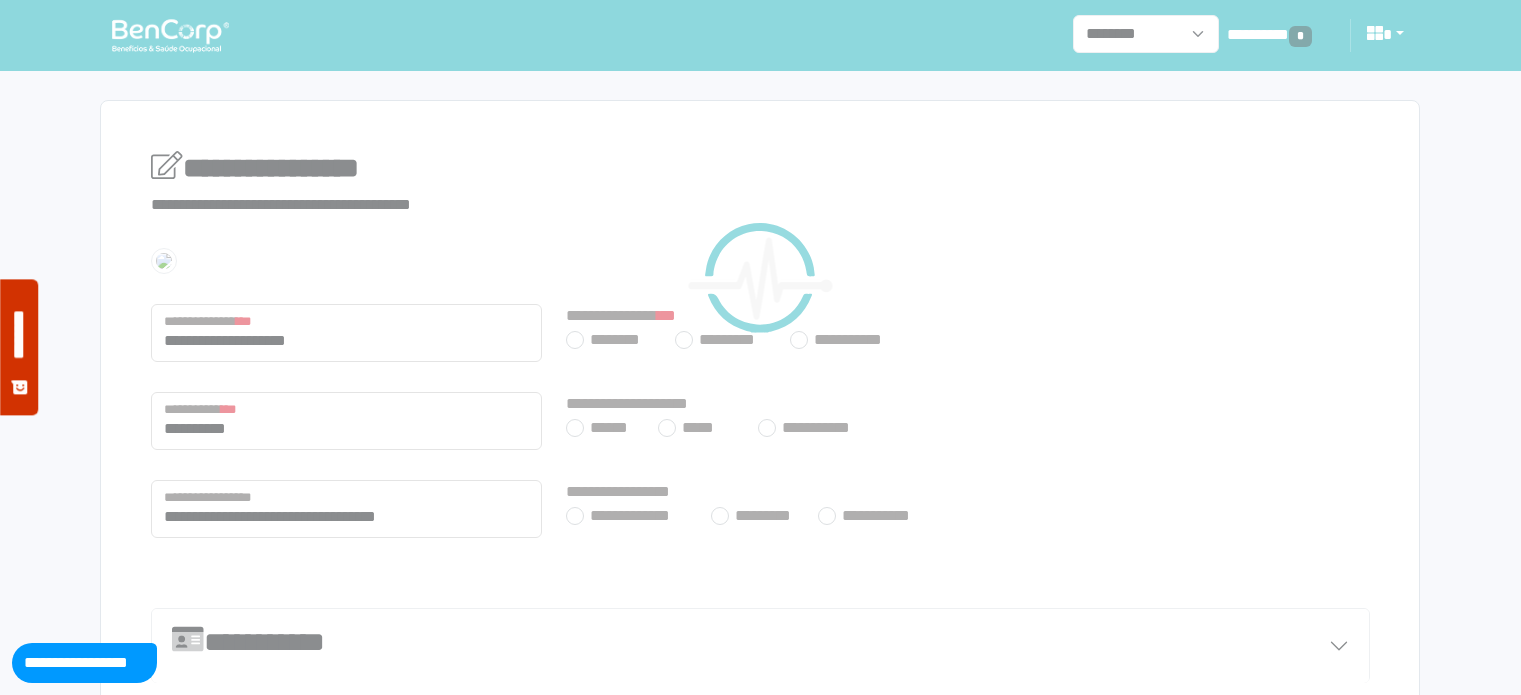 scroll, scrollTop: 0, scrollLeft: 0, axis: both 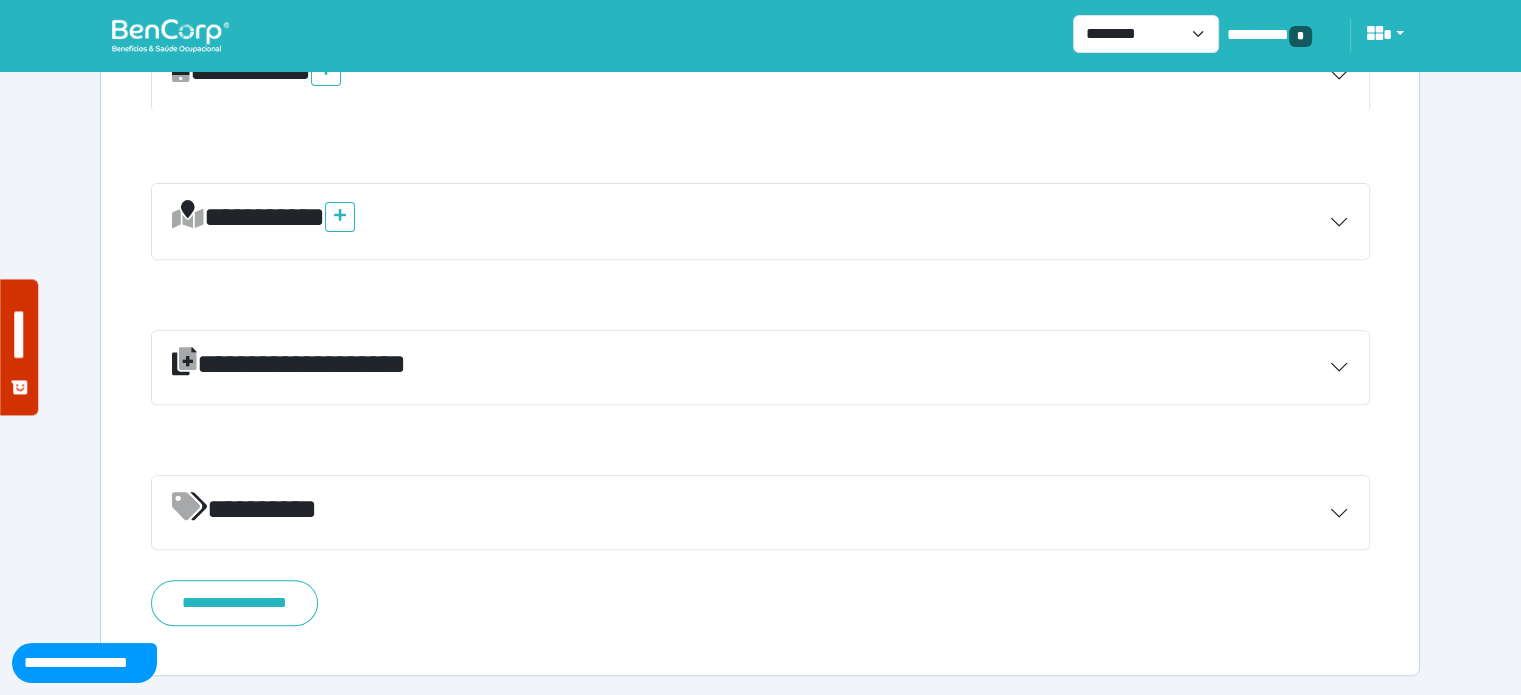 click on "**********" at bounding box center (760, 368) 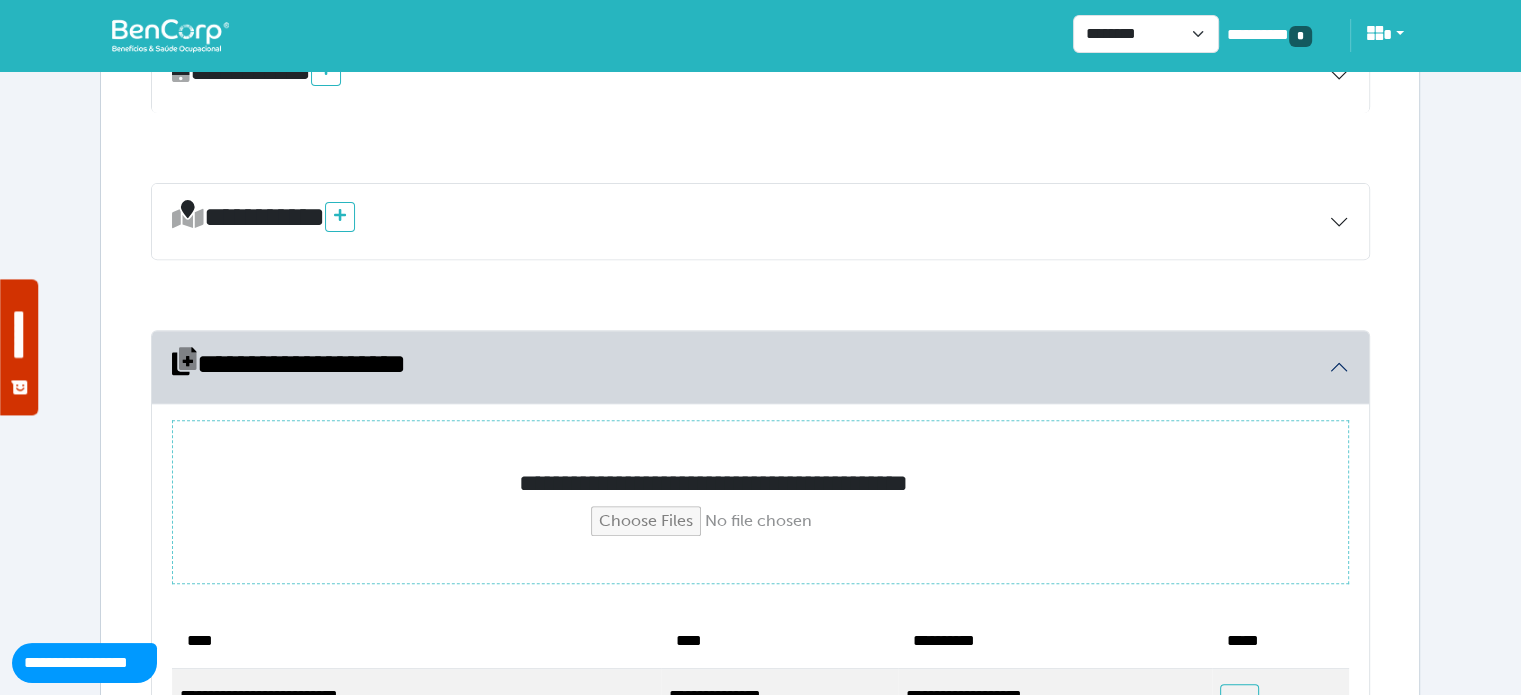 click at bounding box center (761, 521) 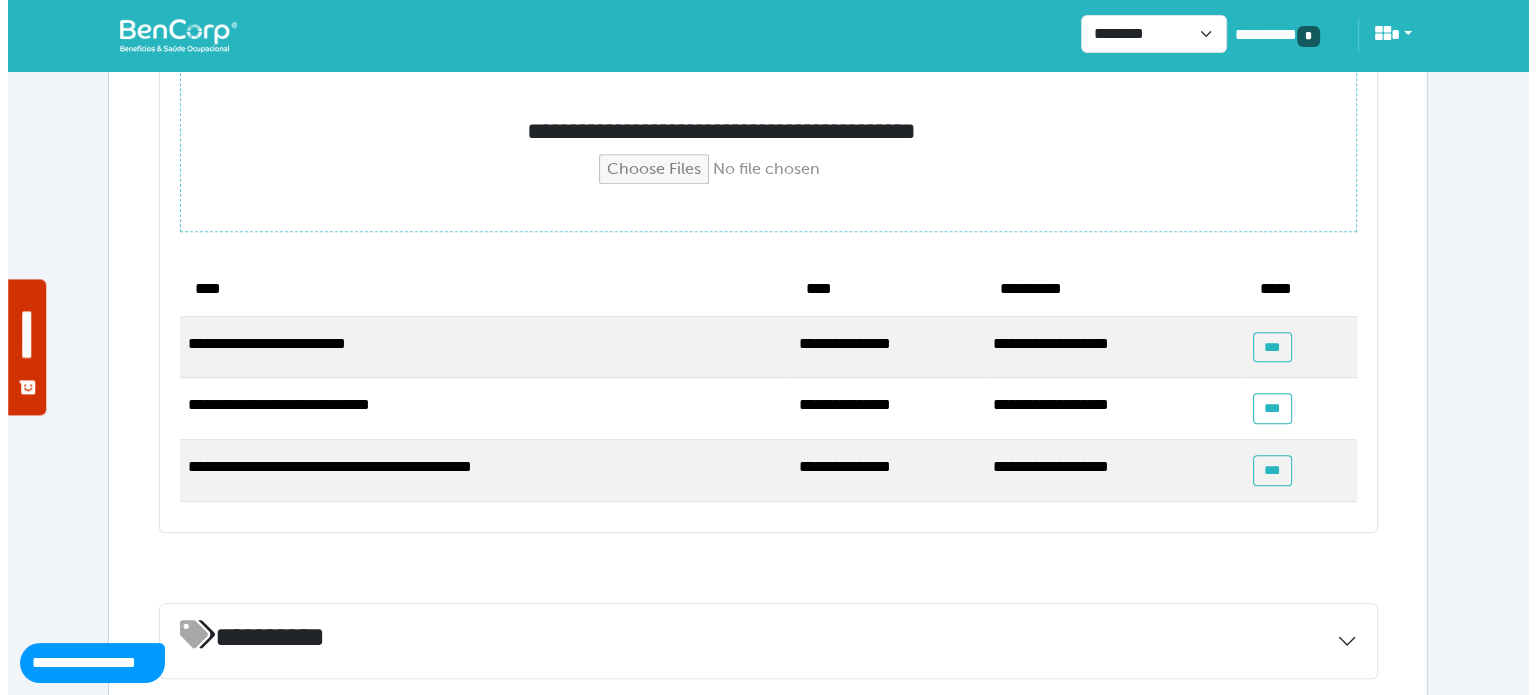 scroll, scrollTop: 1197, scrollLeft: 0, axis: vertical 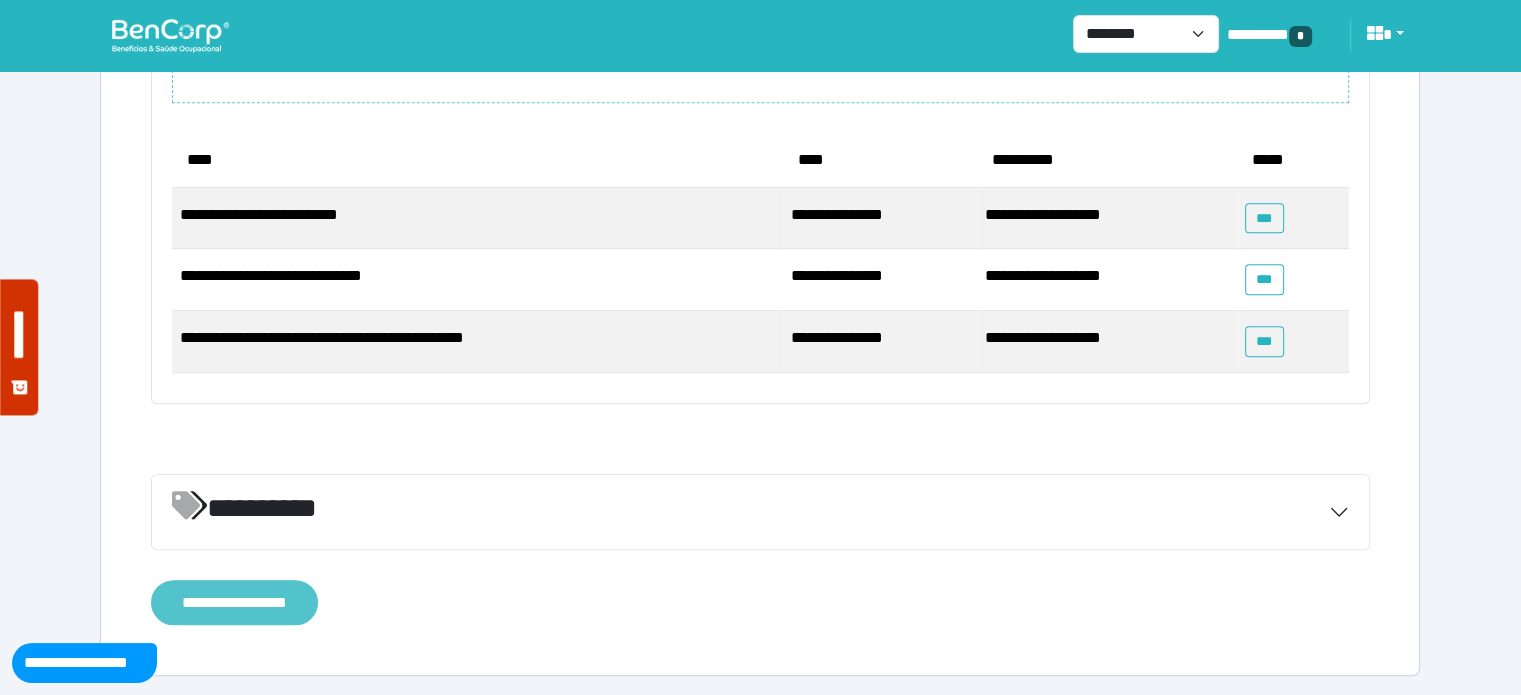 click on "**********" at bounding box center [234, 603] 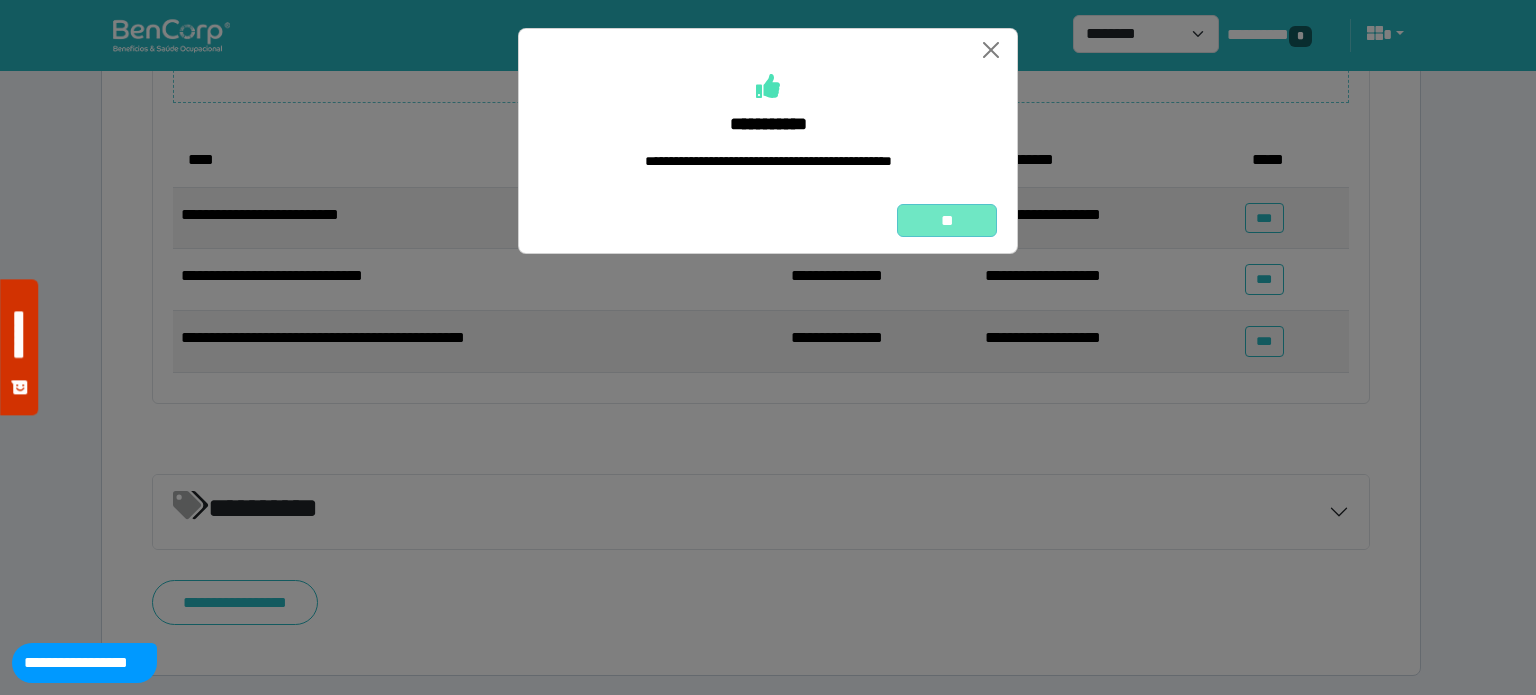 click on "**" at bounding box center (947, 221) 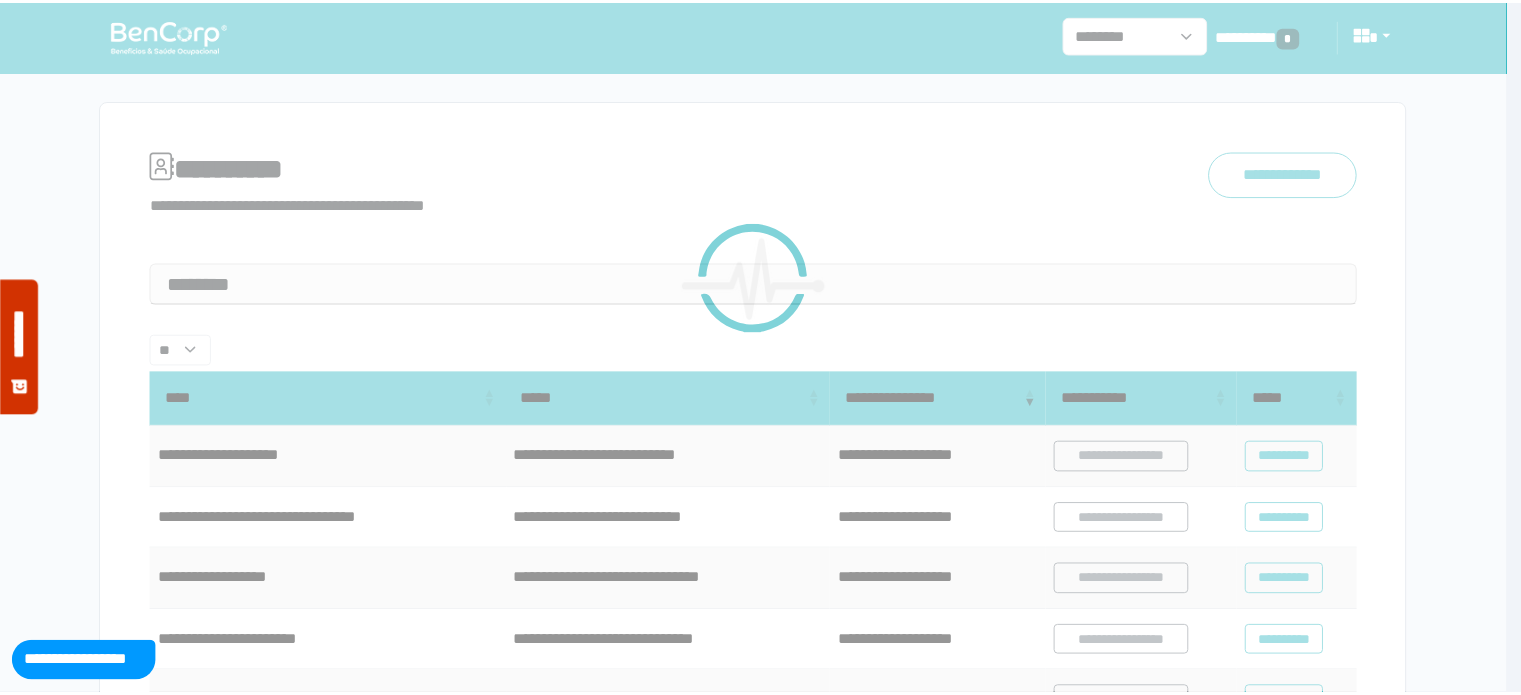 scroll, scrollTop: 0, scrollLeft: 0, axis: both 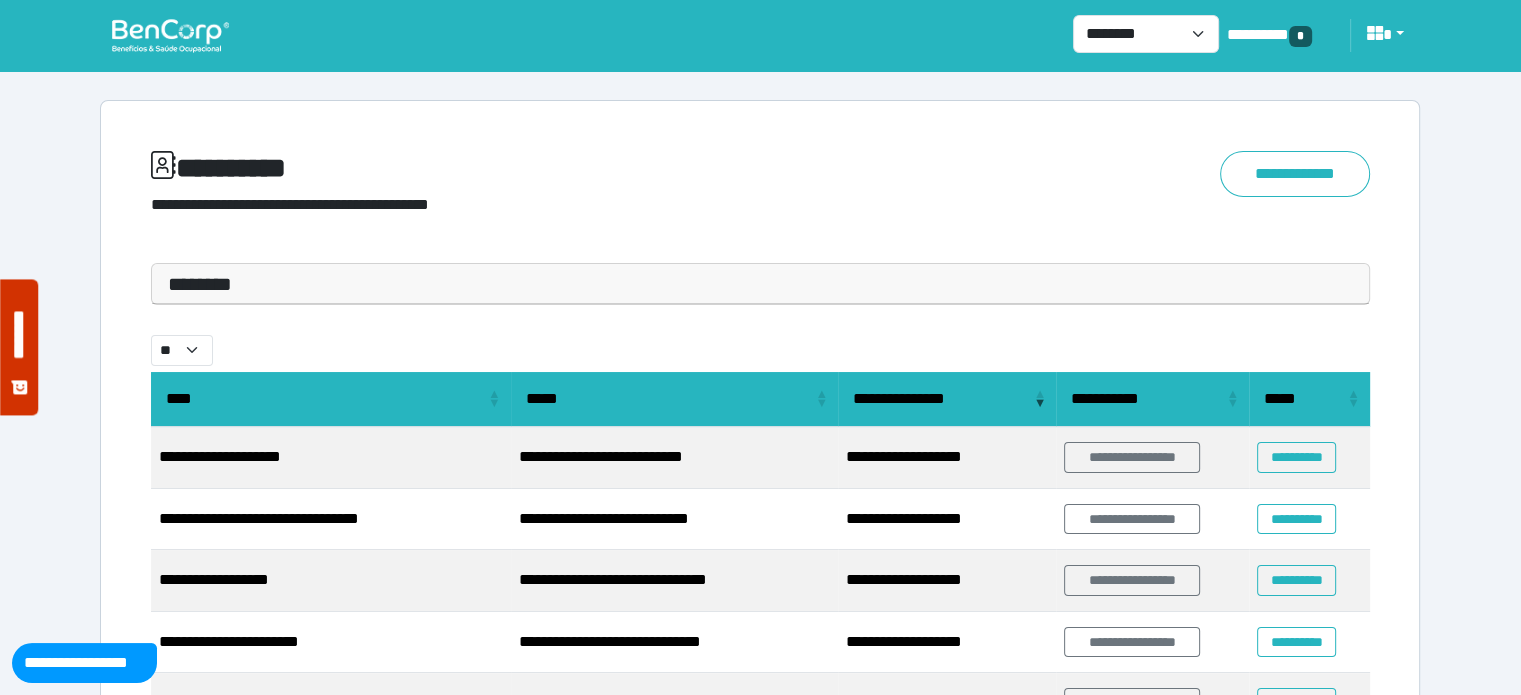 click on "********" at bounding box center [760, 284] 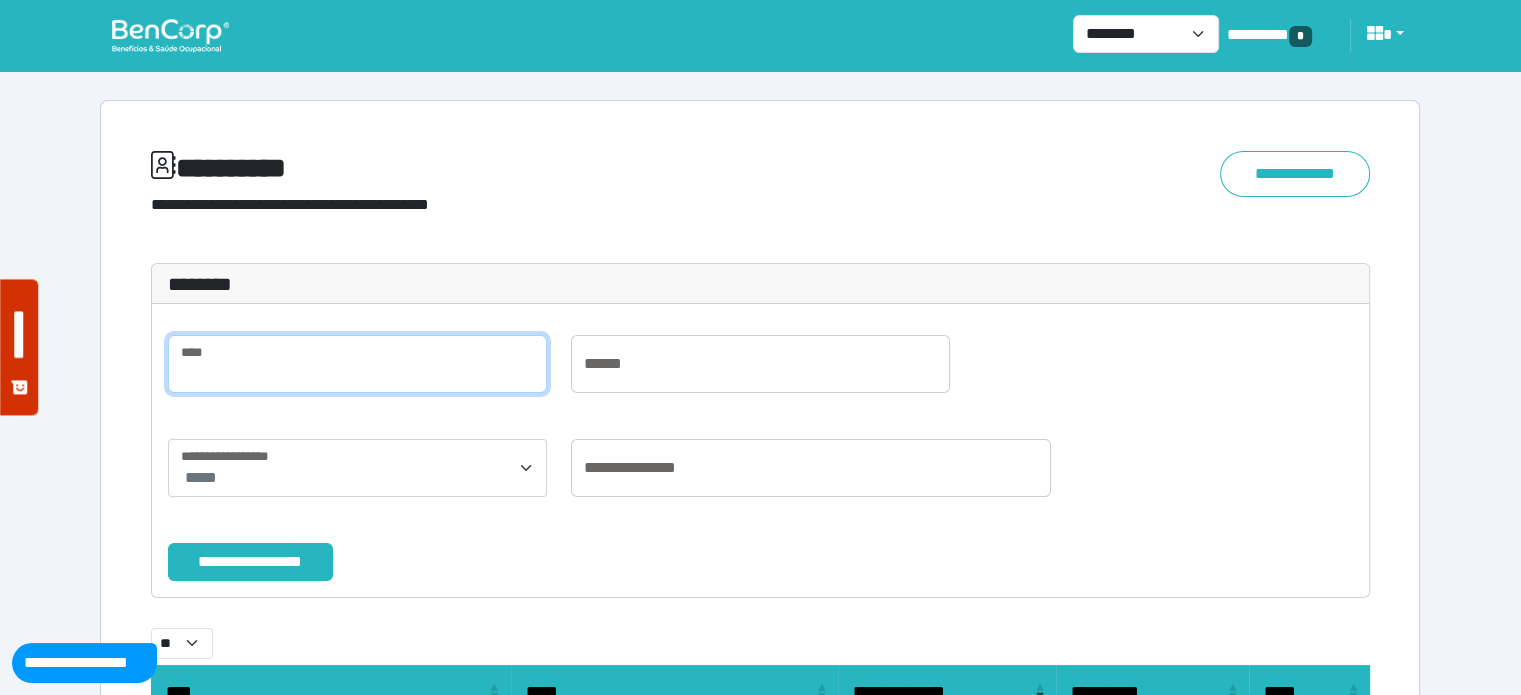 click at bounding box center [357, 364] 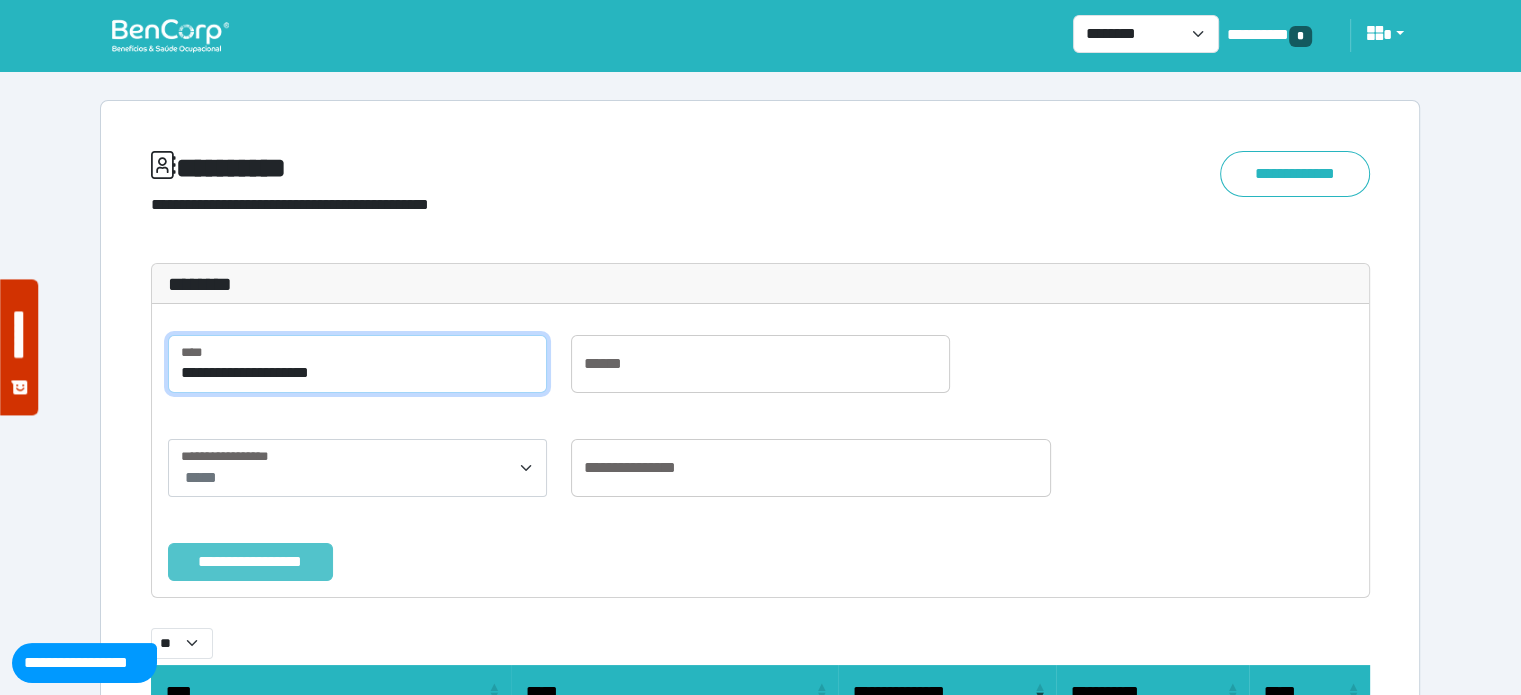 type on "**********" 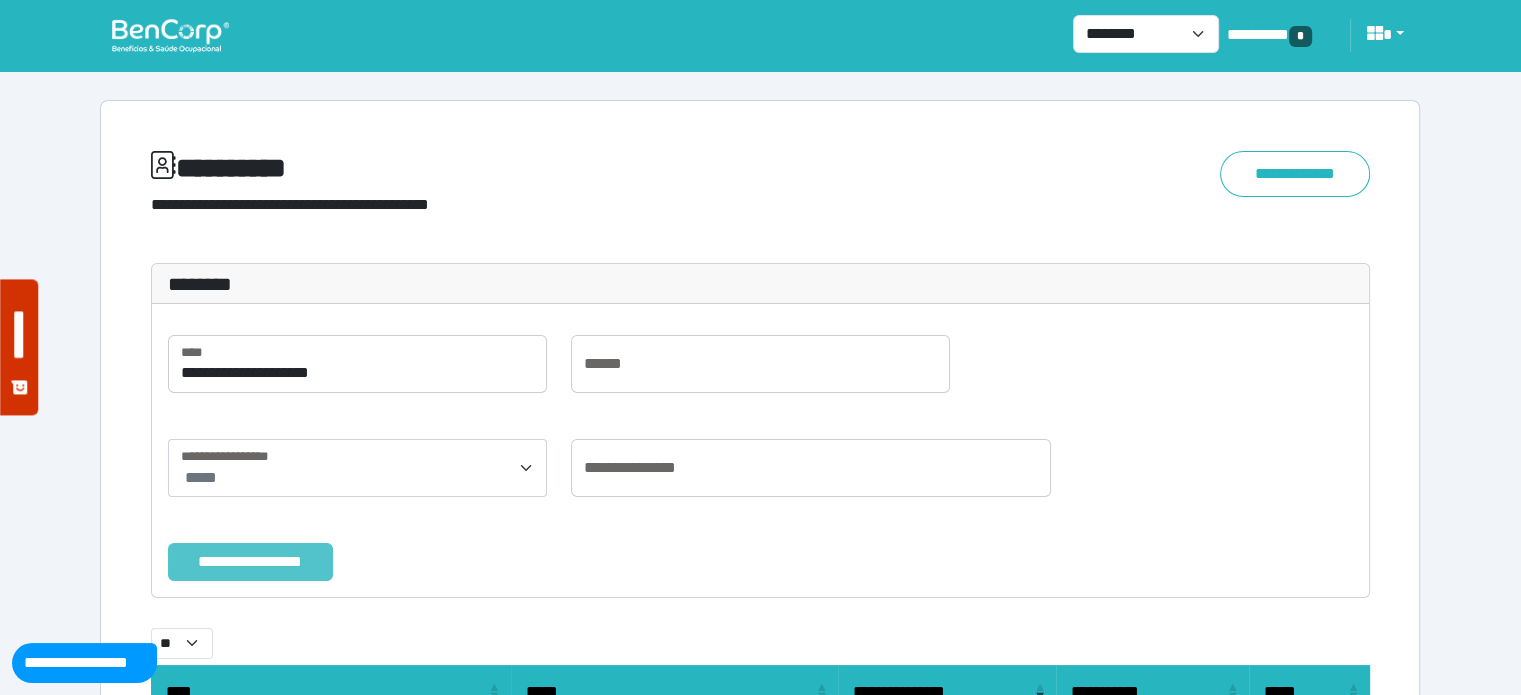 click on "**********" at bounding box center [250, 562] 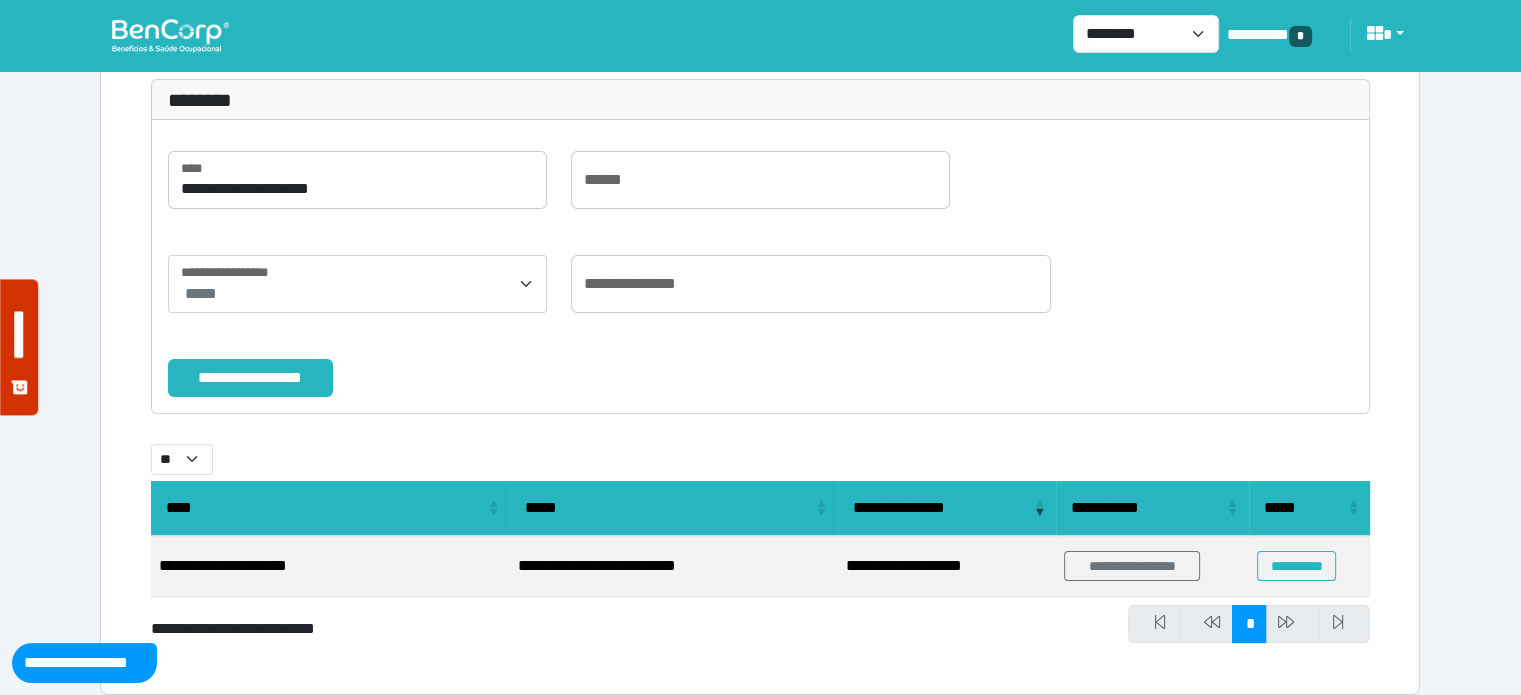 scroll, scrollTop: 203, scrollLeft: 0, axis: vertical 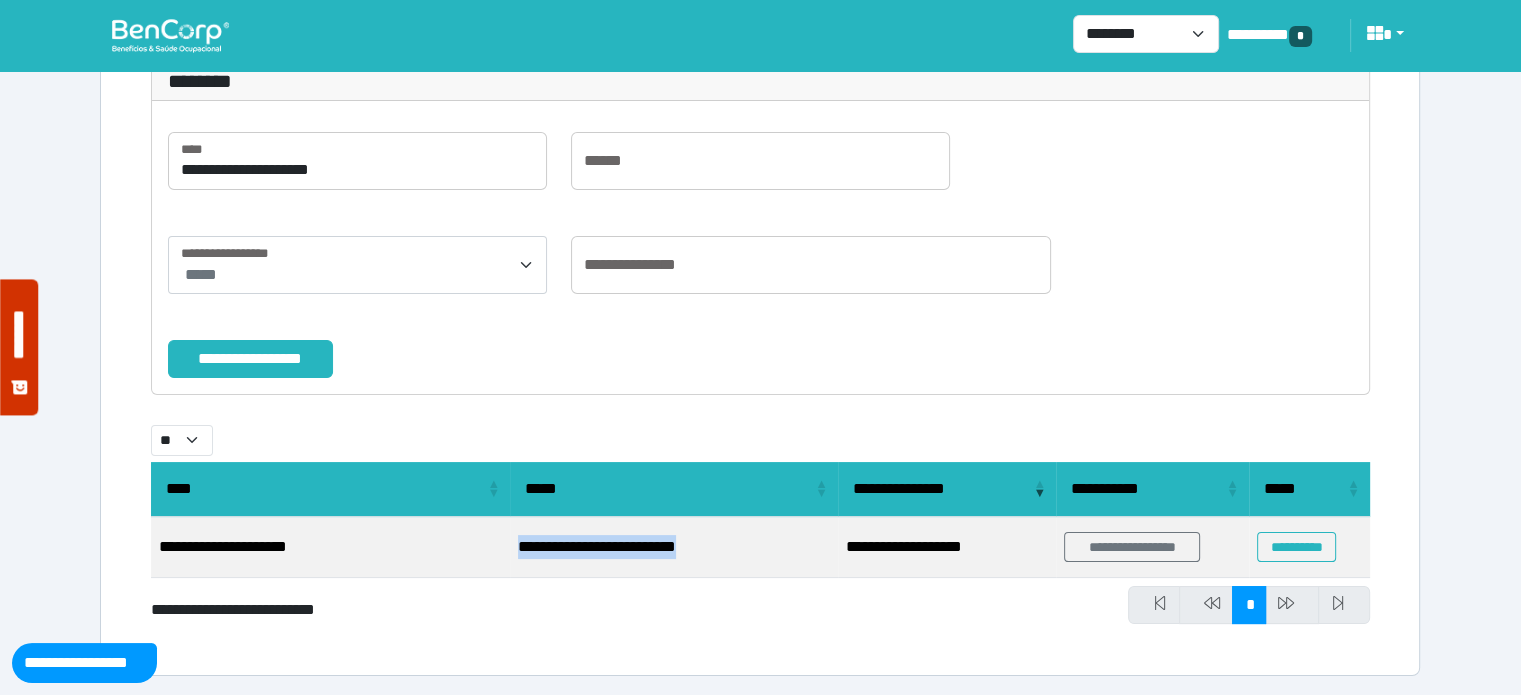 drag, startPoint x: 517, startPoint y: 548, endPoint x: 746, endPoint y: 551, distance: 229.01965 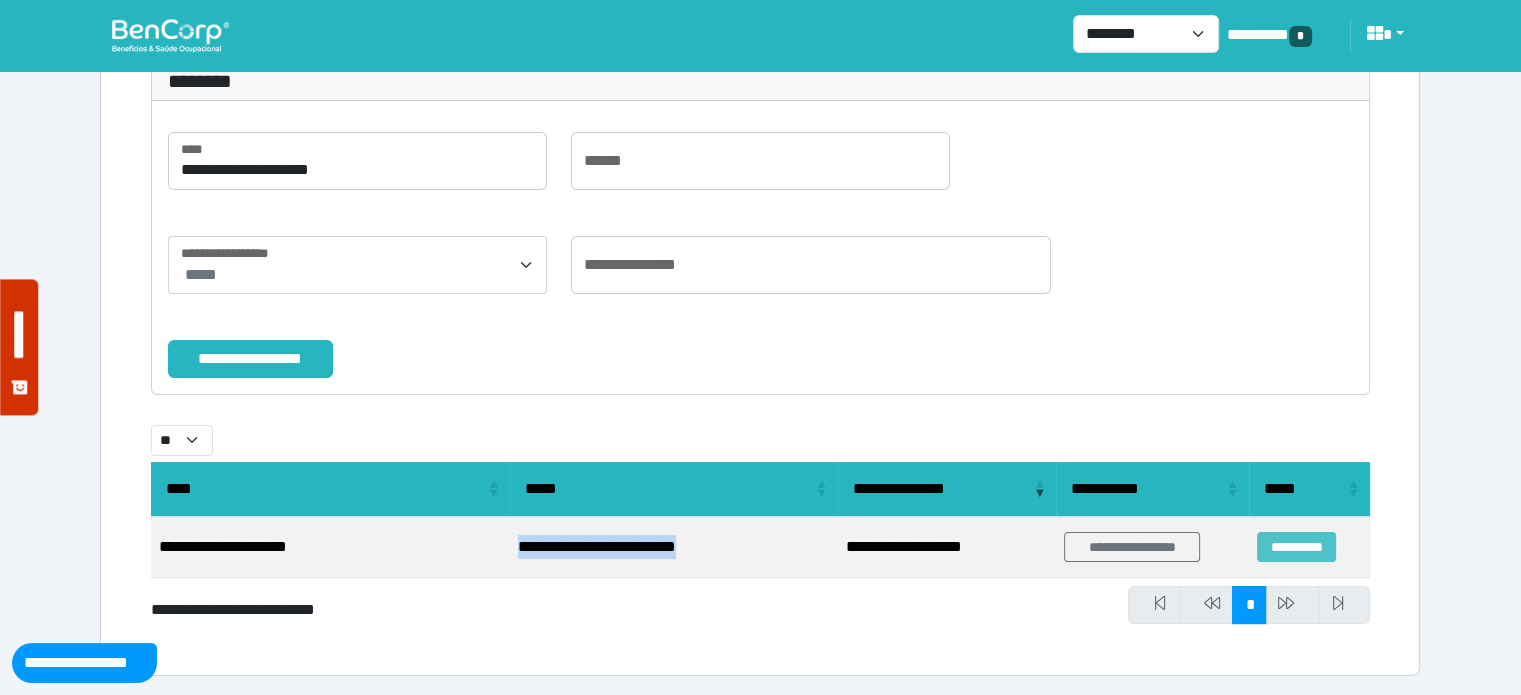 click on "**********" at bounding box center (1296, 547) 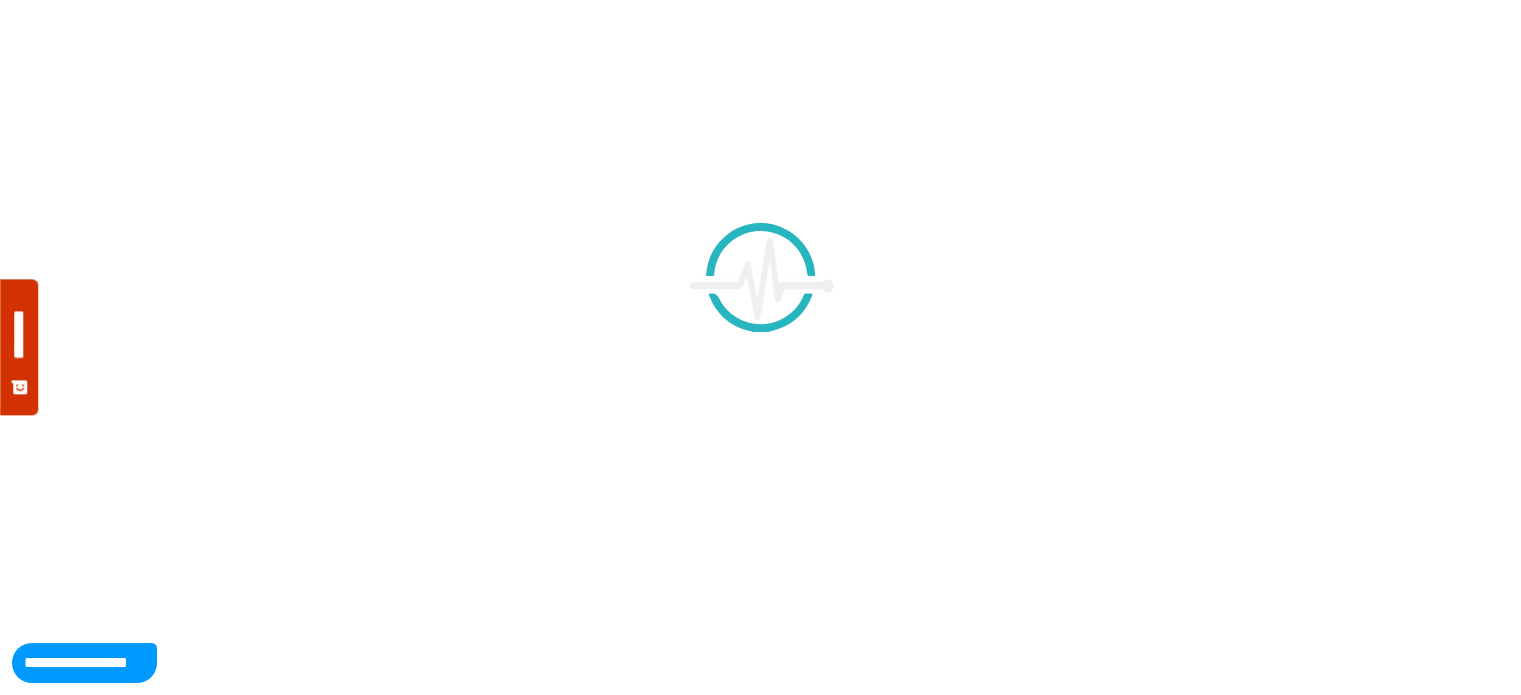 scroll, scrollTop: 0, scrollLeft: 0, axis: both 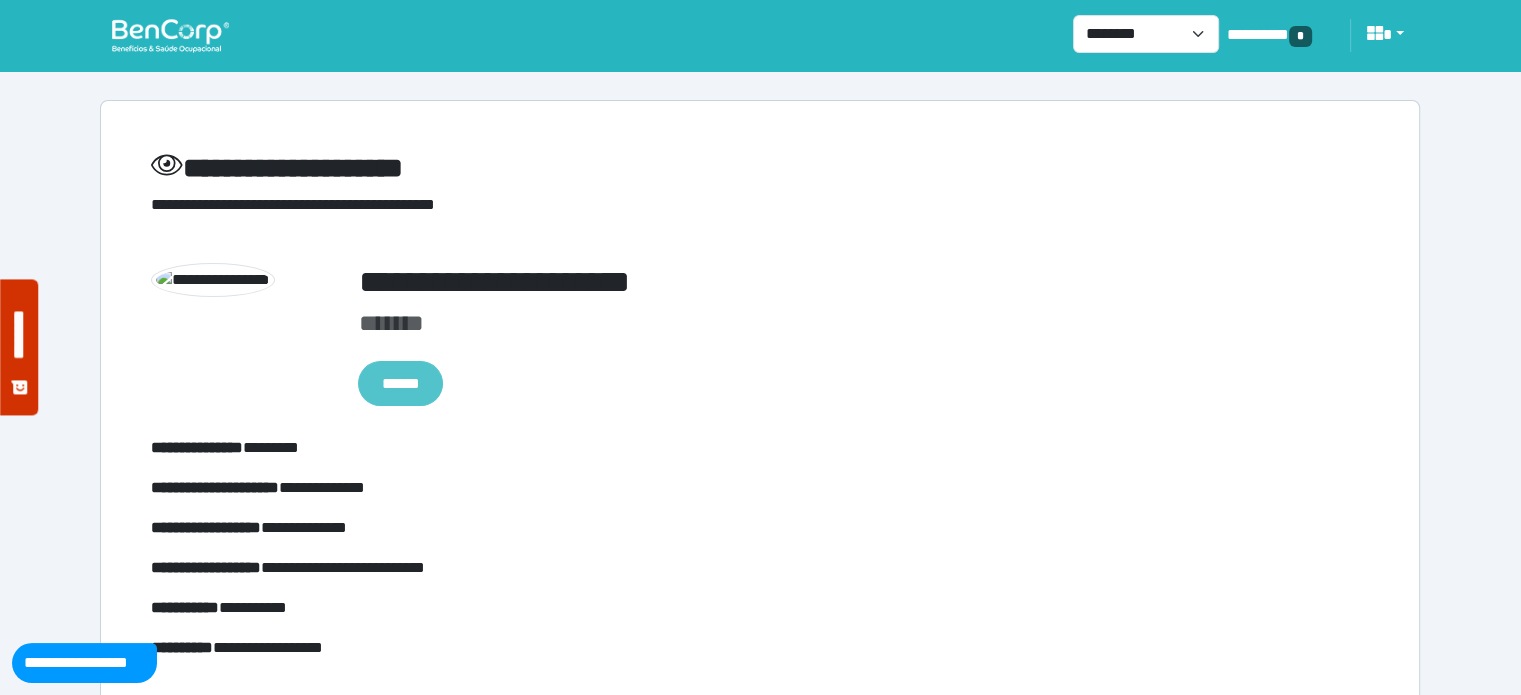 click on "******" at bounding box center [400, 384] 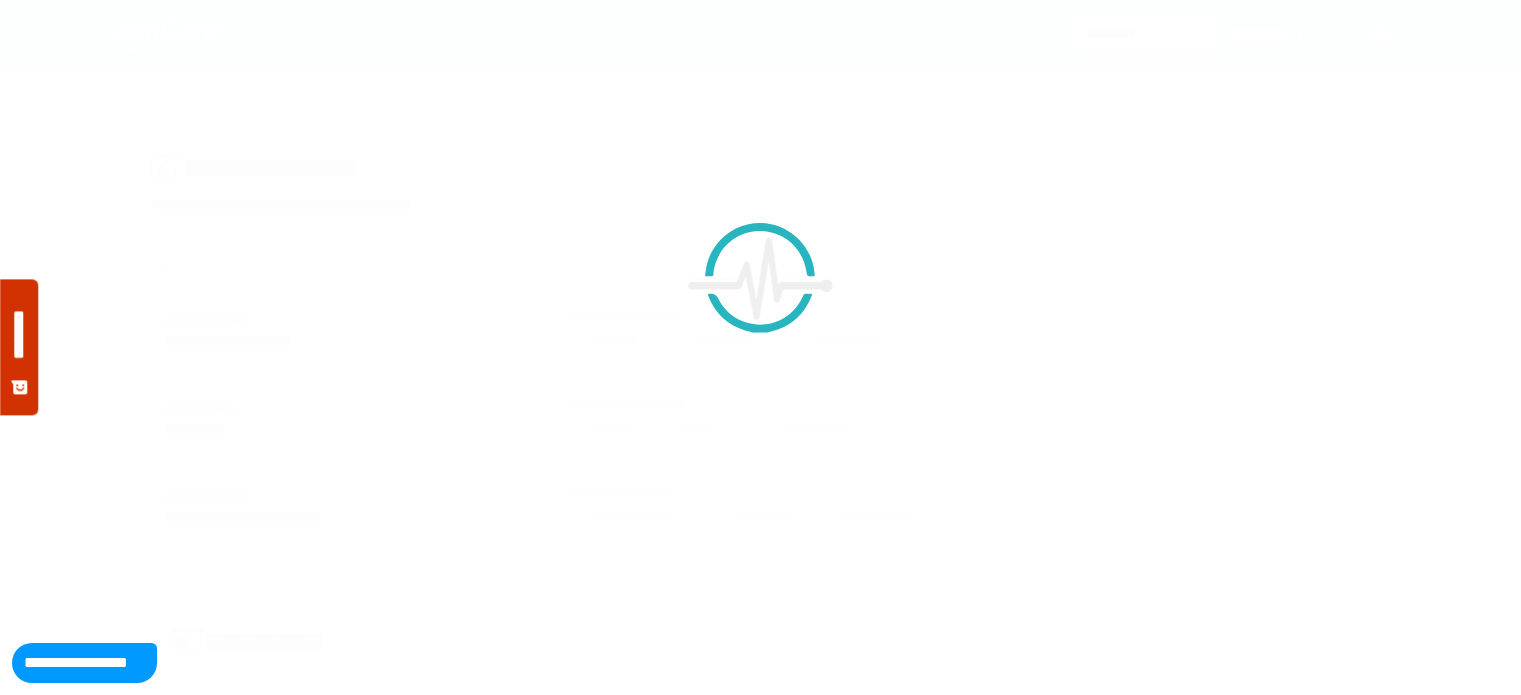 scroll, scrollTop: 0, scrollLeft: 0, axis: both 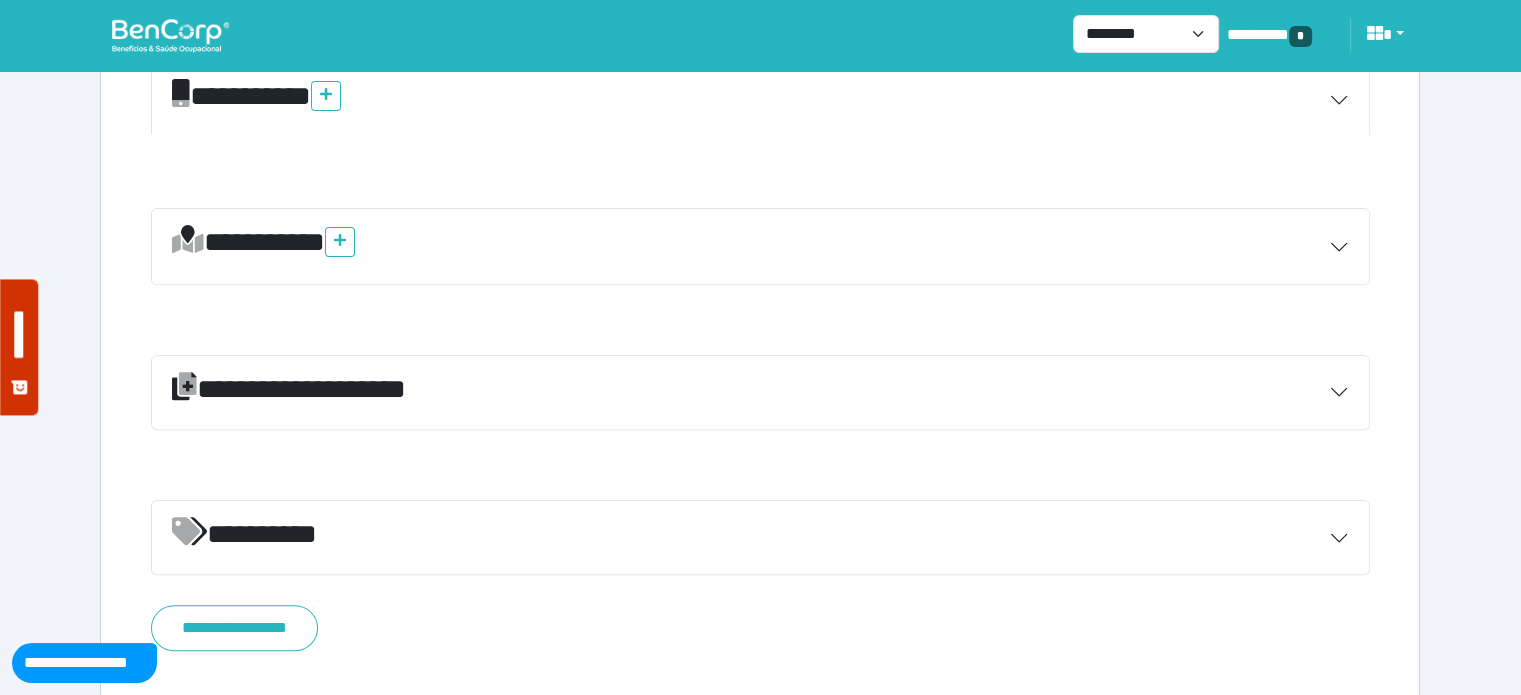 click on "**********" at bounding box center [760, 393] 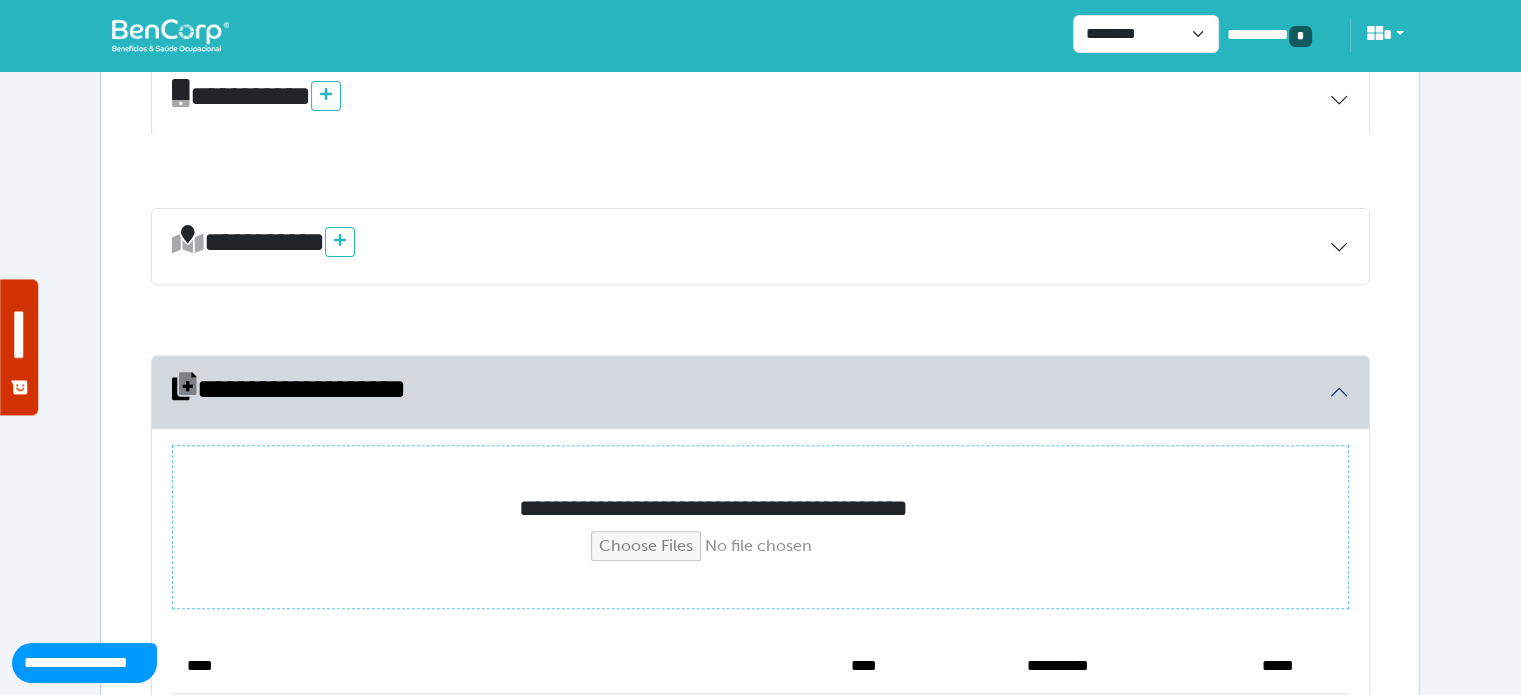 click at bounding box center [761, 546] 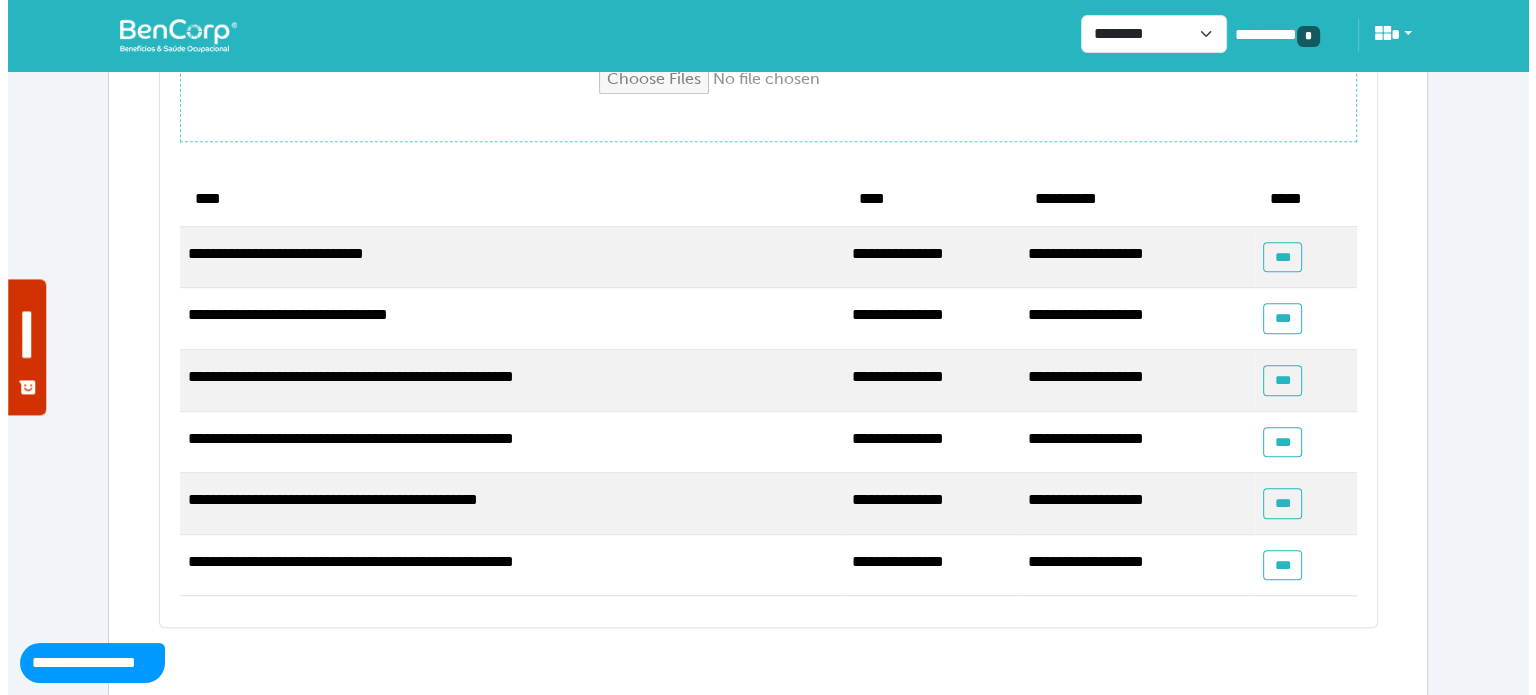 scroll, scrollTop: 1381, scrollLeft: 0, axis: vertical 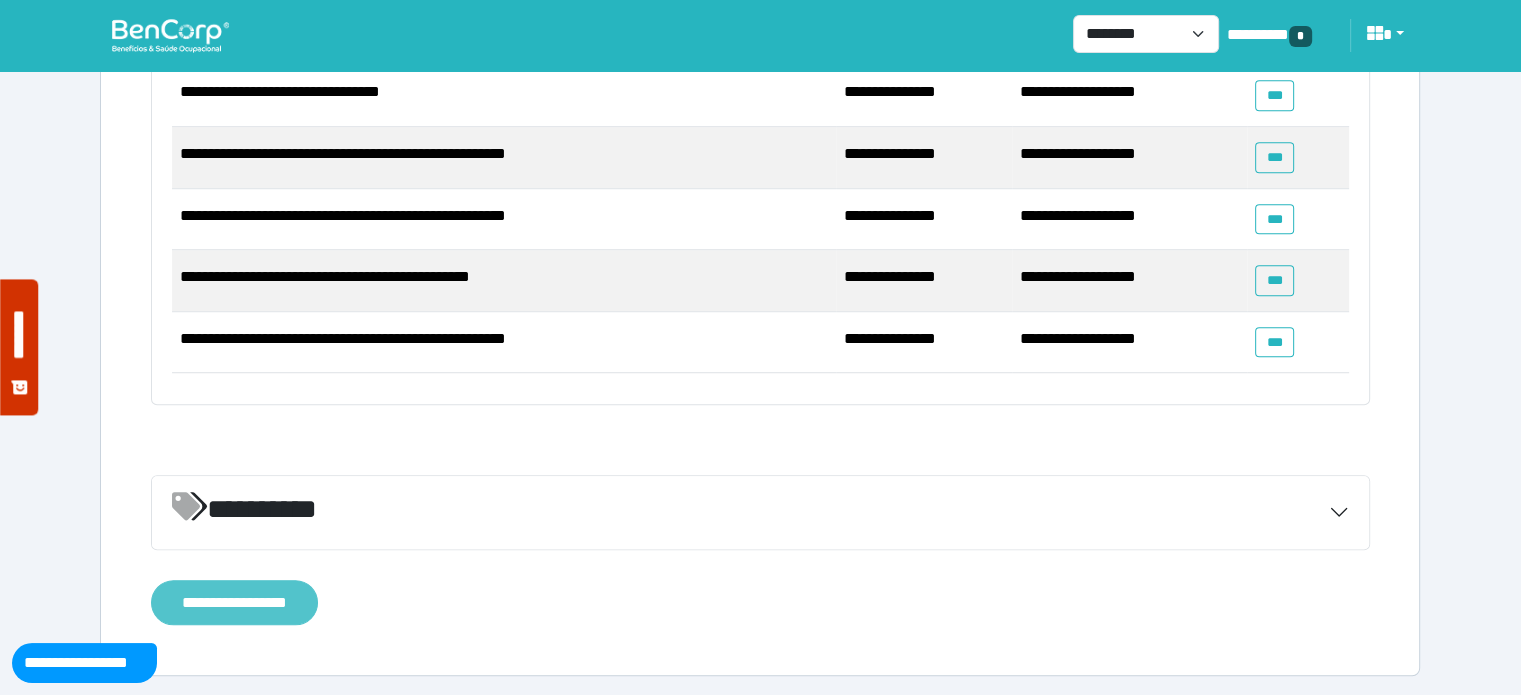 click on "**********" at bounding box center (234, 603) 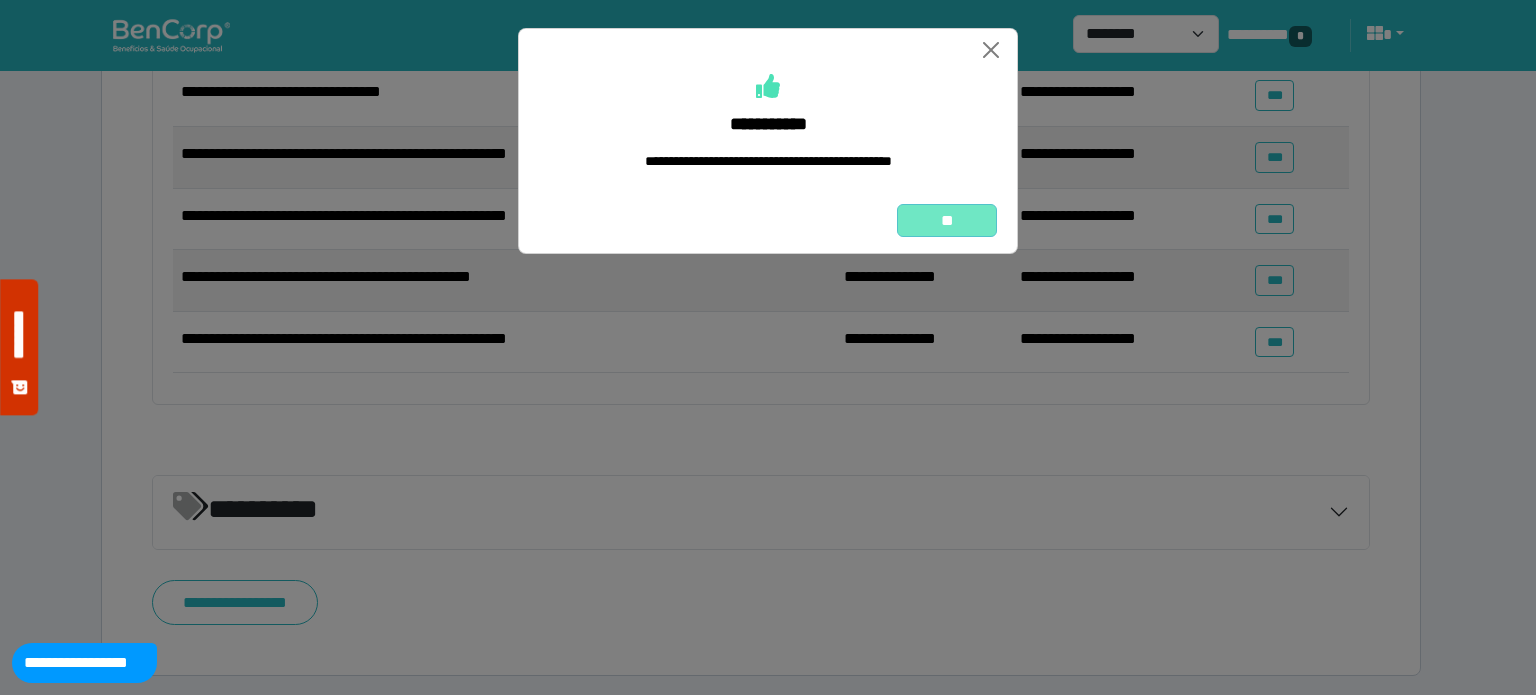 click on "**" at bounding box center (947, 221) 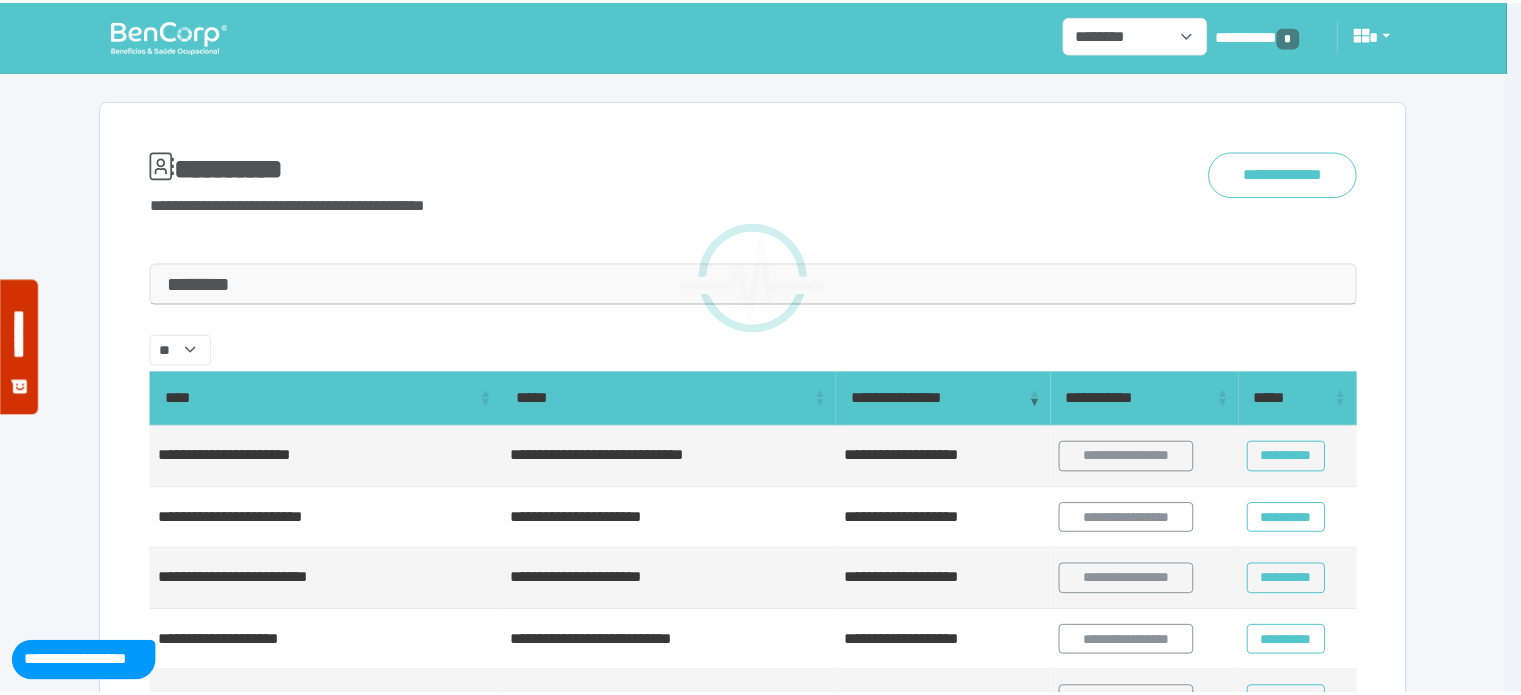 scroll, scrollTop: 0, scrollLeft: 0, axis: both 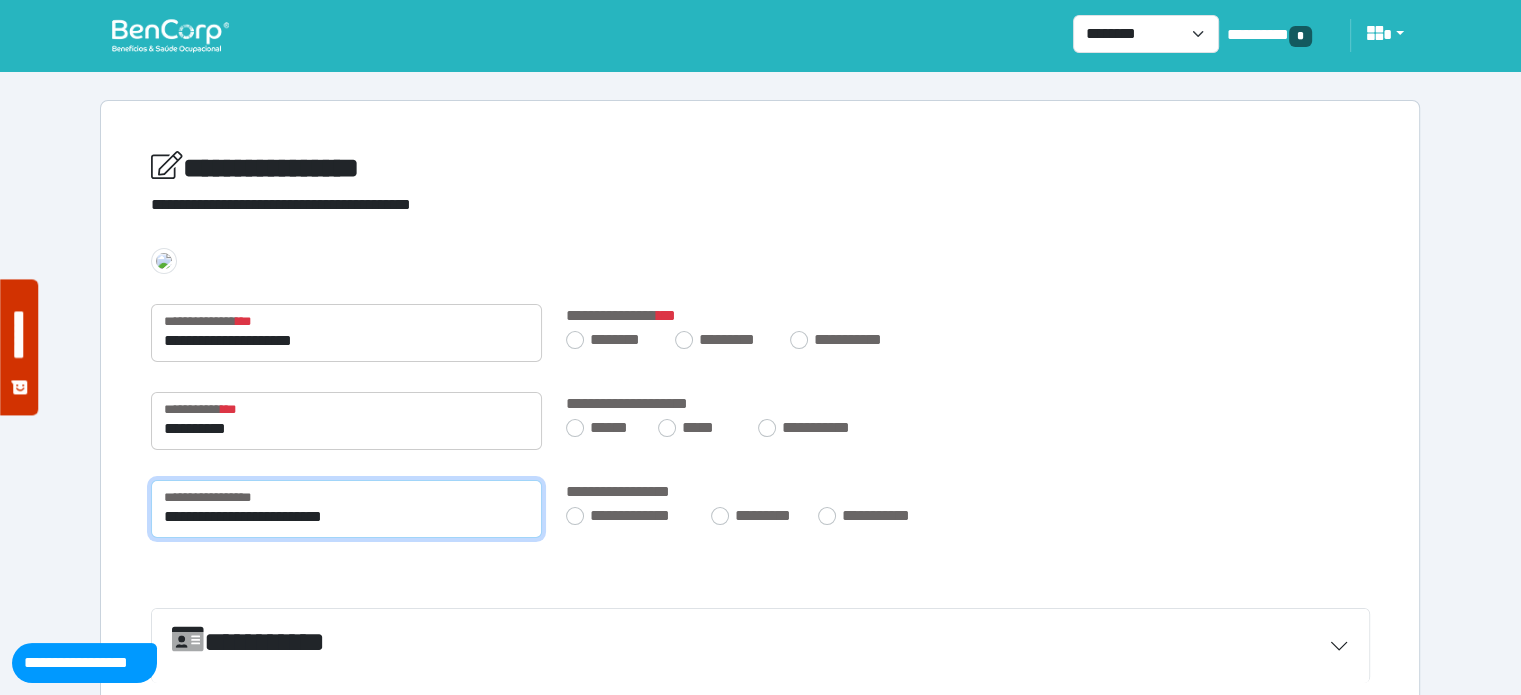 drag, startPoint x: 428, startPoint y: 523, endPoint x: 164, endPoint y: 526, distance: 264.01706 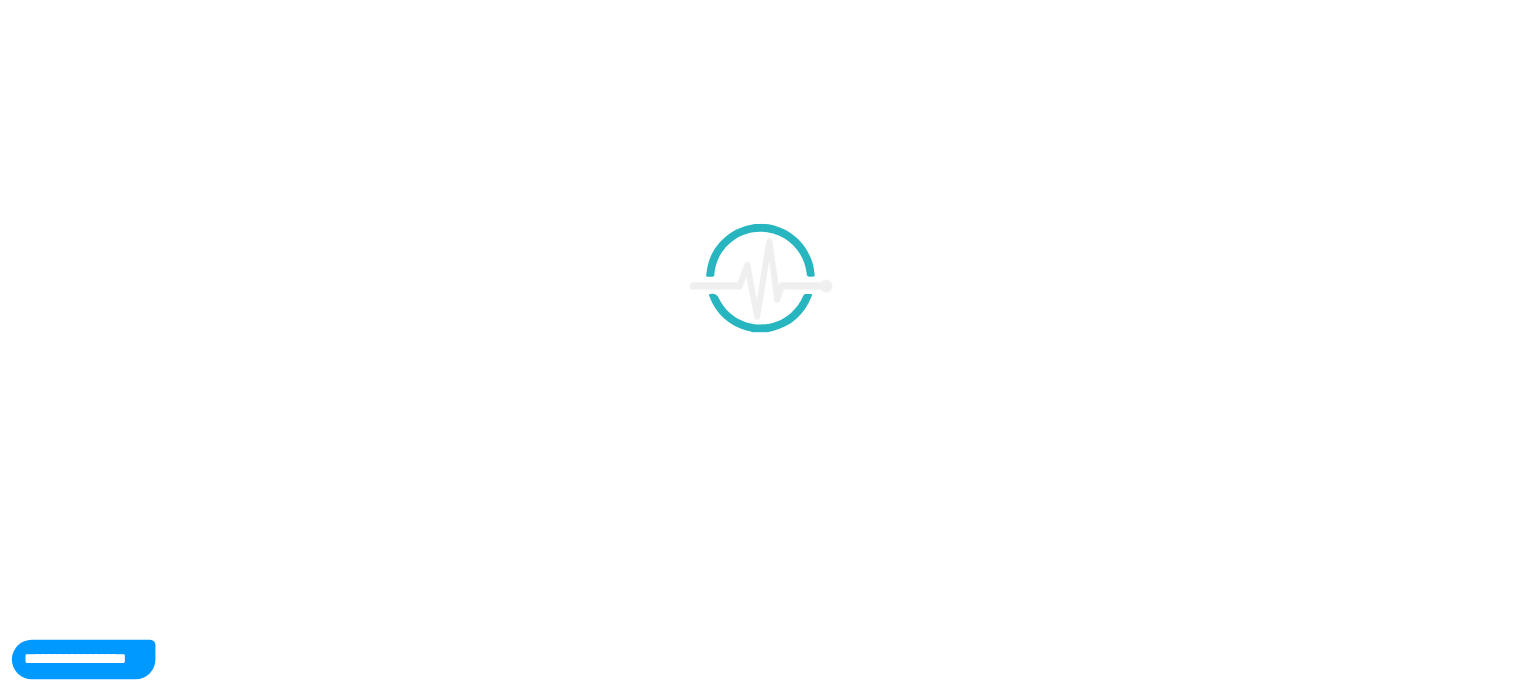 scroll, scrollTop: 0, scrollLeft: 0, axis: both 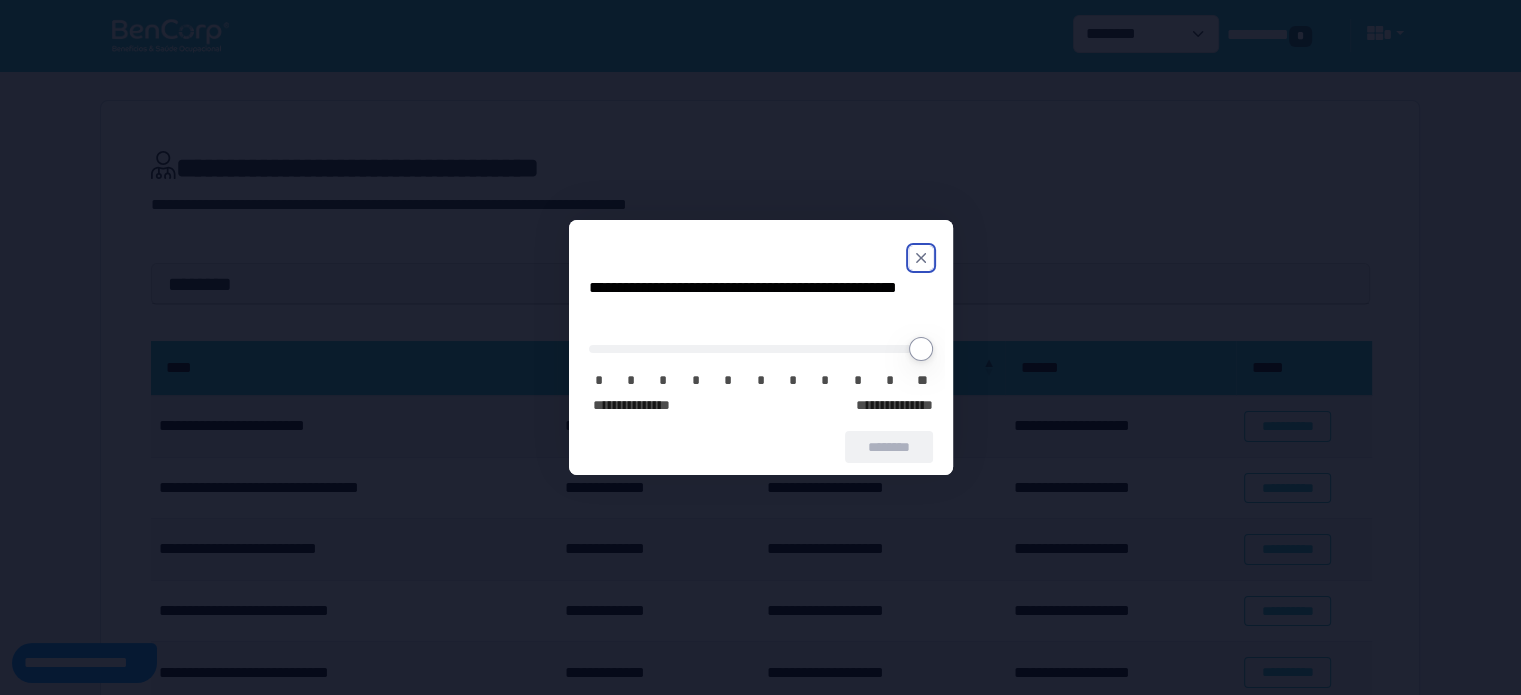 click 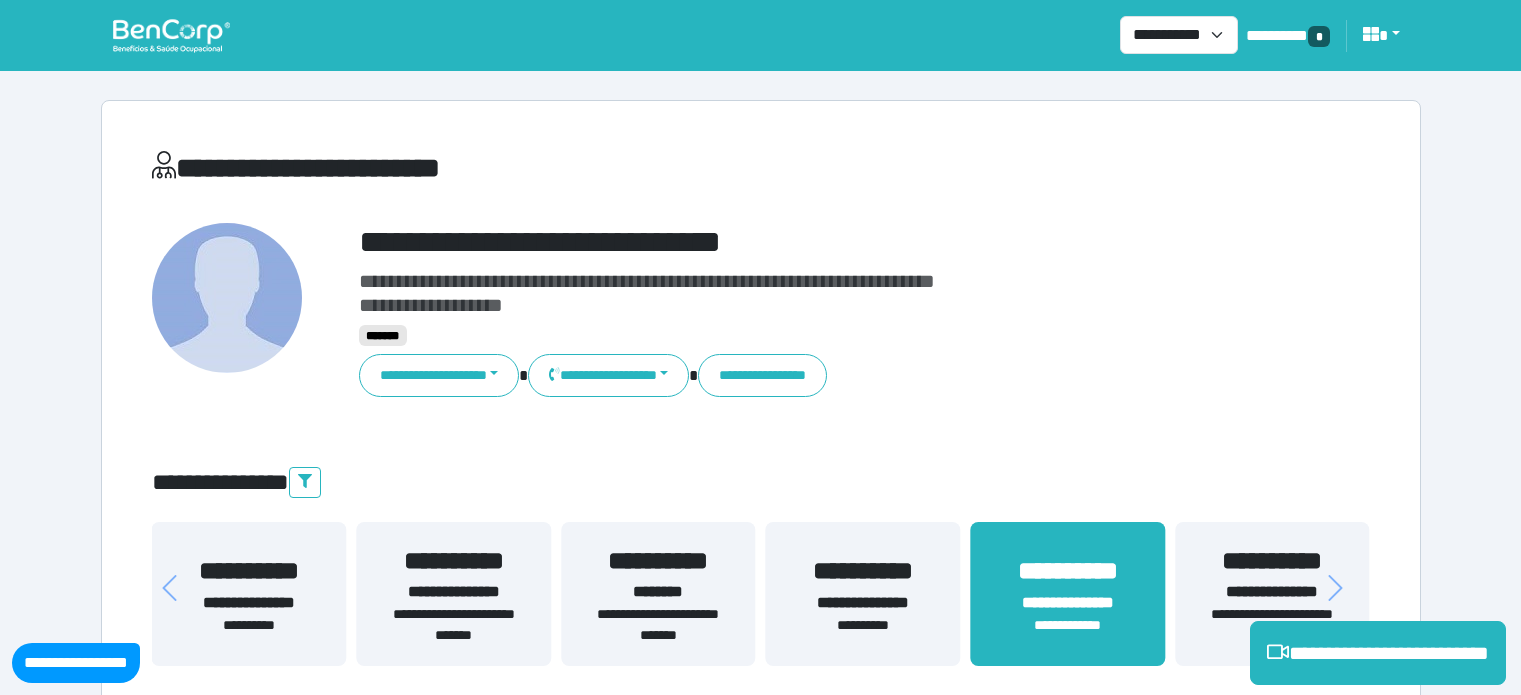 select on "**********" 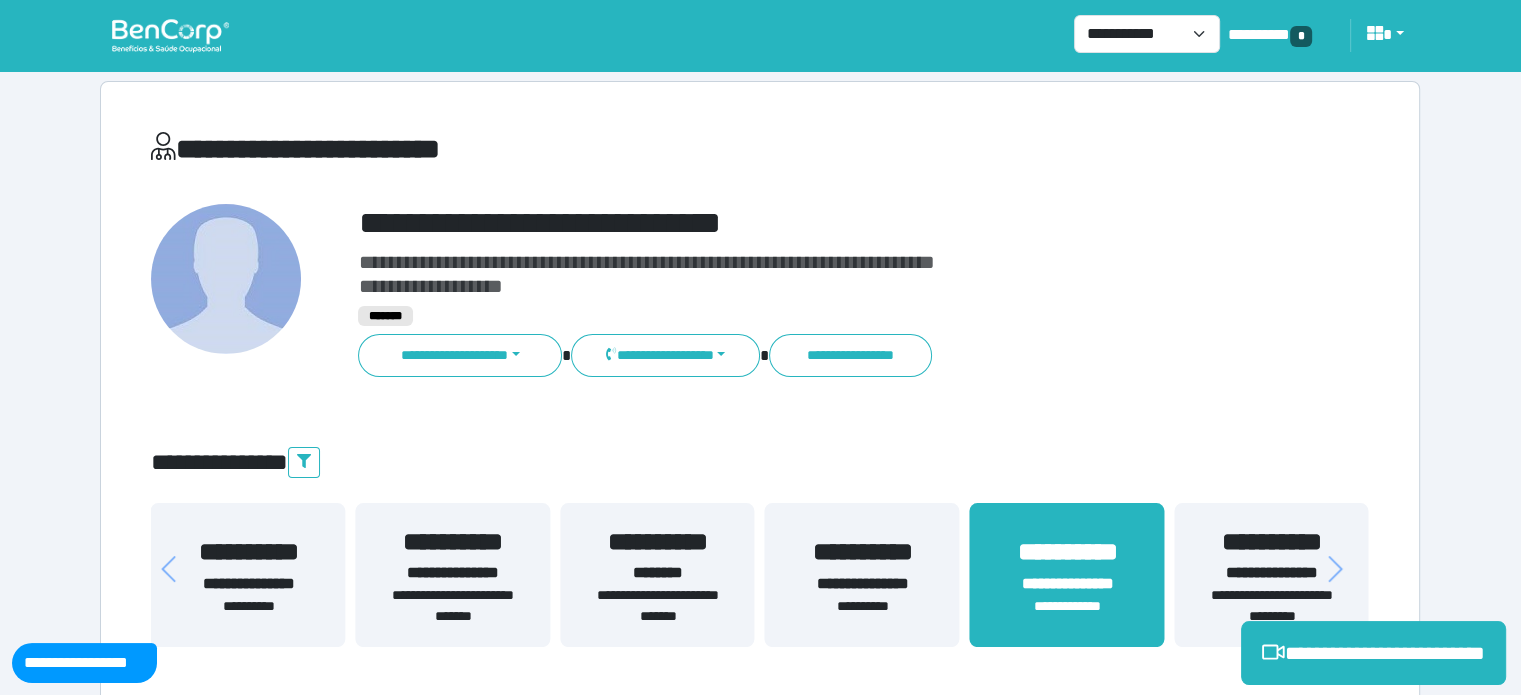 scroll, scrollTop: 19, scrollLeft: 0, axis: vertical 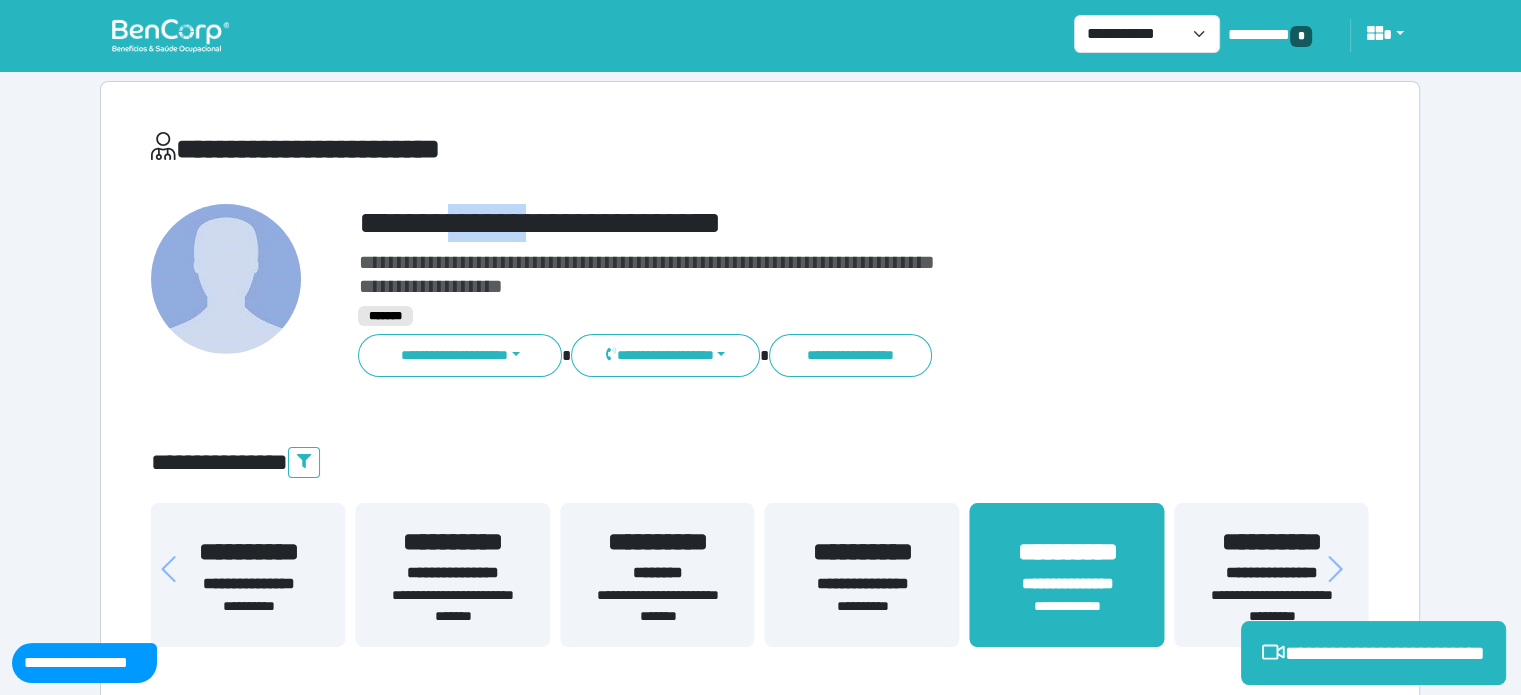 click on "**********" at bounding box center (812, 223) 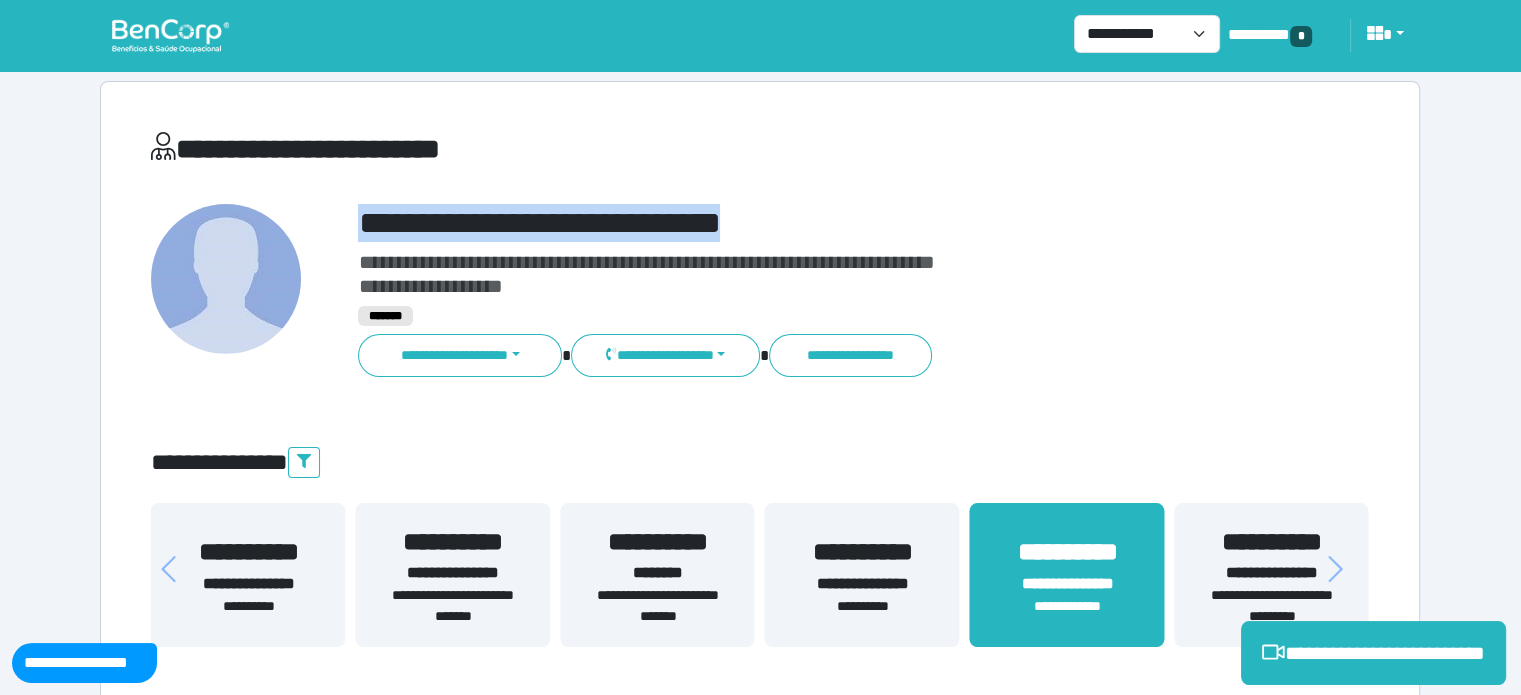 click on "**********" at bounding box center [812, 223] 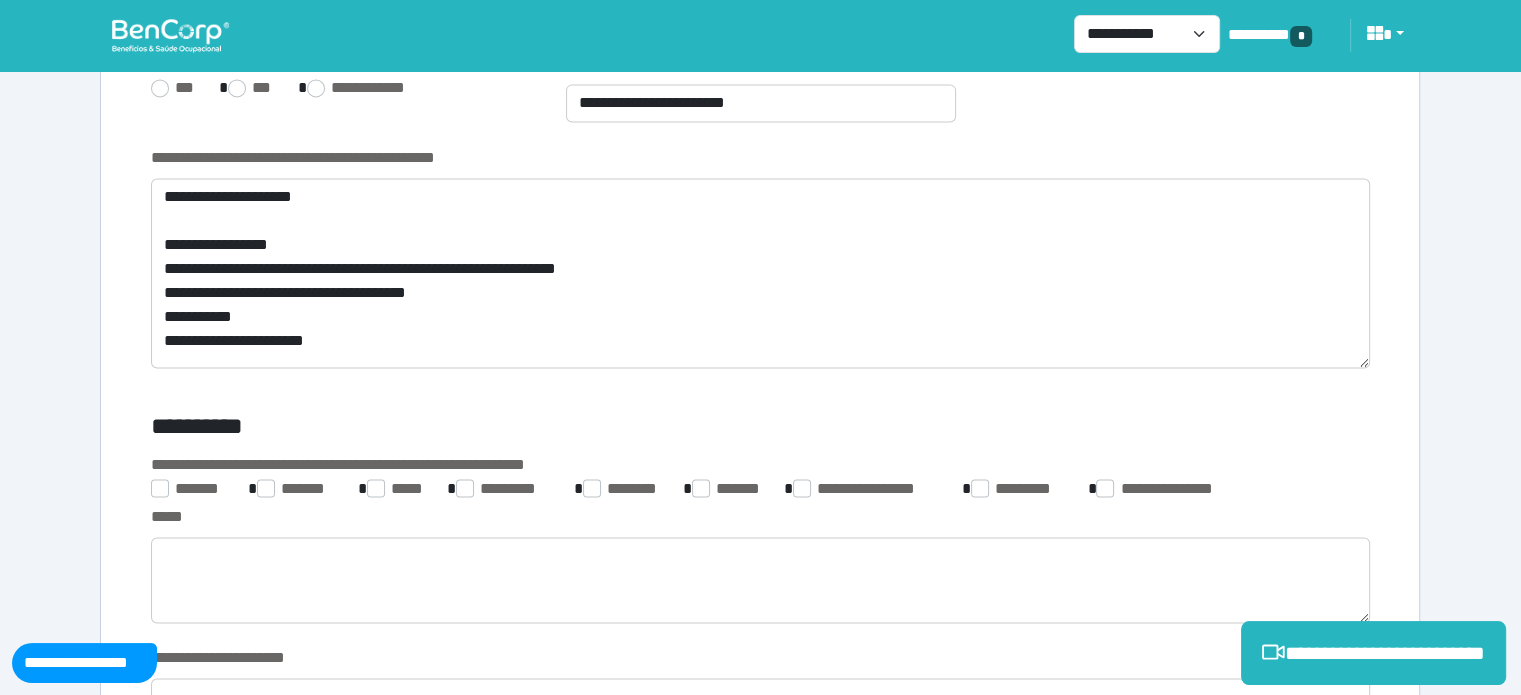 scroll, scrollTop: 2963, scrollLeft: 0, axis: vertical 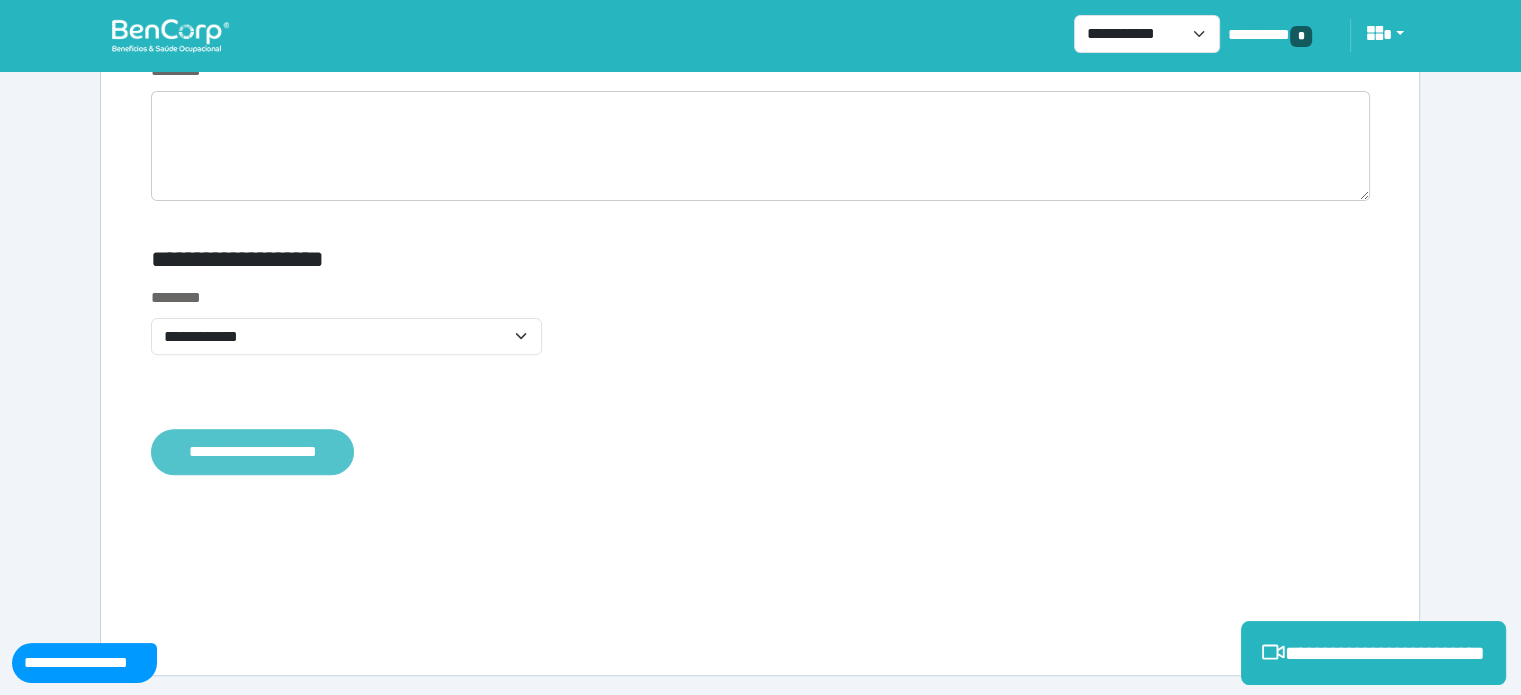 click on "**********" at bounding box center [252, 452] 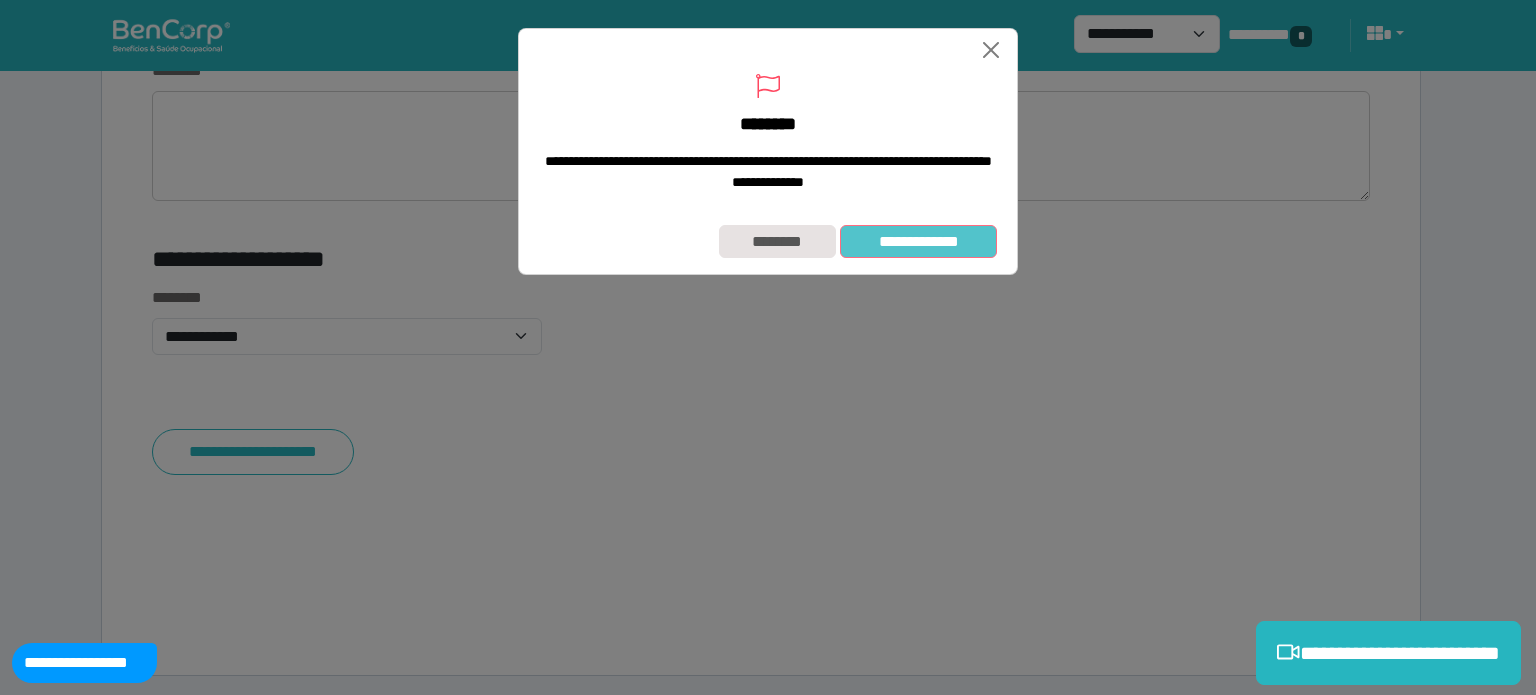 click on "**********" at bounding box center (918, 242) 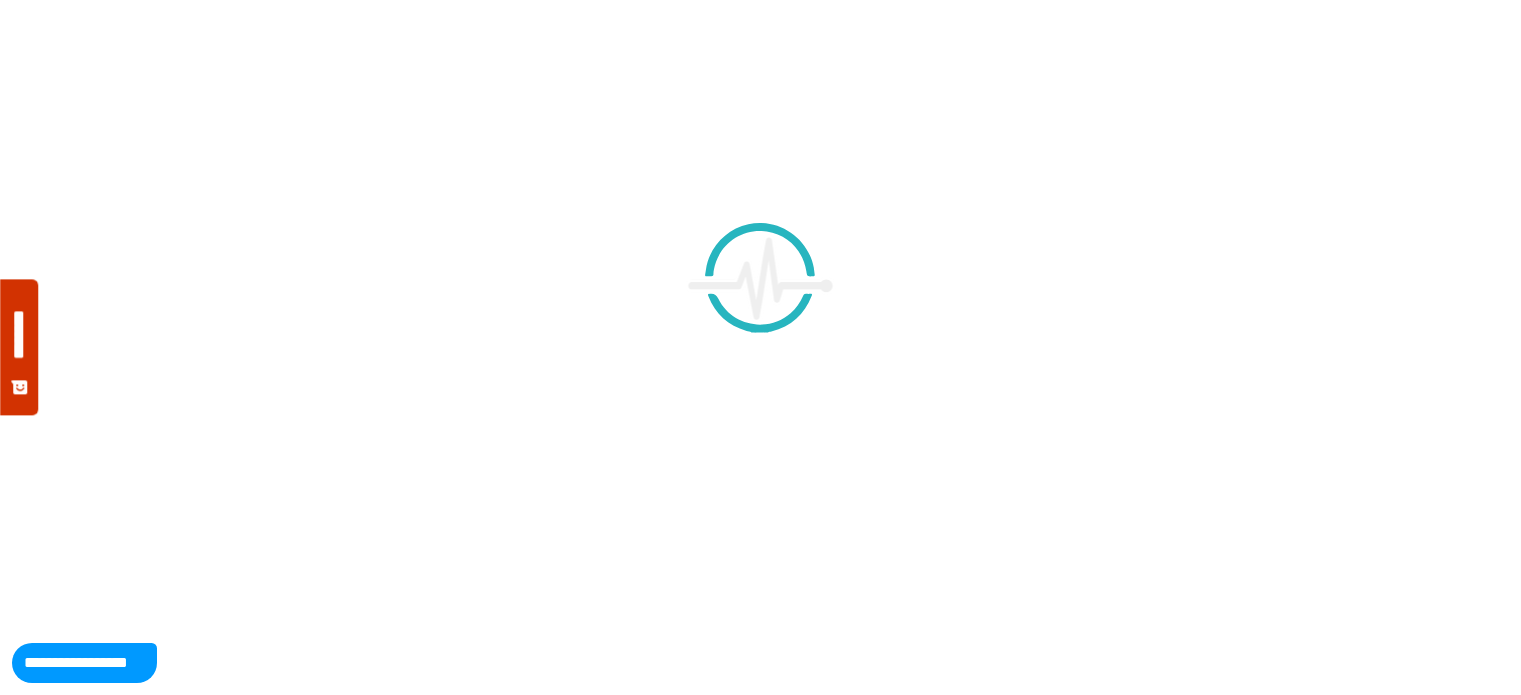 scroll, scrollTop: 0, scrollLeft: 0, axis: both 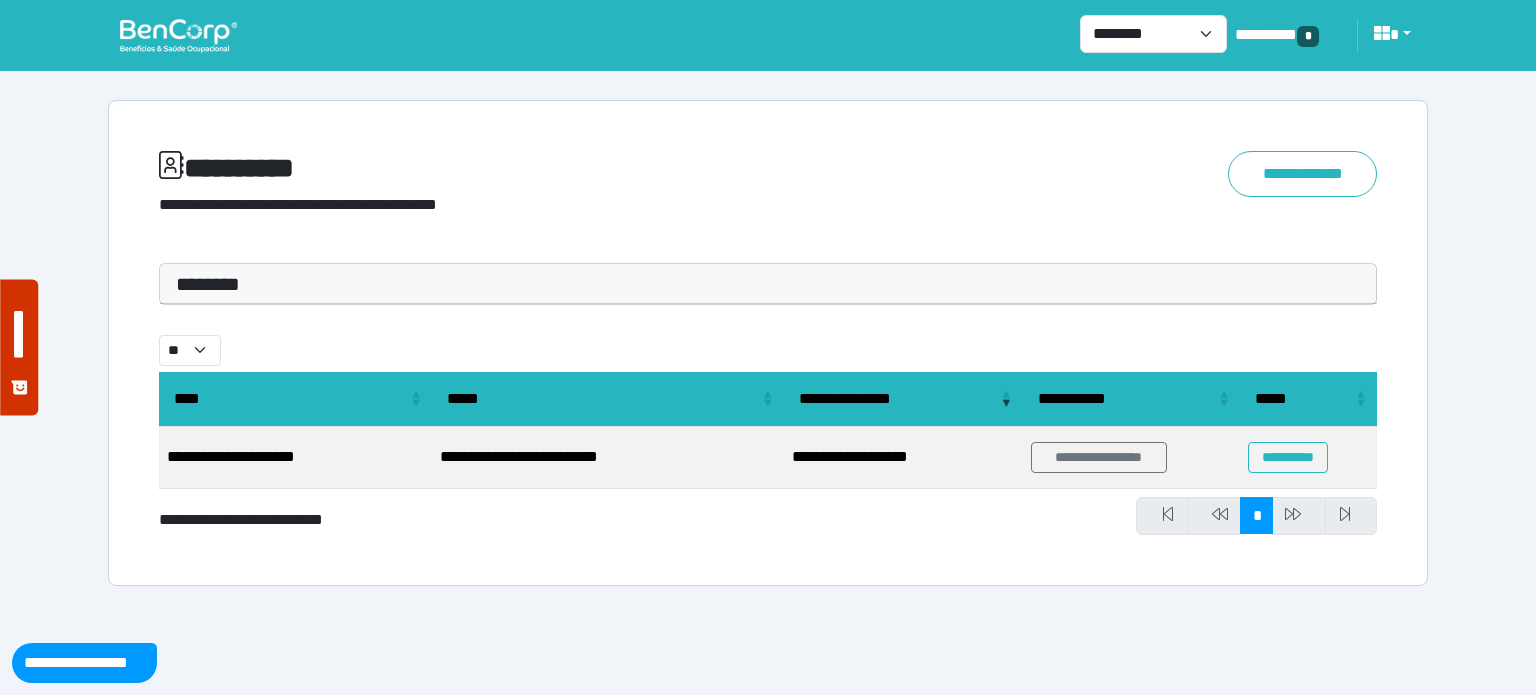 click on "********" at bounding box center (768, 284) 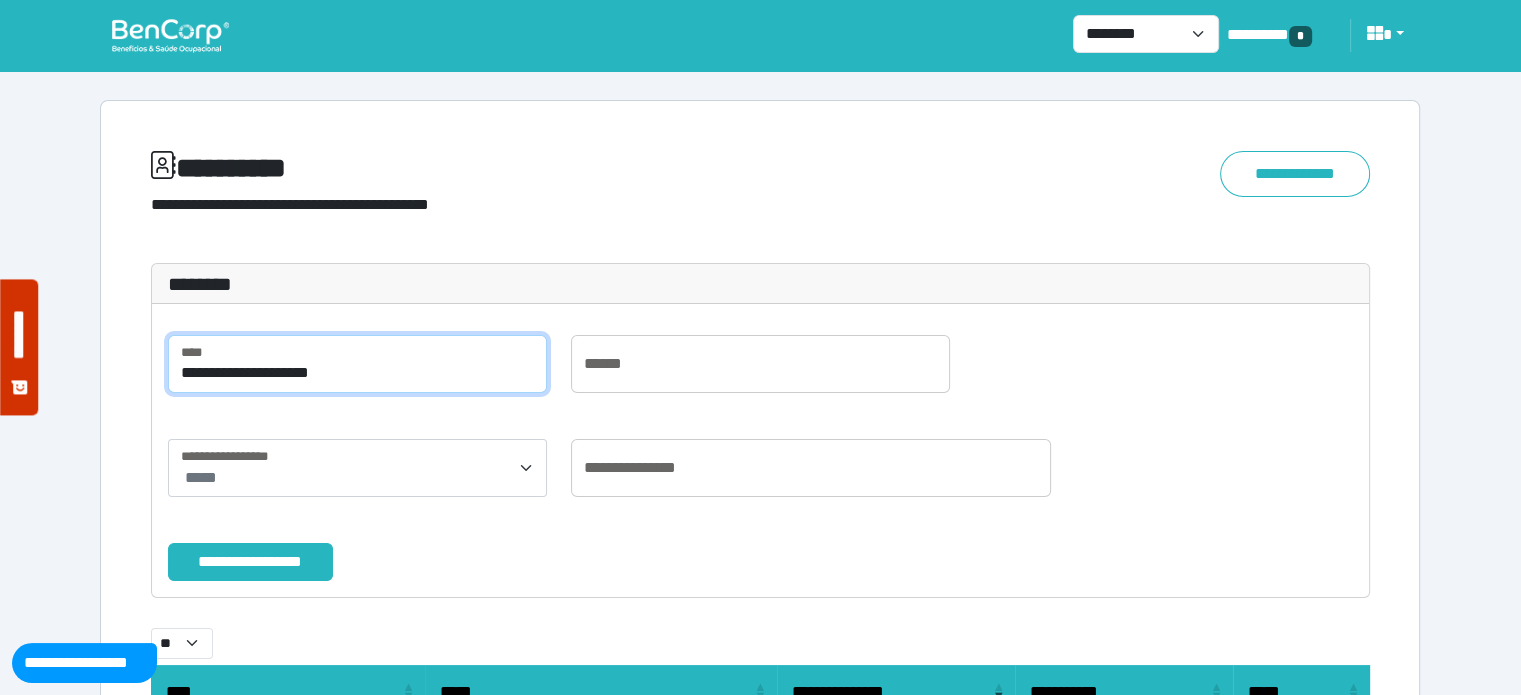 click on "**********" at bounding box center (357, 364) 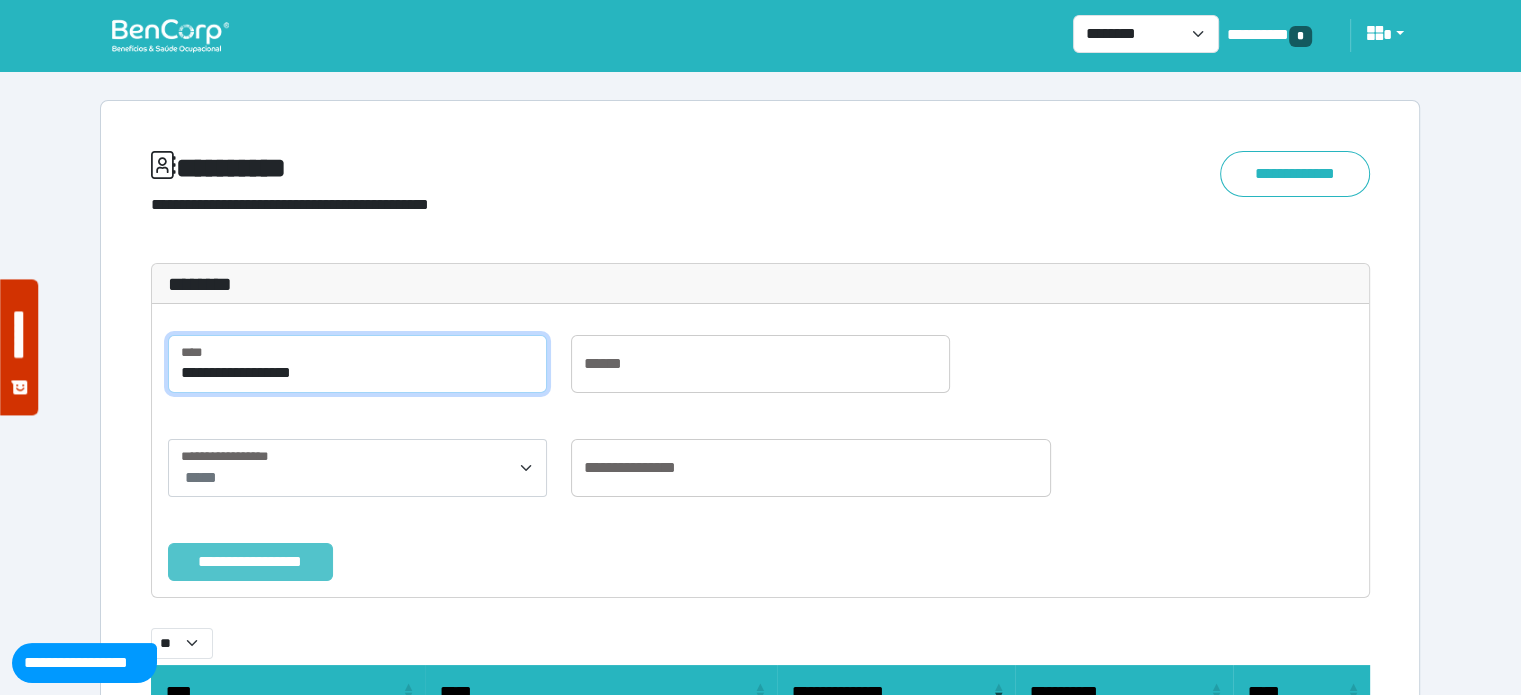type on "**********" 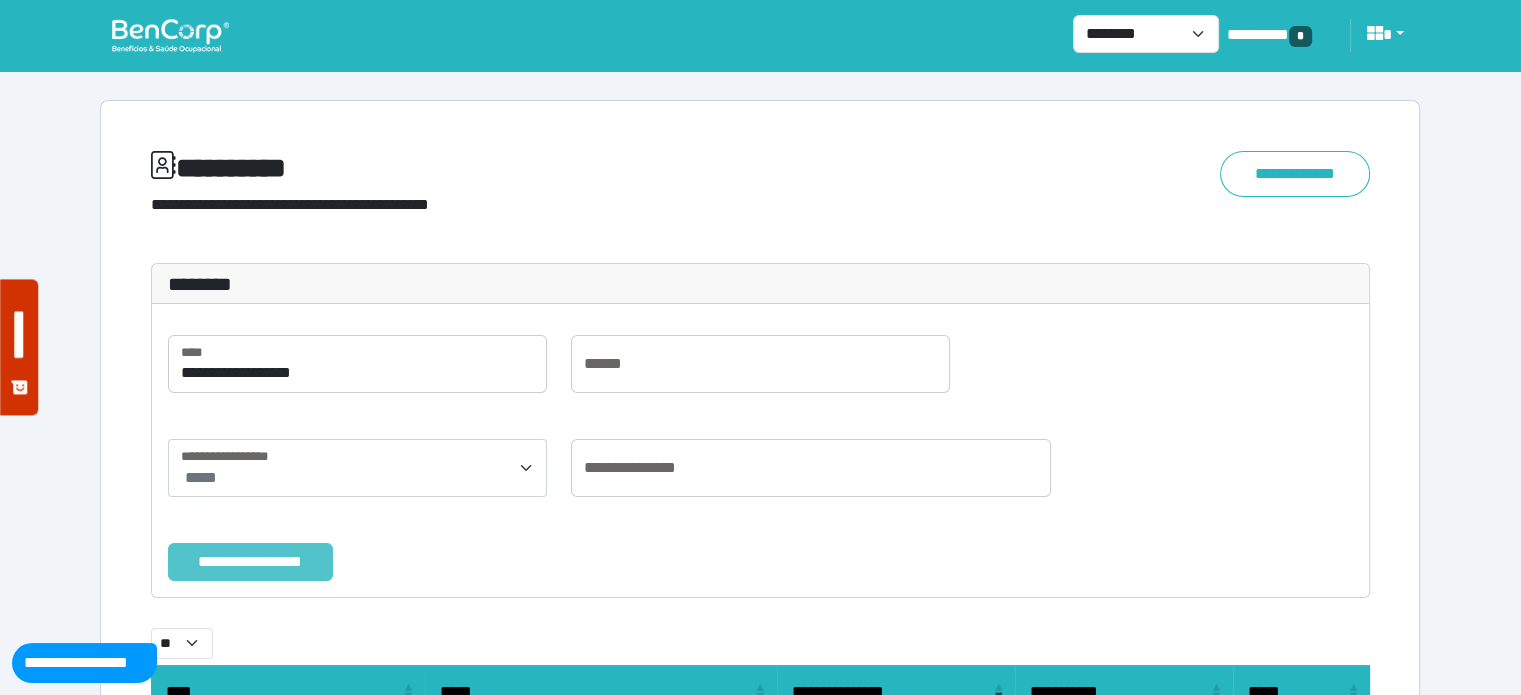 click on "**********" at bounding box center (250, 562) 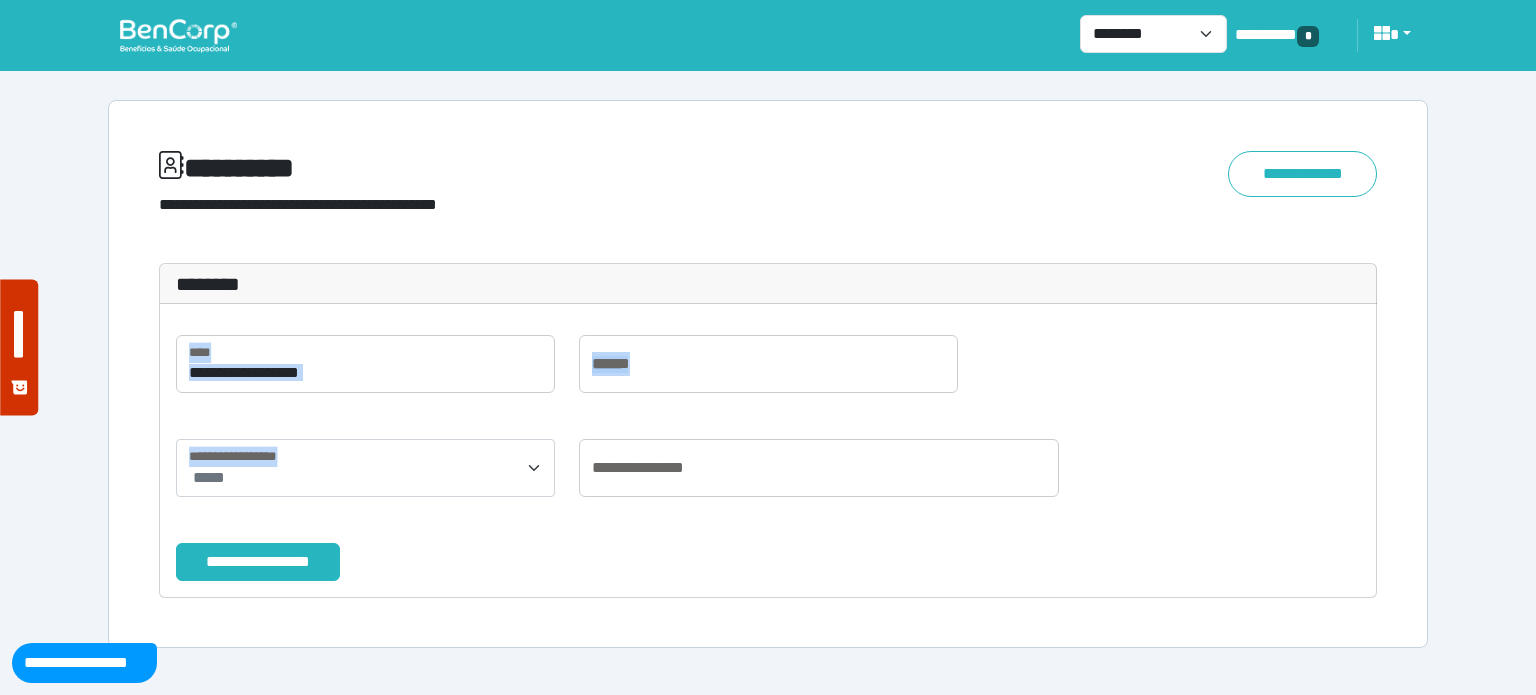 drag, startPoint x: 1533, startPoint y: 267, endPoint x: 1535, endPoint y: 413, distance: 146.0137 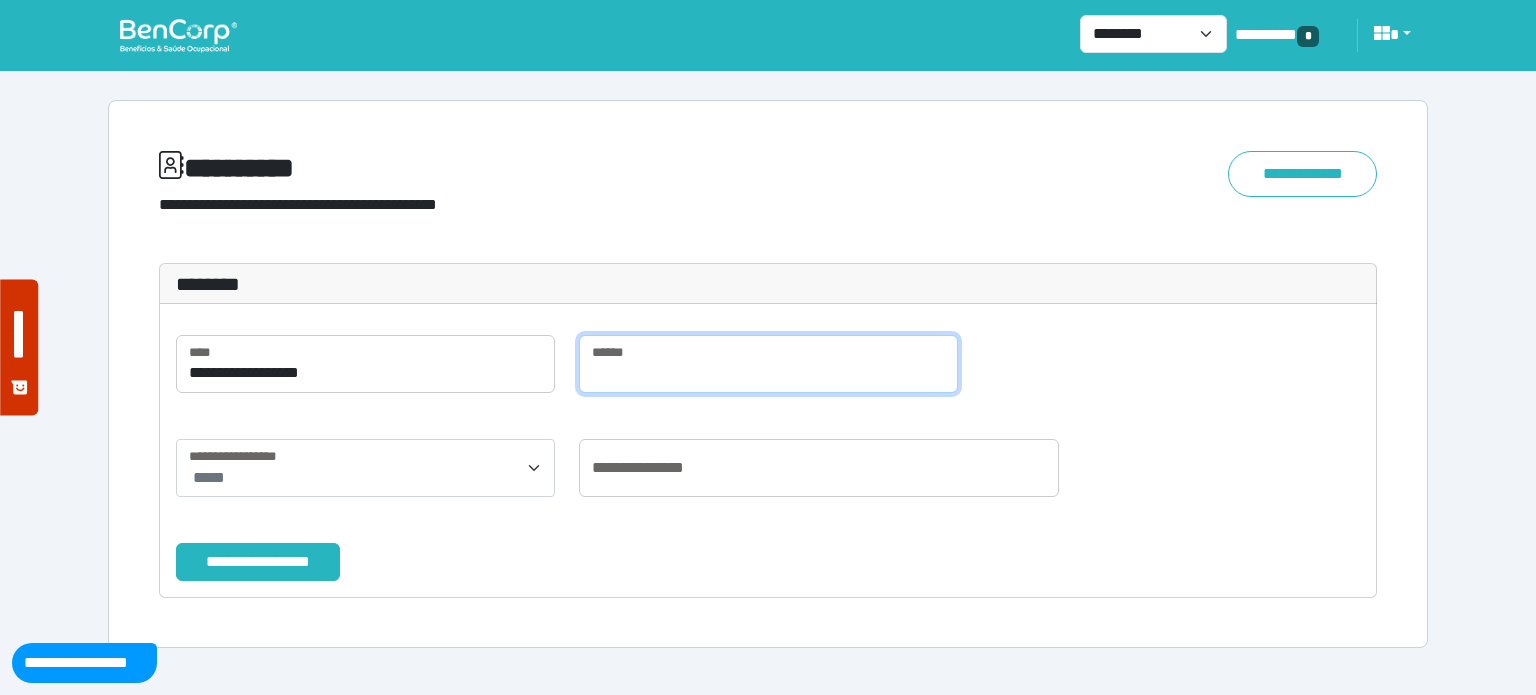 drag, startPoint x: 743, startPoint y: 392, endPoint x: 787, endPoint y: 600, distance: 212.60292 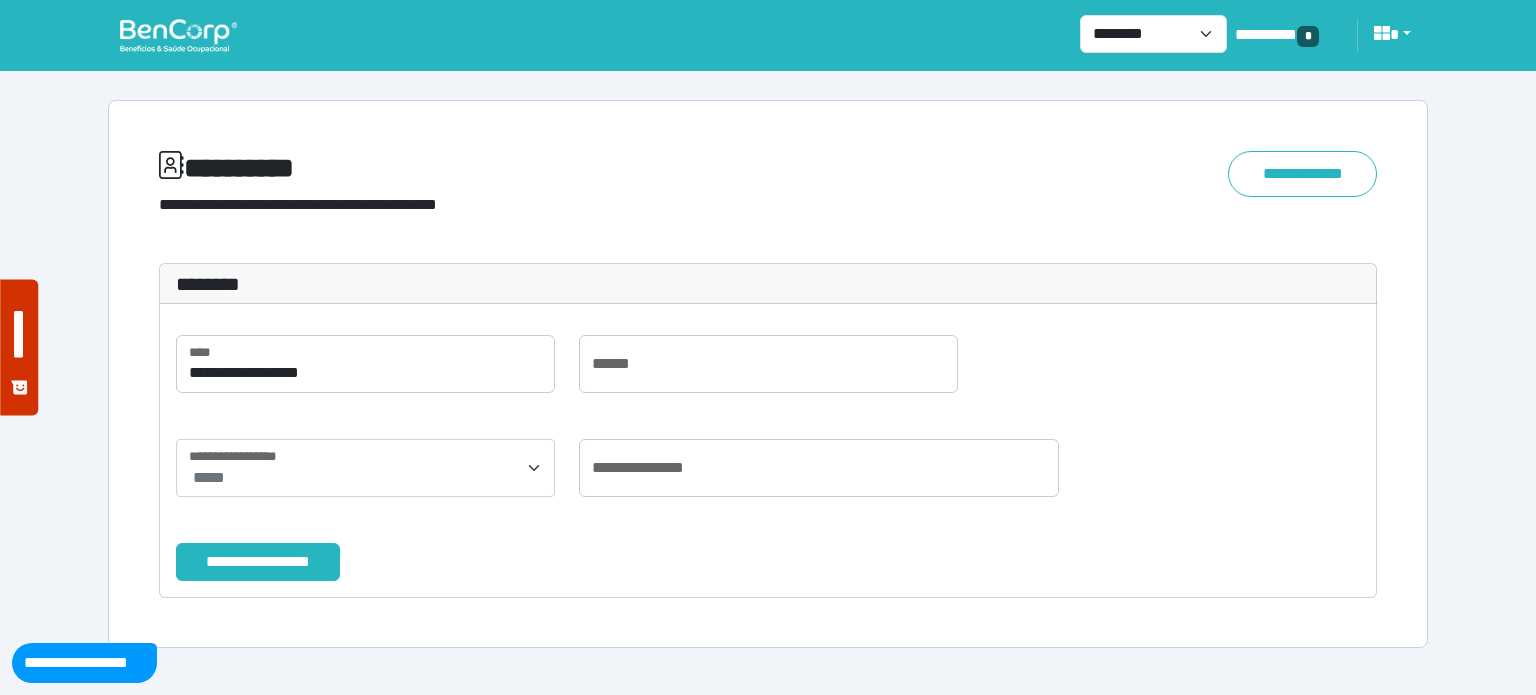 click on "**********" at bounding box center [768, 476] 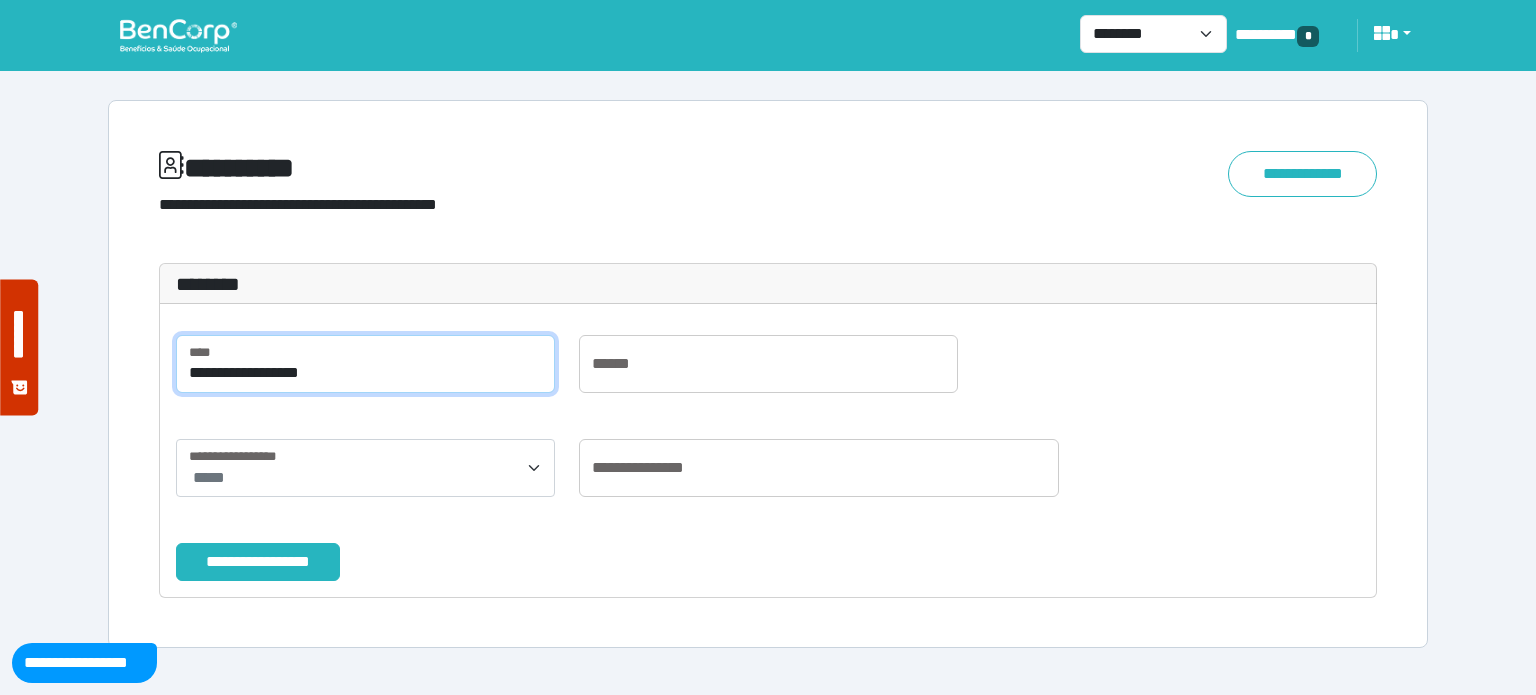 click on "**********" at bounding box center (365, 364) 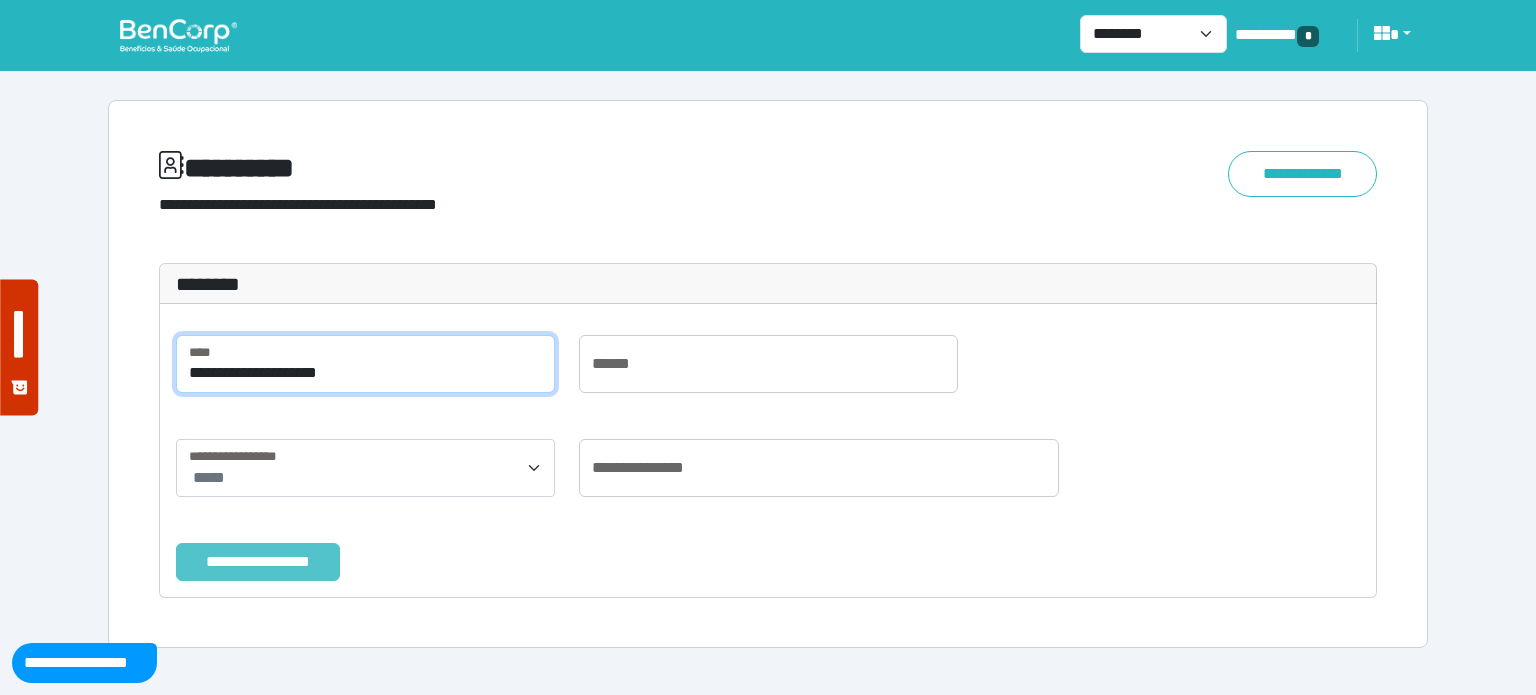 type on "**********" 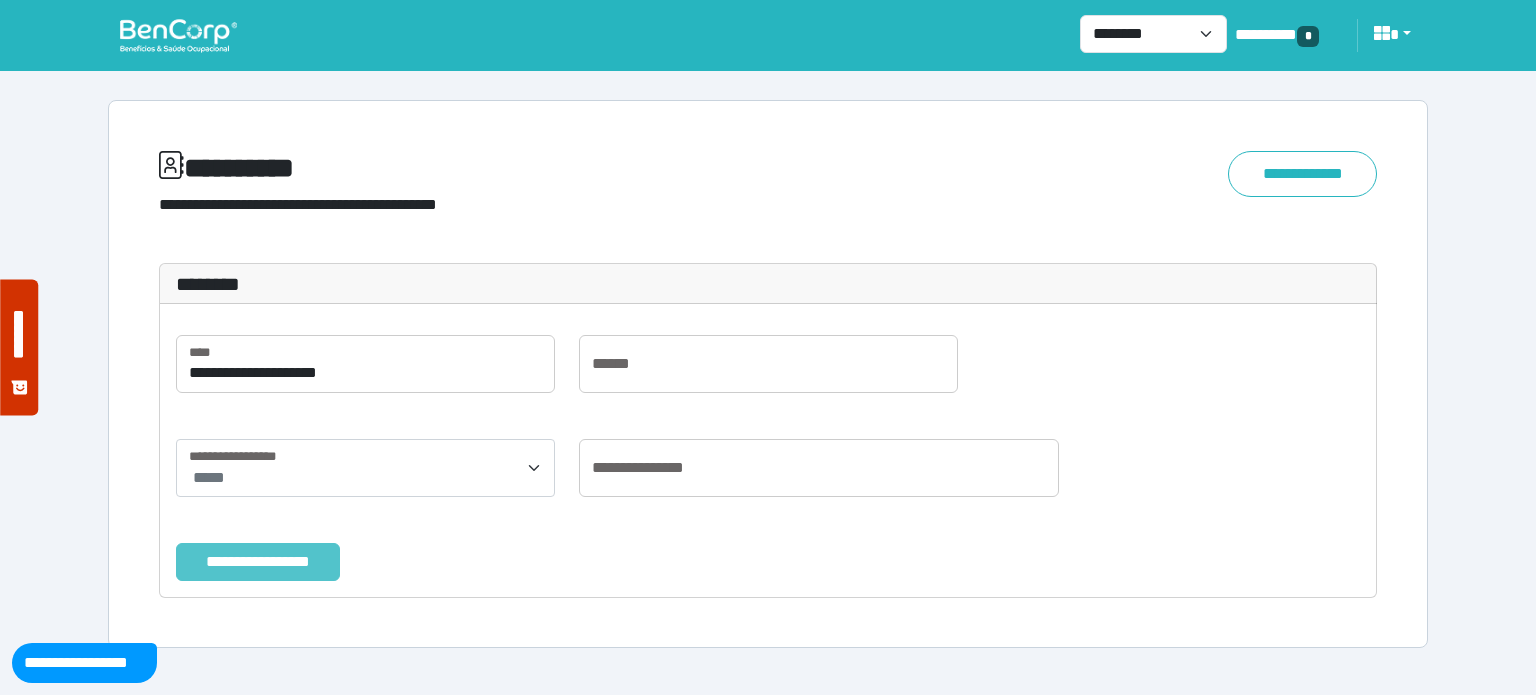 click on "**********" at bounding box center [258, 562] 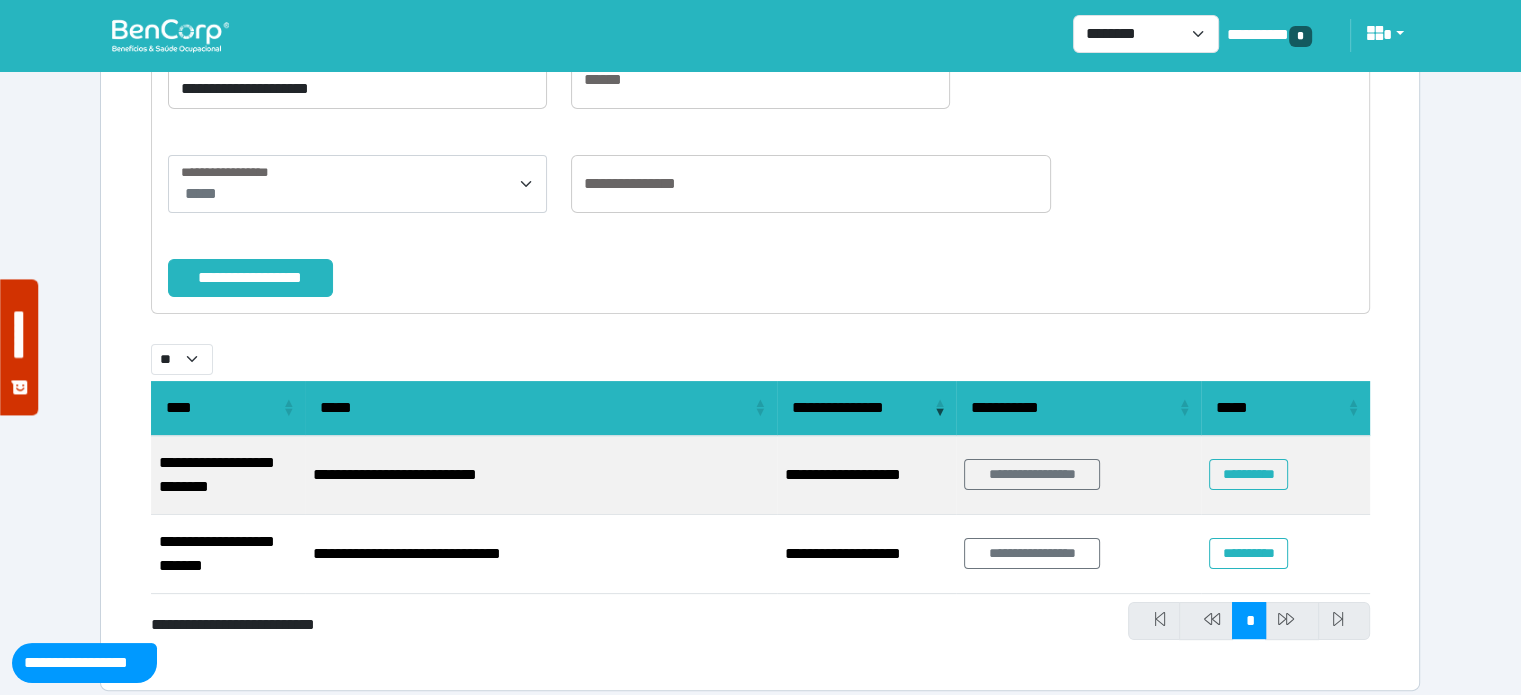 scroll, scrollTop: 300, scrollLeft: 0, axis: vertical 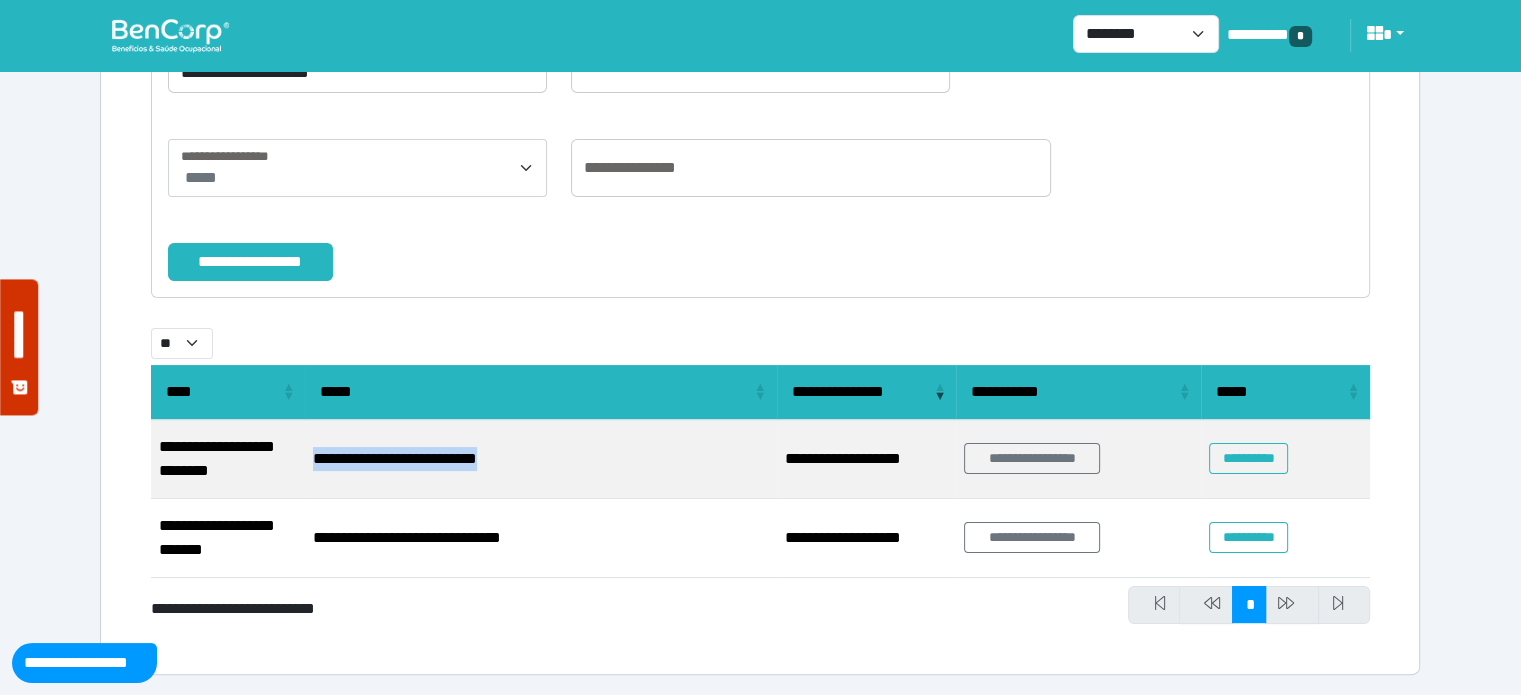 drag, startPoint x: 541, startPoint y: 462, endPoint x: 306, endPoint y: 454, distance: 235.13612 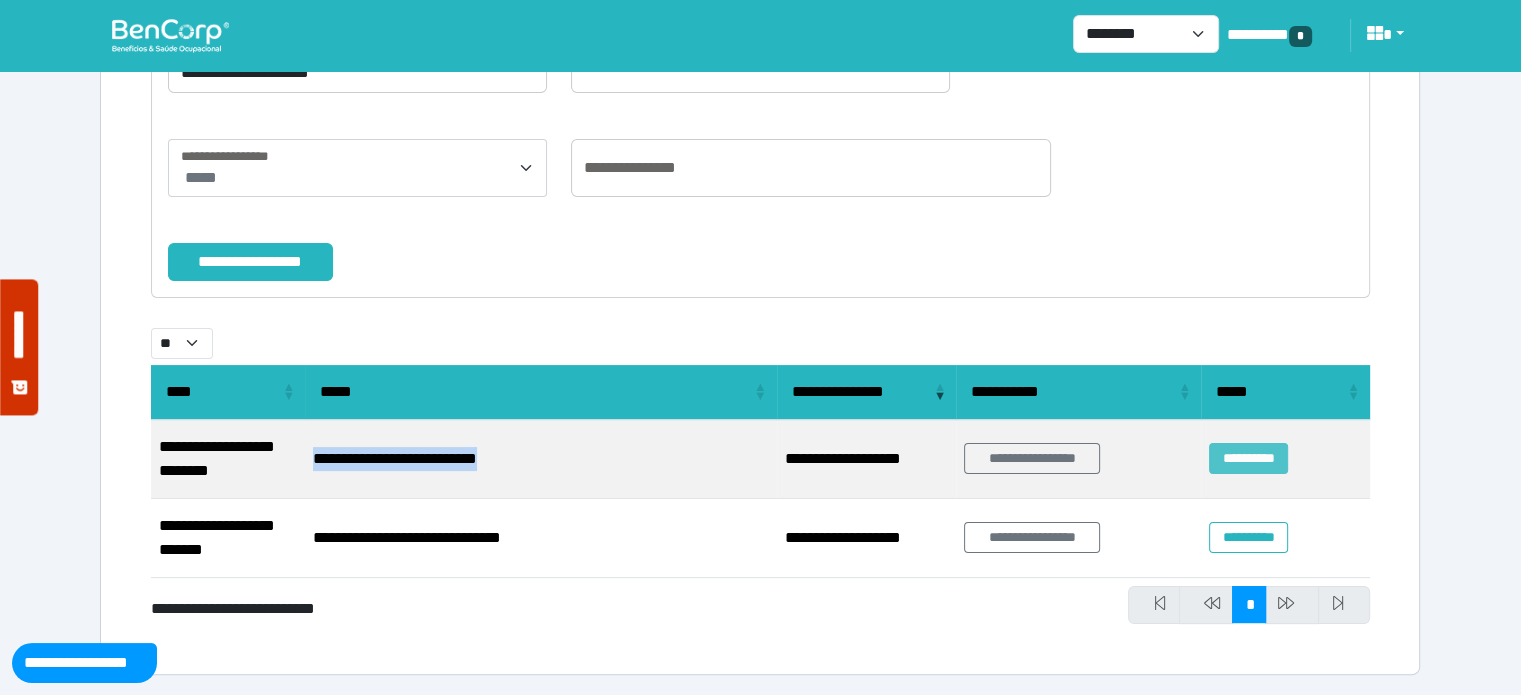 click on "**********" at bounding box center (1248, 458) 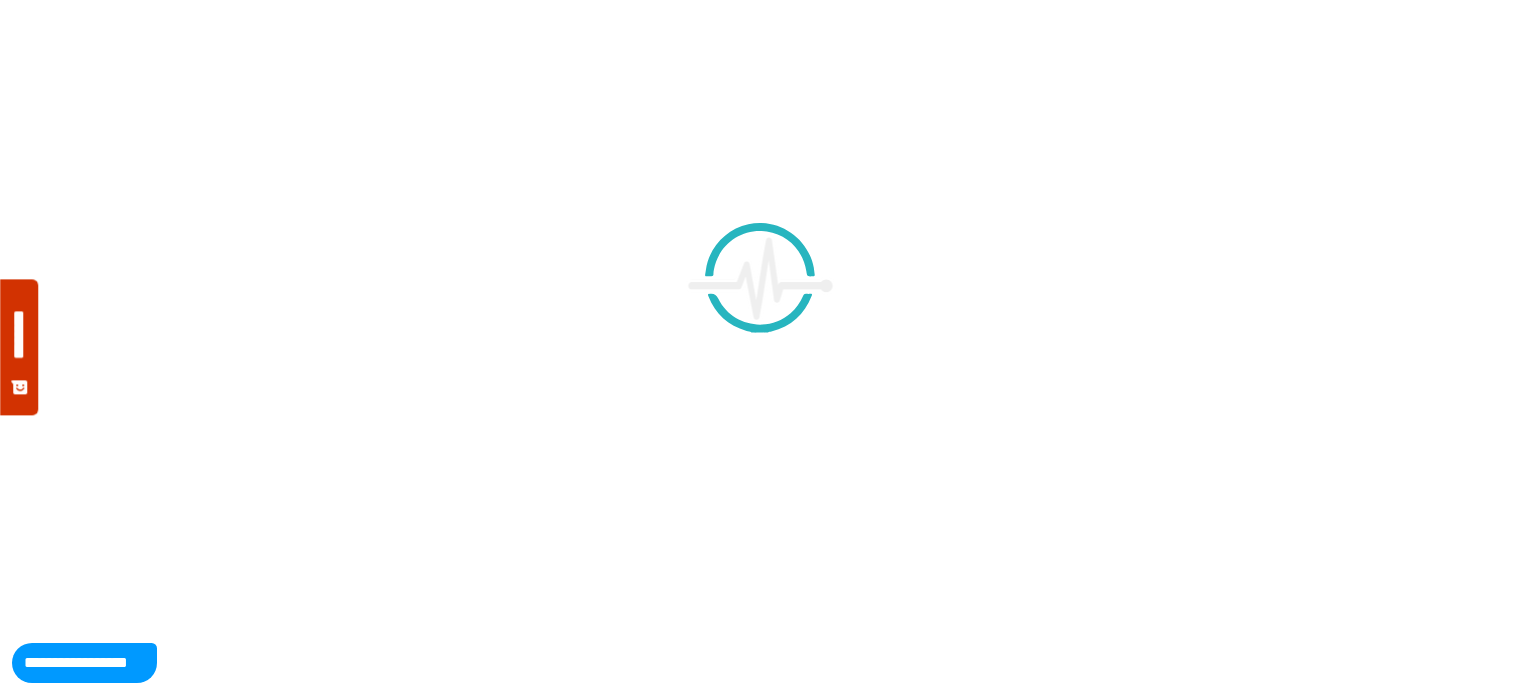 scroll, scrollTop: 0, scrollLeft: 0, axis: both 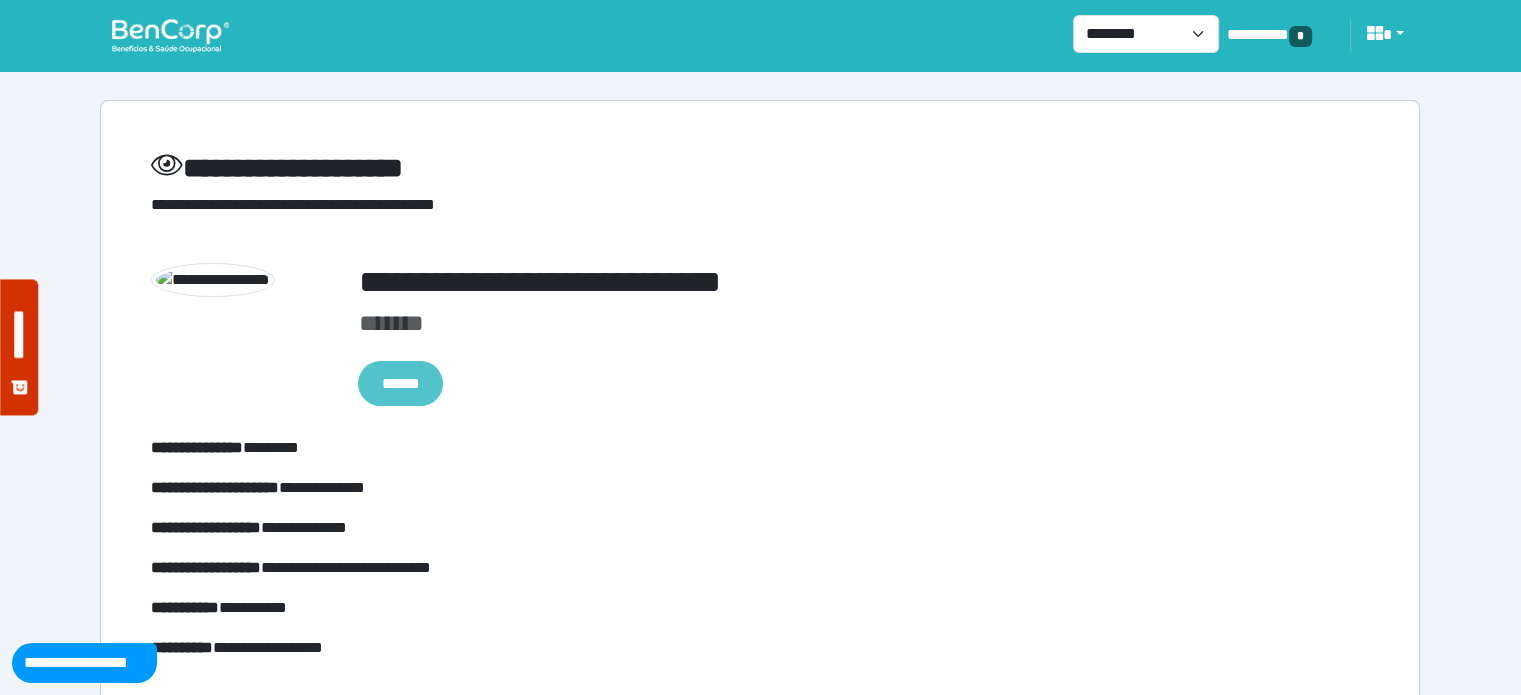 click on "******" at bounding box center [400, 384] 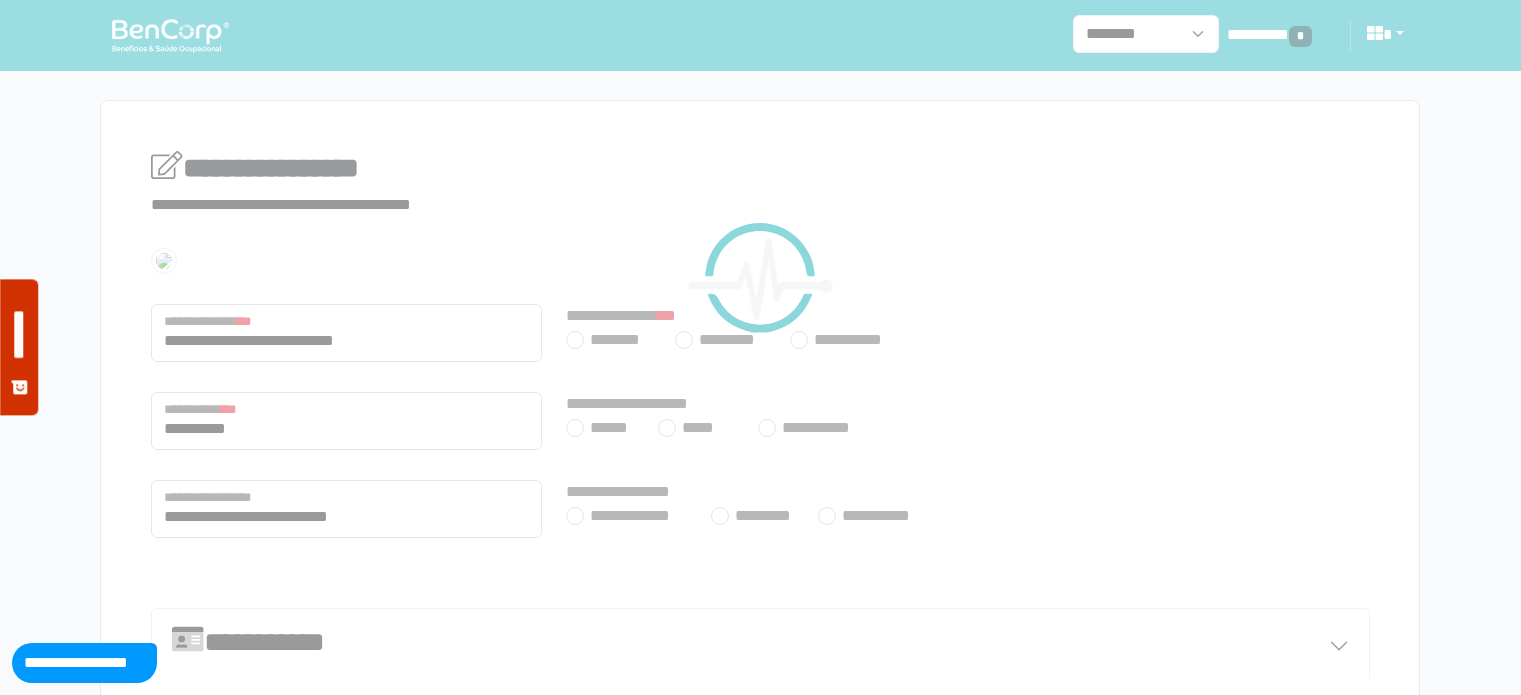 scroll, scrollTop: 0, scrollLeft: 0, axis: both 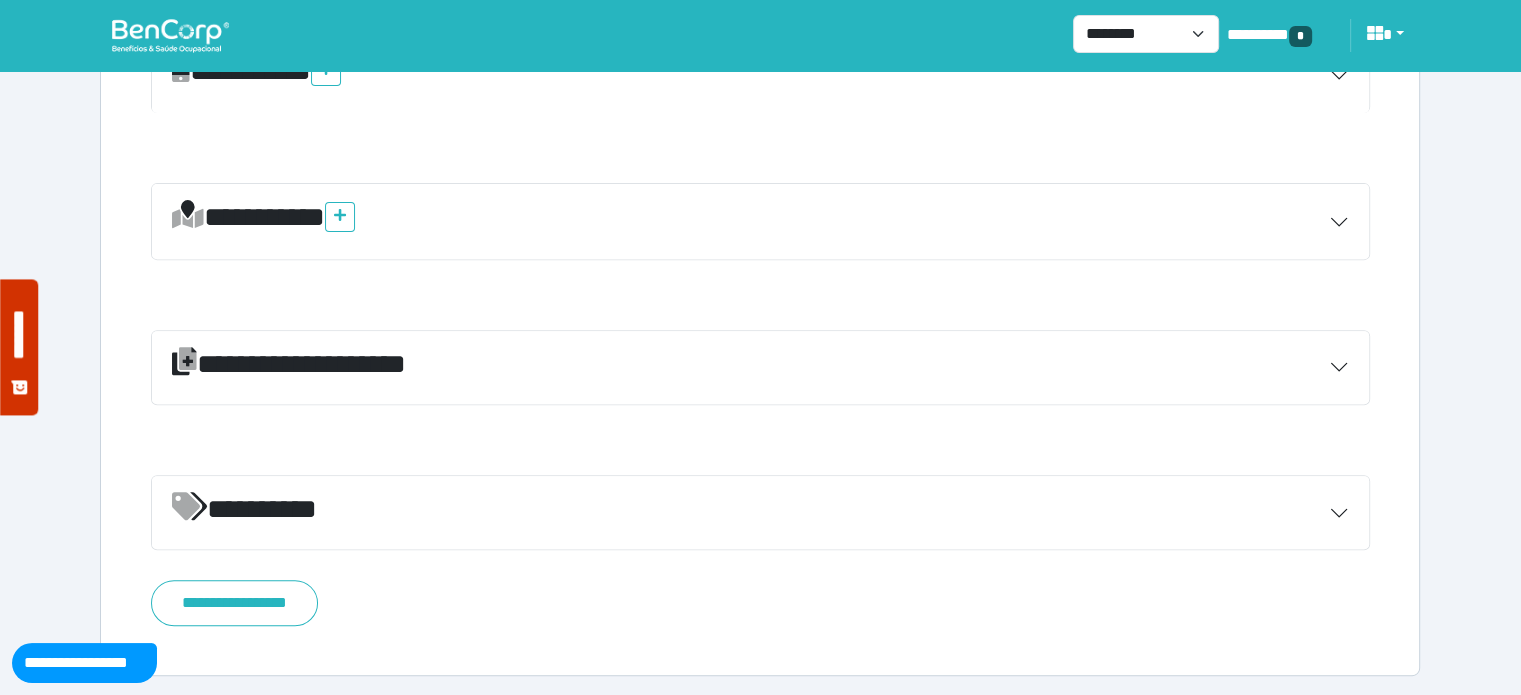 click on "**********" at bounding box center [760, 368] 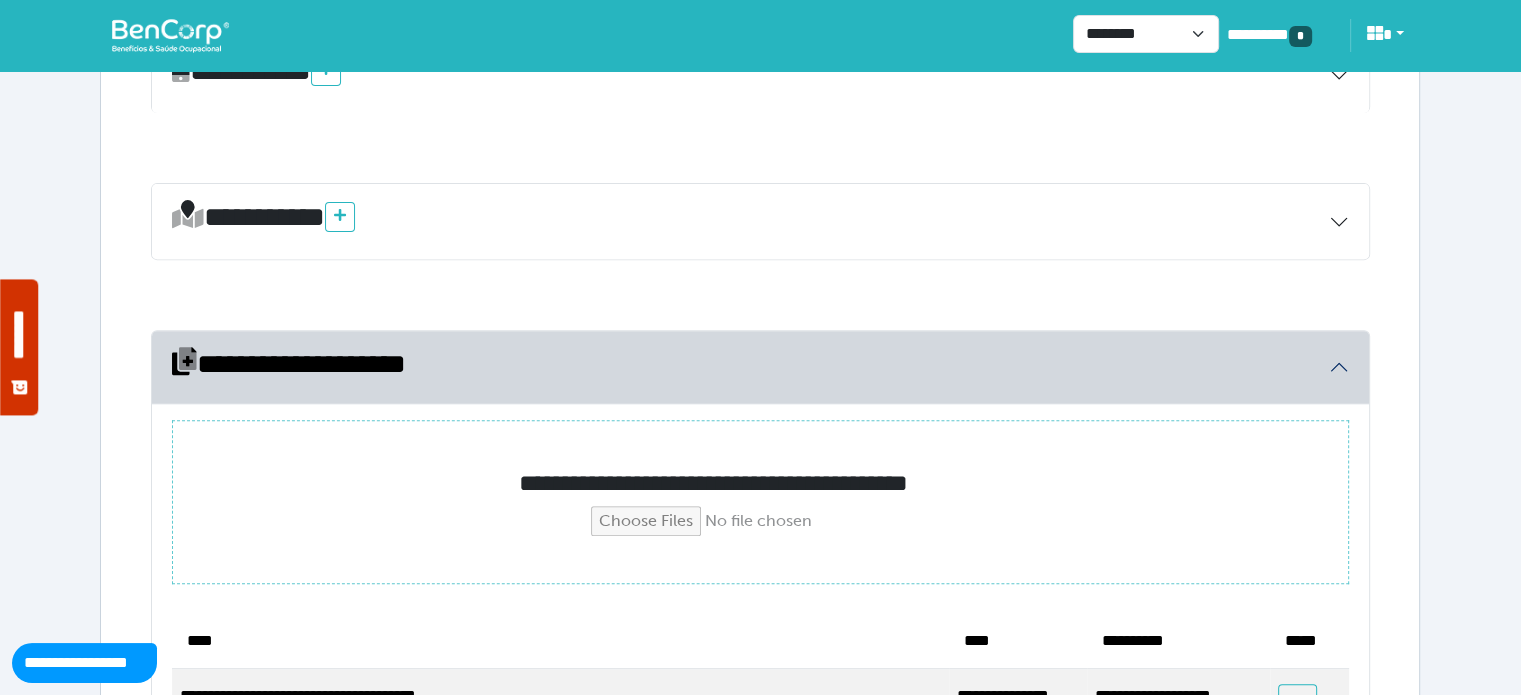 click at bounding box center [761, 521] 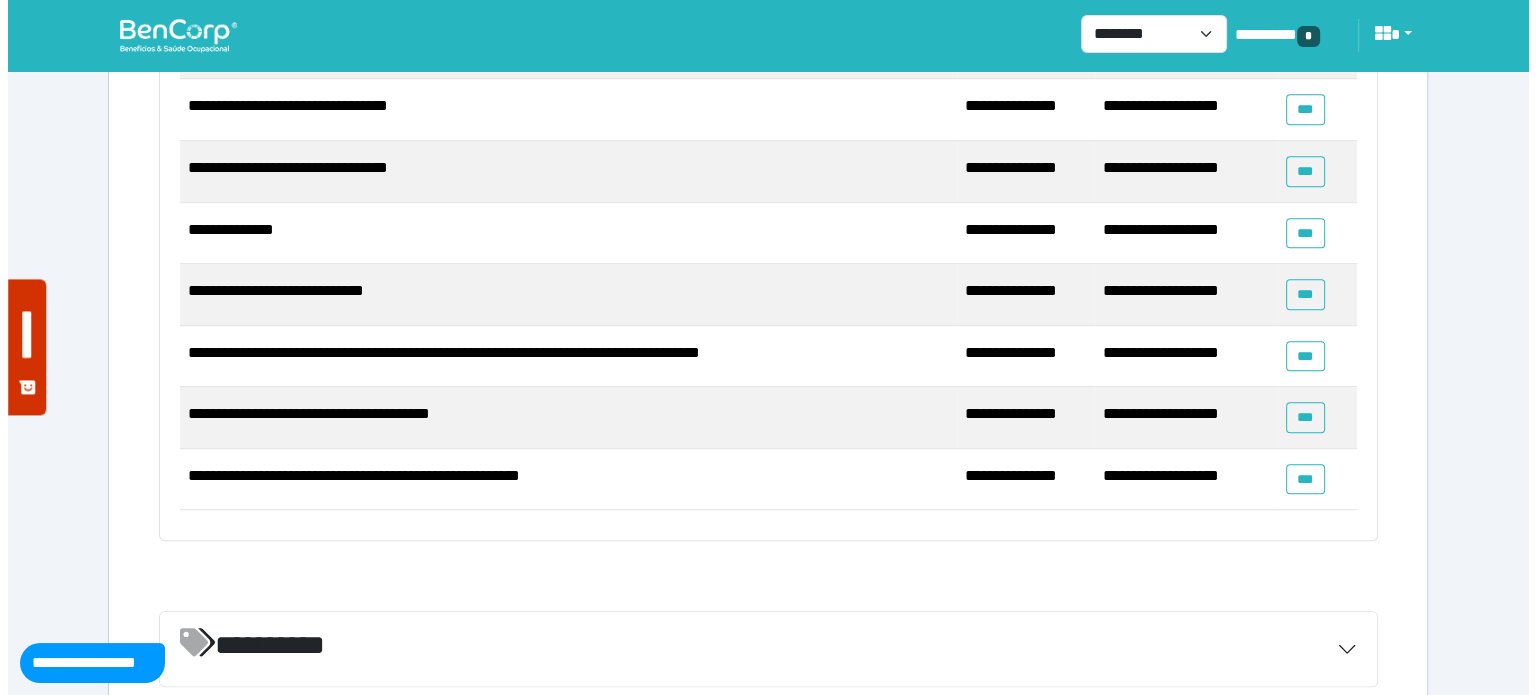 scroll, scrollTop: 1504, scrollLeft: 0, axis: vertical 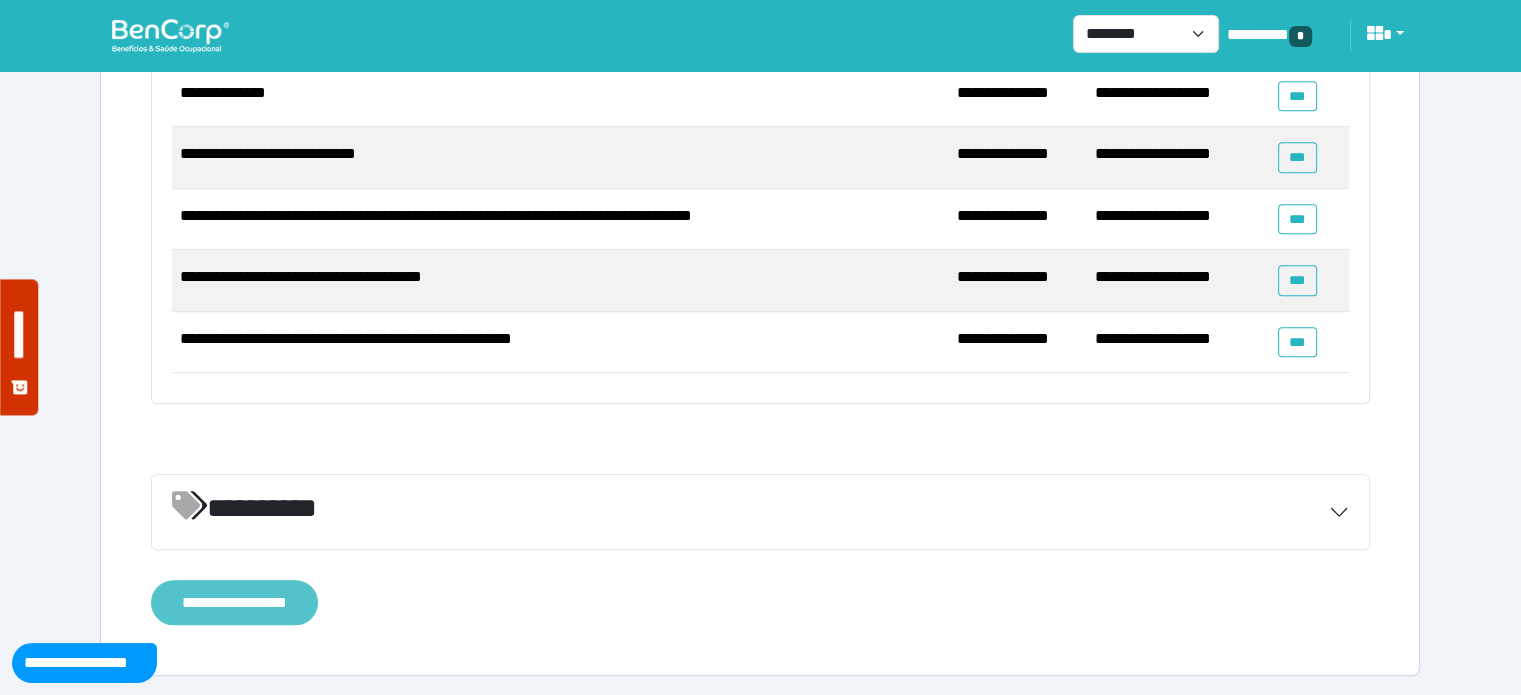click on "**********" at bounding box center (234, 603) 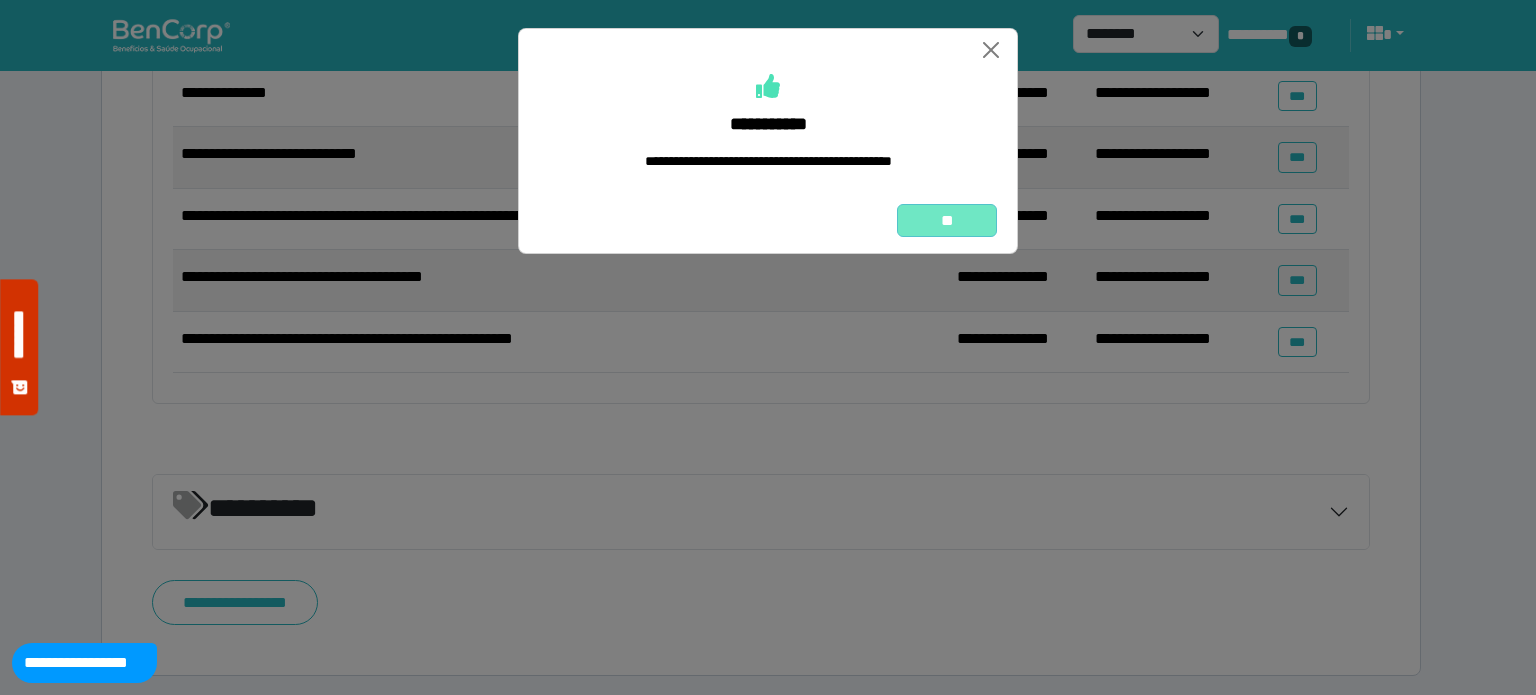 click on "**" at bounding box center (947, 221) 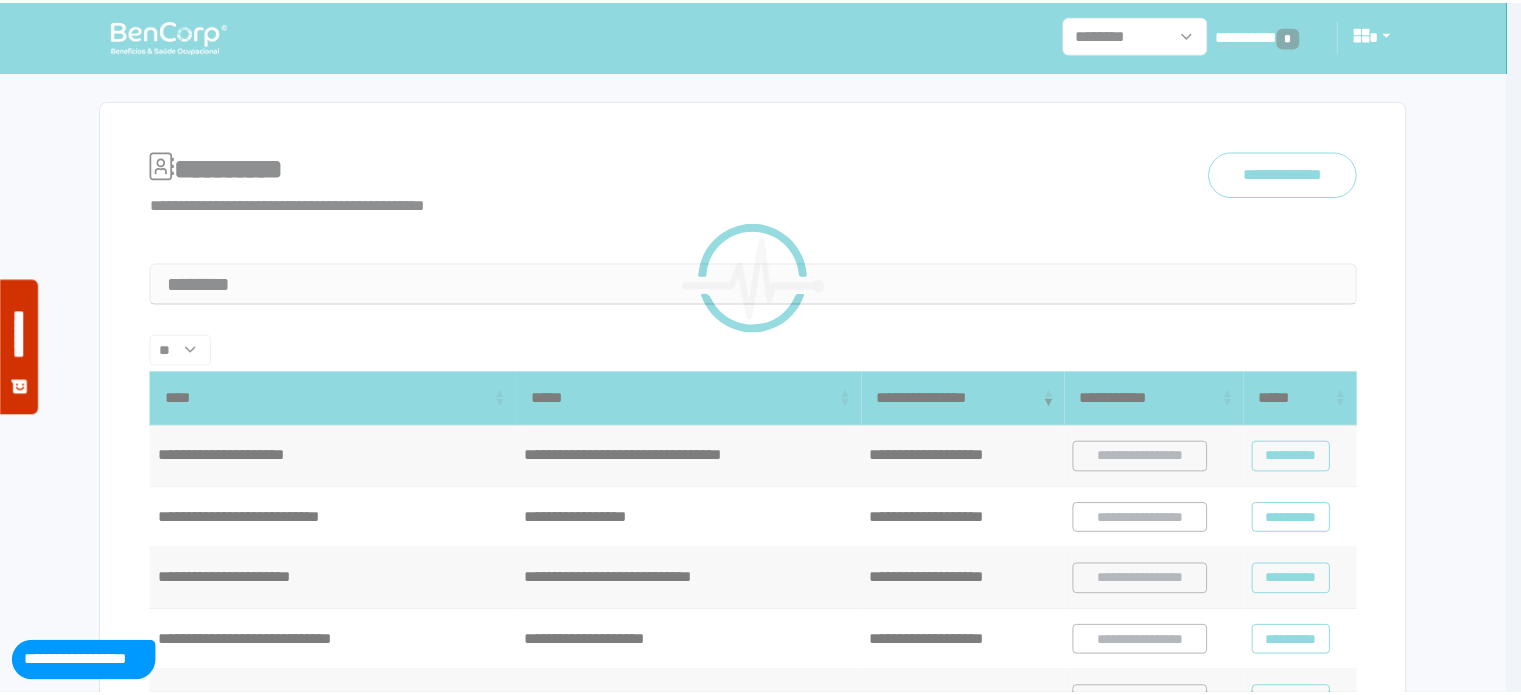 scroll, scrollTop: 0, scrollLeft: 0, axis: both 